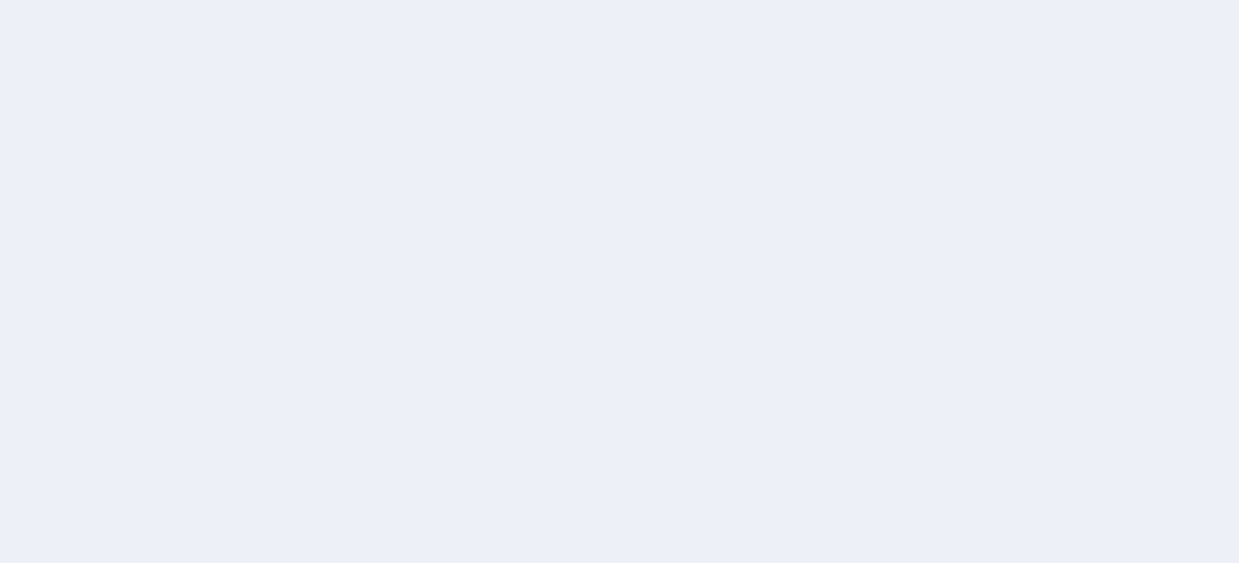 scroll, scrollTop: 0, scrollLeft: 0, axis: both 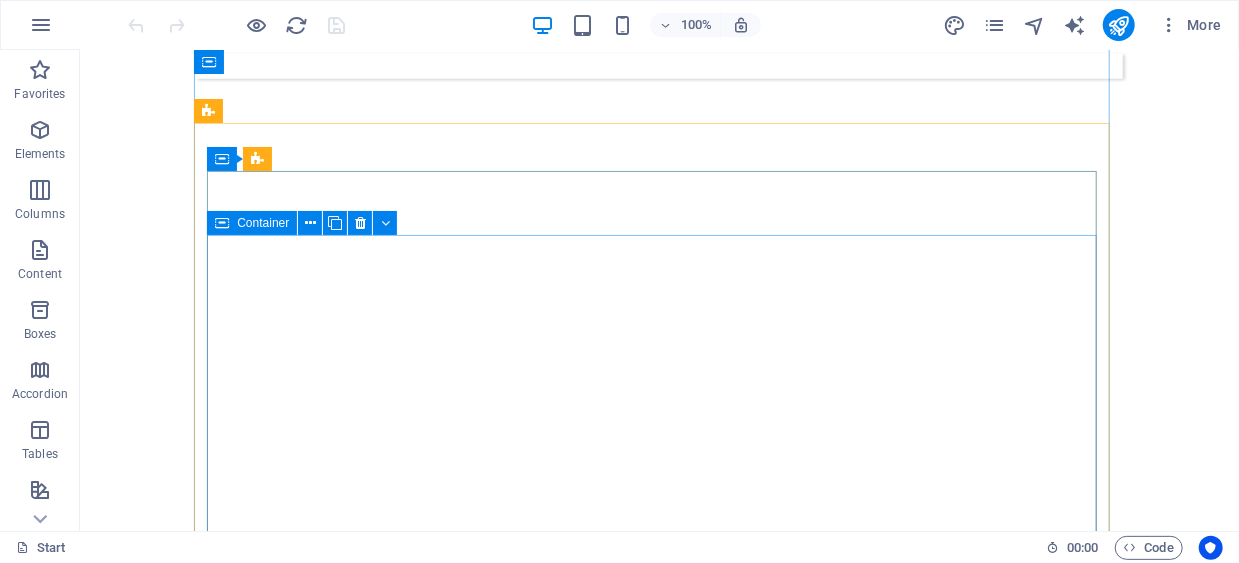 click on "TAHUN 2021 Buffing Handle Seat N-Max dan Mio Customer : PT Cabinindo Putra -> PT Yamaha Indonesia Motor Manufacturing" at bounding box center [750, 7106] 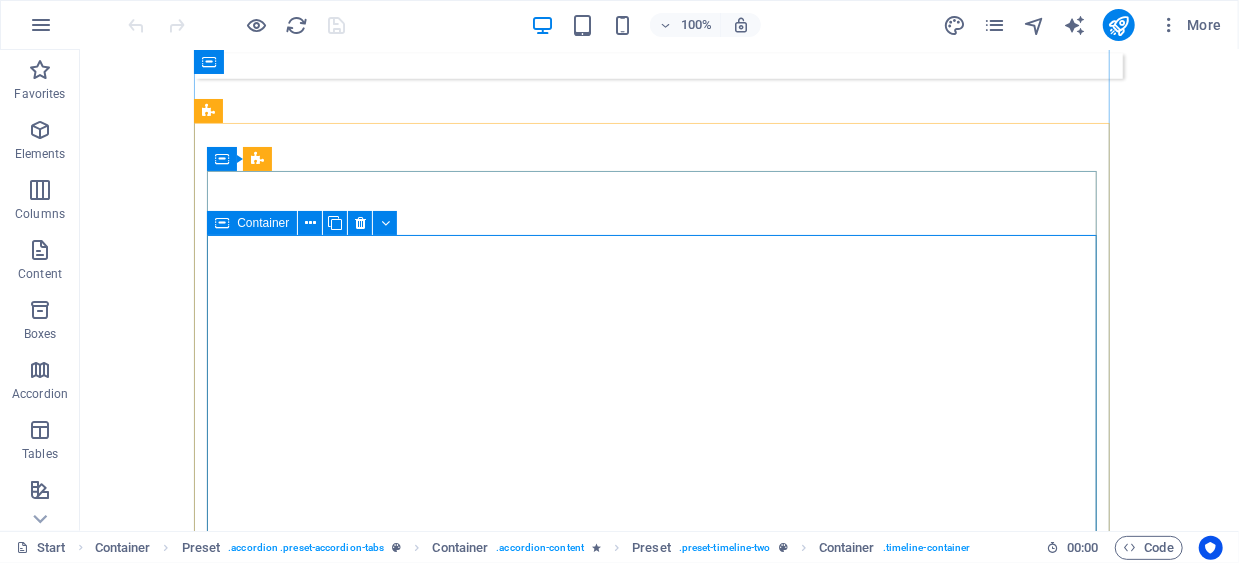click on "TAHUN 2021 Buffing Handle Seat N-Max dan Mio Customer : PT Cabinindo Putra -> PT Yamaha Indonesia Motor Manufacturing" at bounding box center (750, 7106) 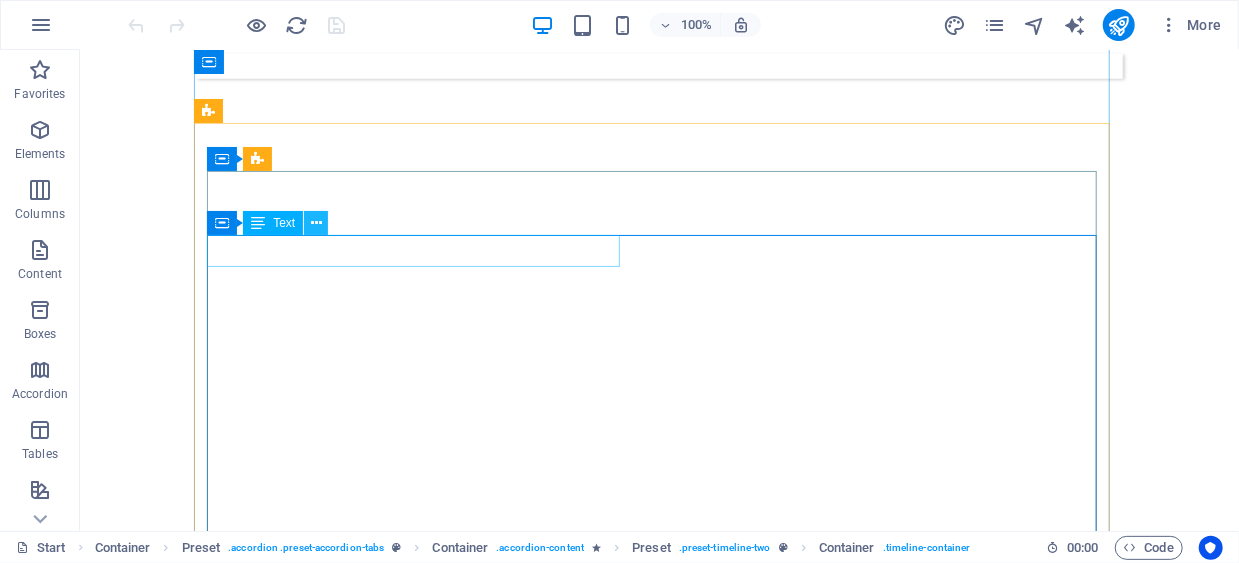 click at bounding box center [316, 223] 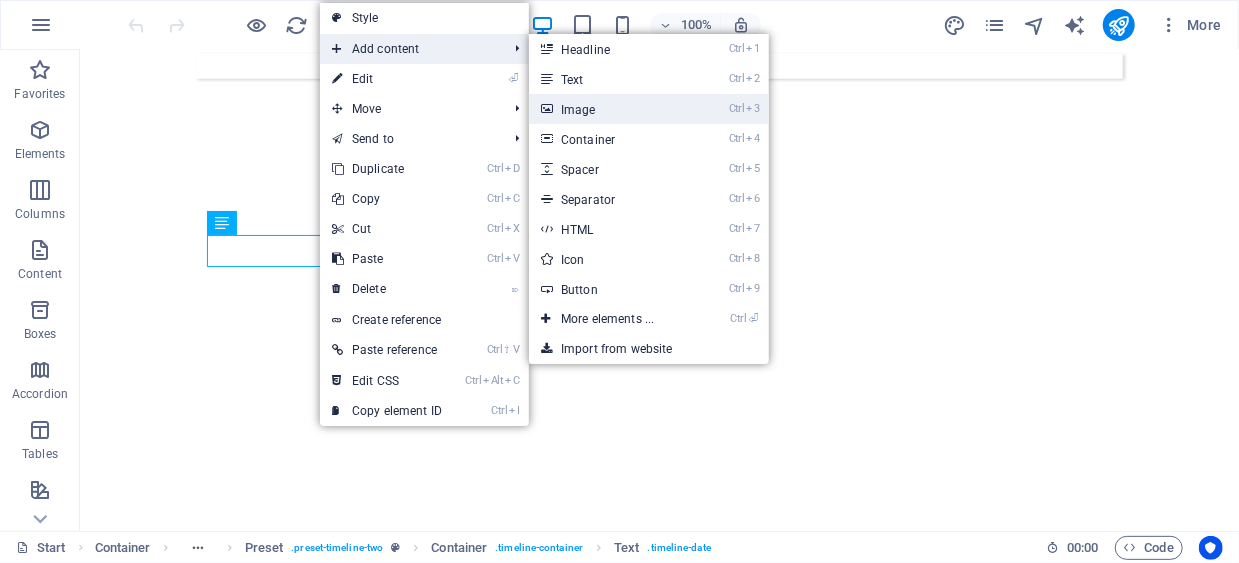 click on "Ctrl 3  Image" at bounding box center [611, 109] 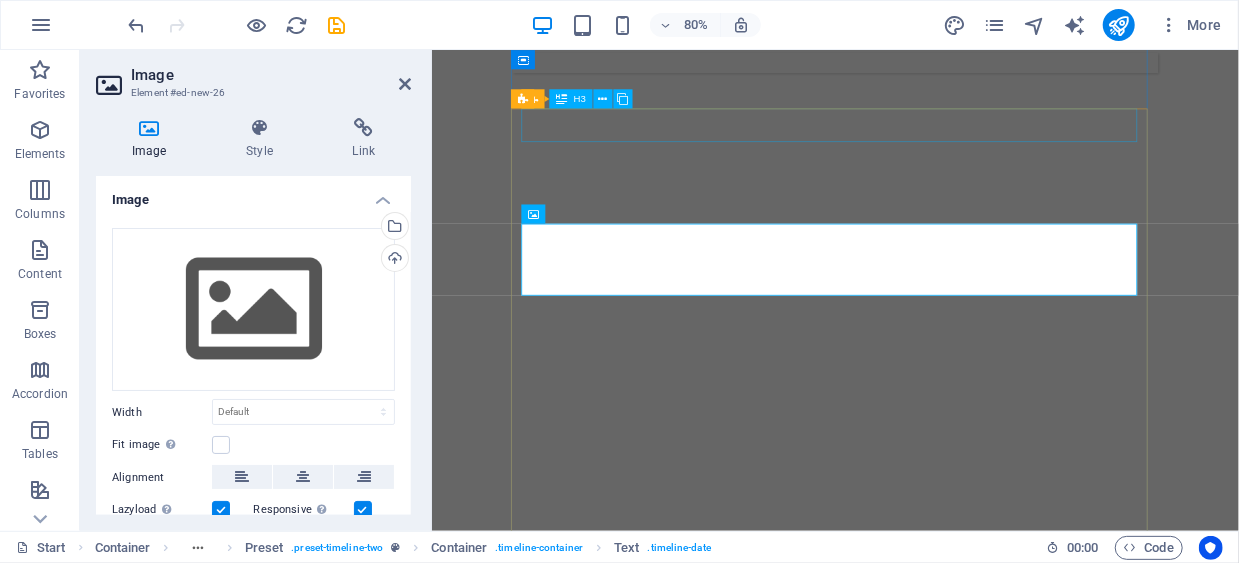 scroll, scrollTop: 8236, scrollLeft: 0, axis: vertical 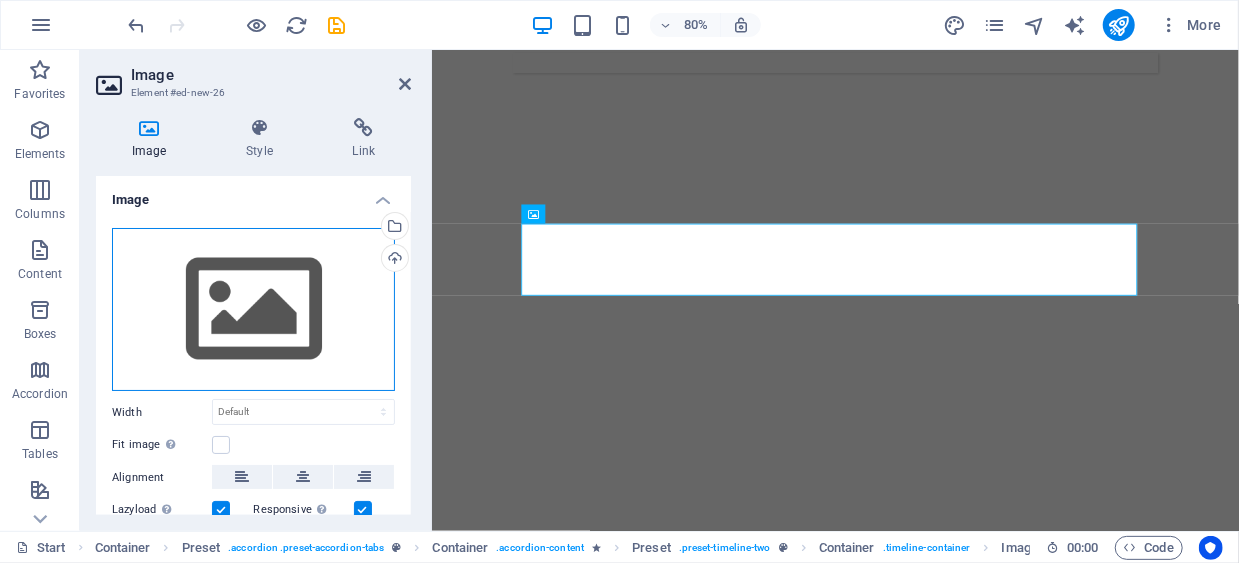 click on "Drag files here, click to choose files or select files from Files or our free stock photos & videos" at bounding box center [253, 310] 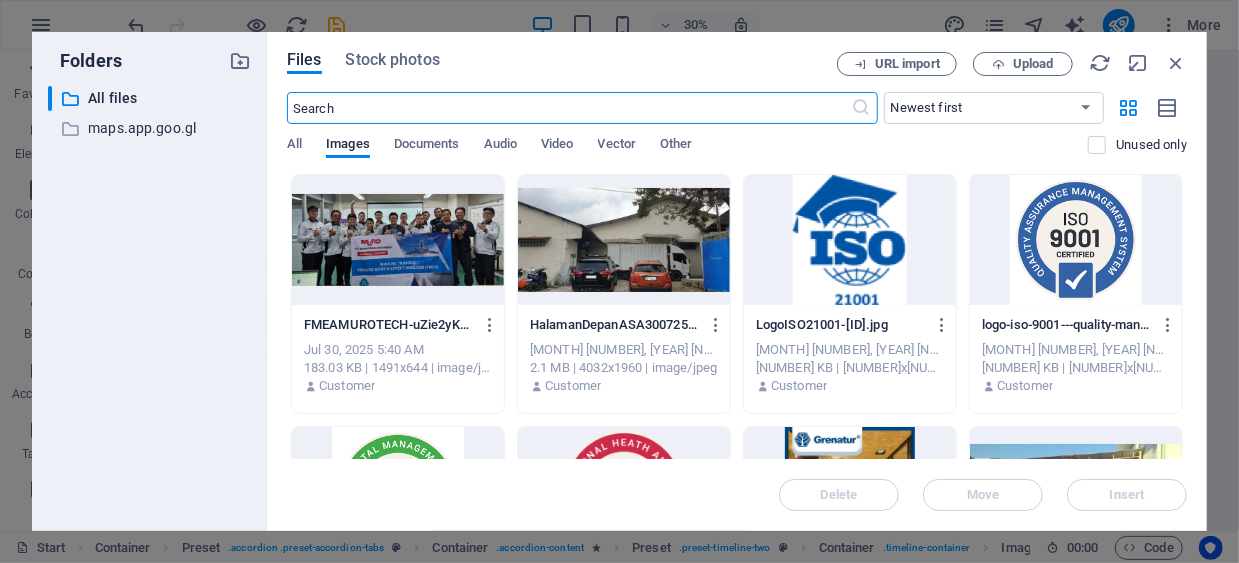 scroll, scrollTop: 8124, scrollLeft: 0, axis: vertical 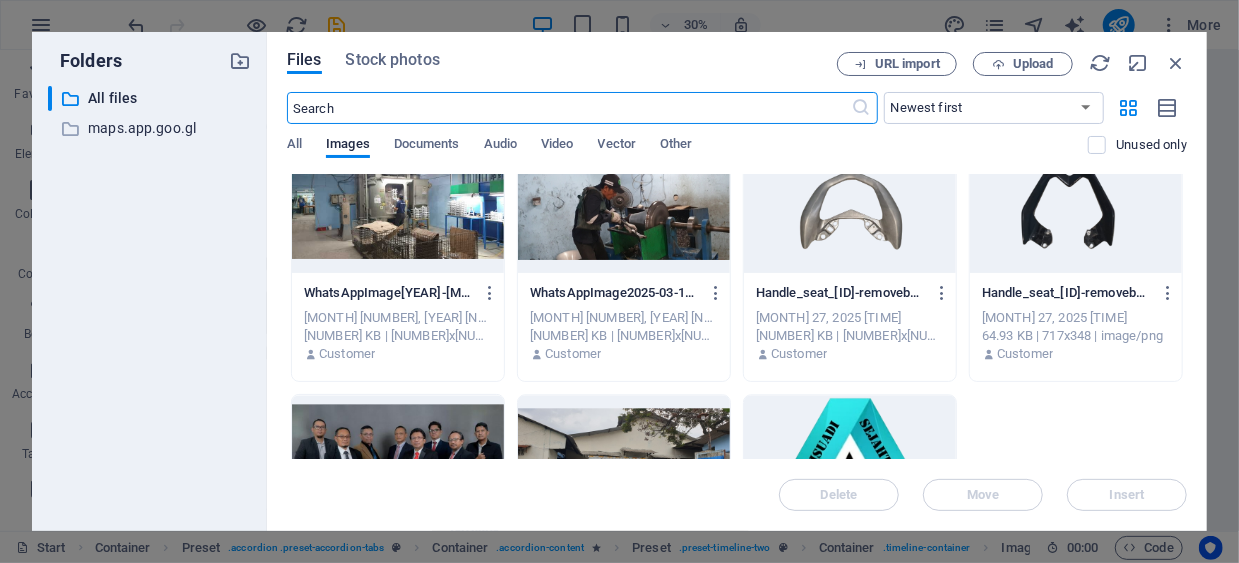 click at bounding box center (850, 208) 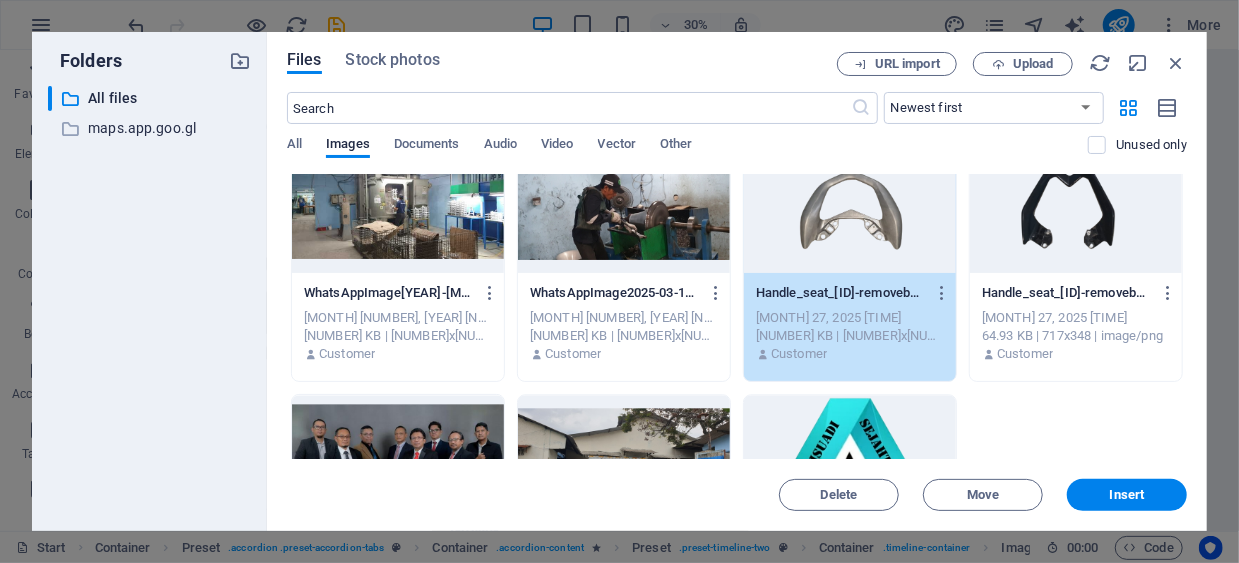 click at bounding box center (1076, 208) 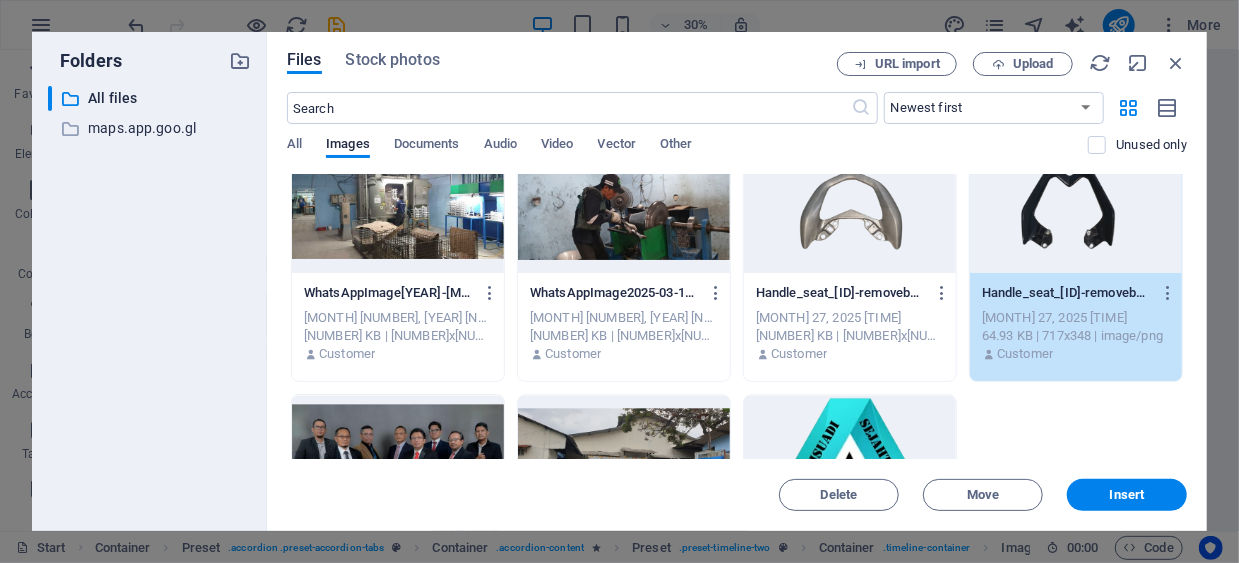 click at bounding box center (850, 208) 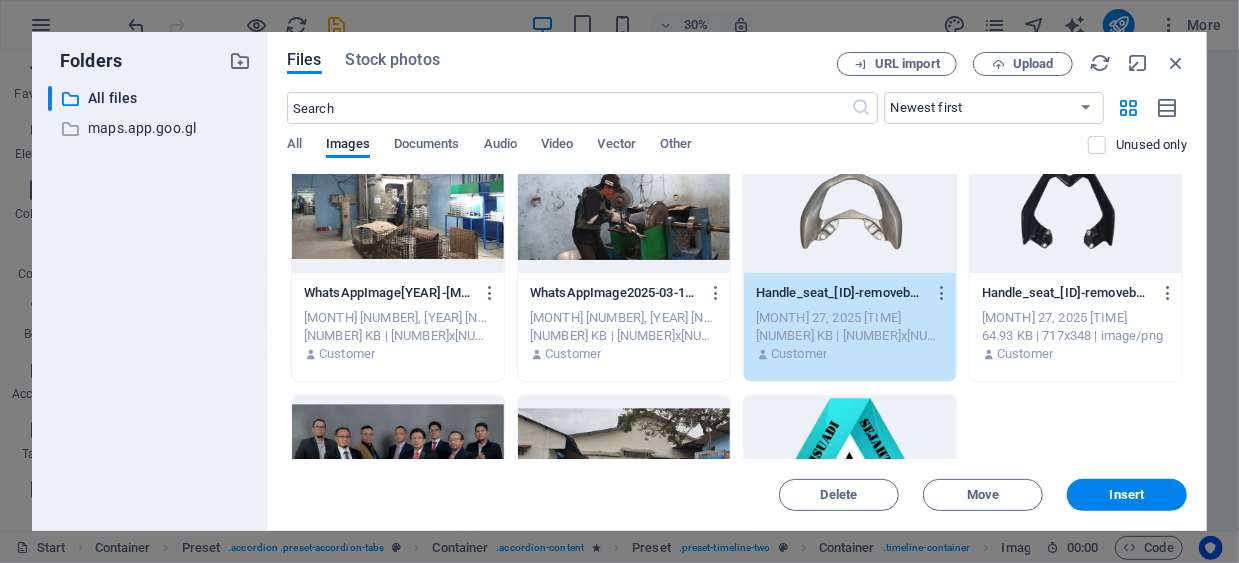 click at bounding box center [1076, 208] 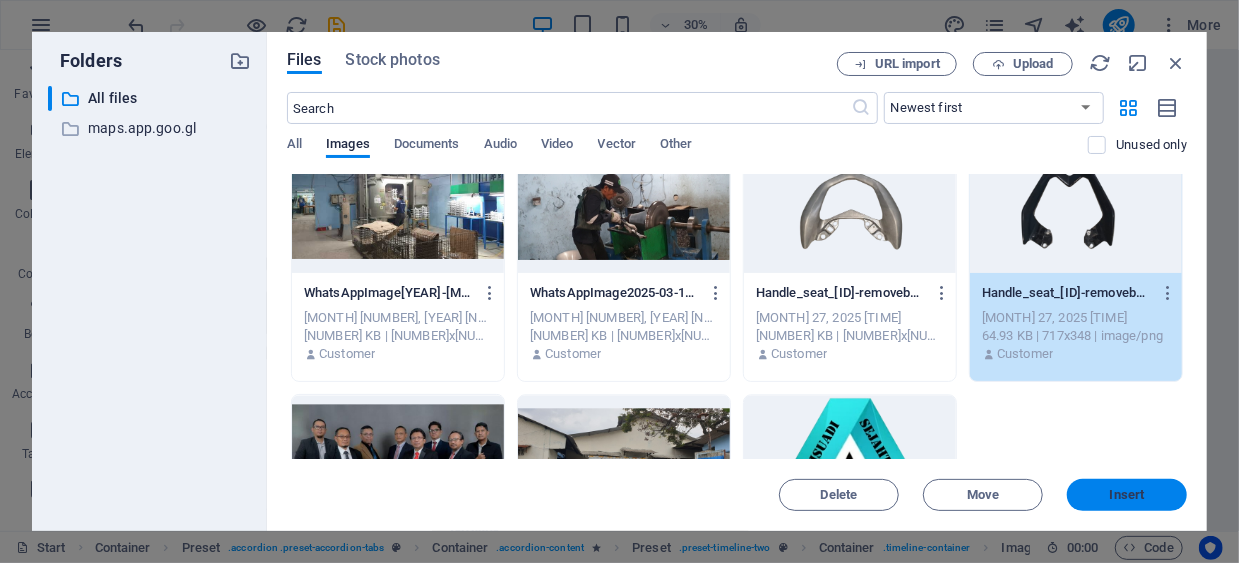 click on "Insert" at bounding box center (1127, 495) 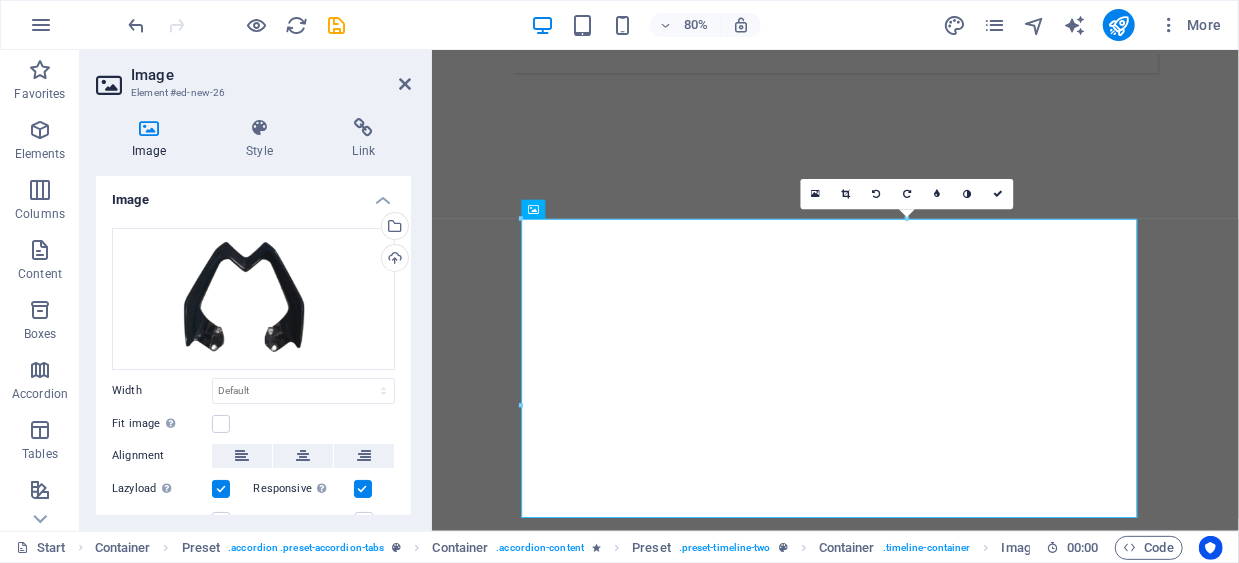 scroll, scrollTop: 8172, scrollLeft: 0, axis: vertical 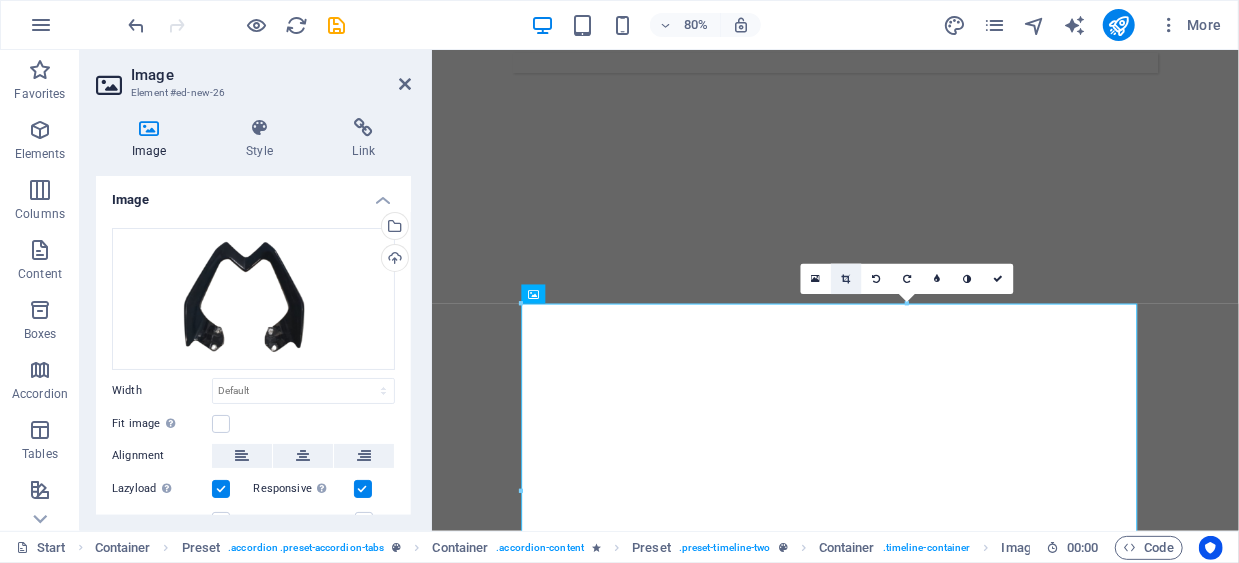 click at bounding box center (846, 279) 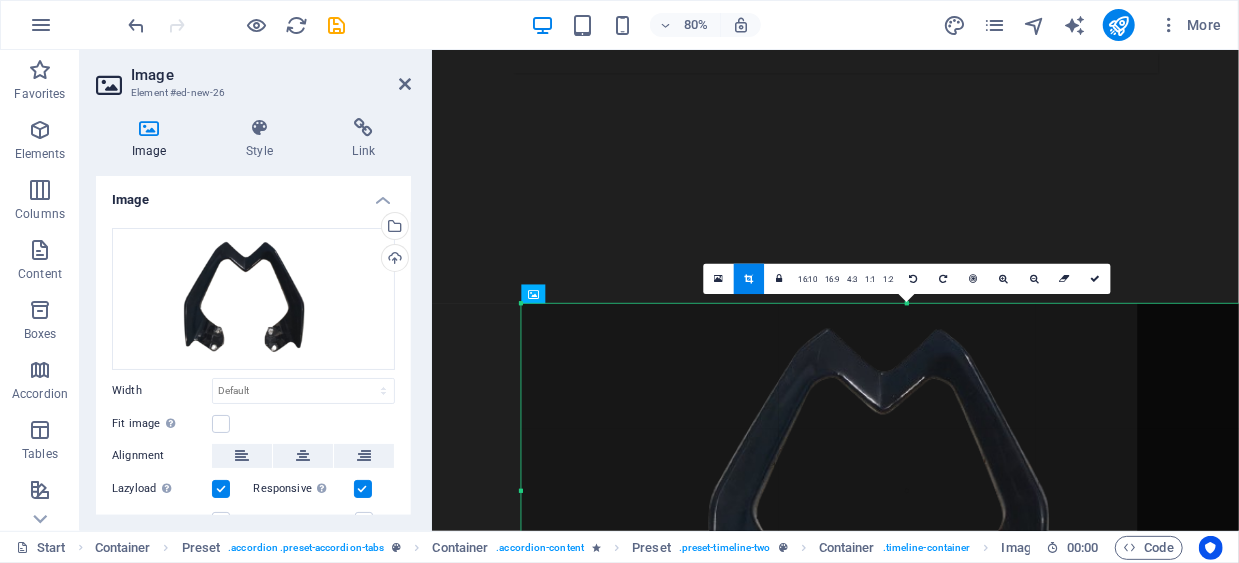 click at bounding box center [907, 491] 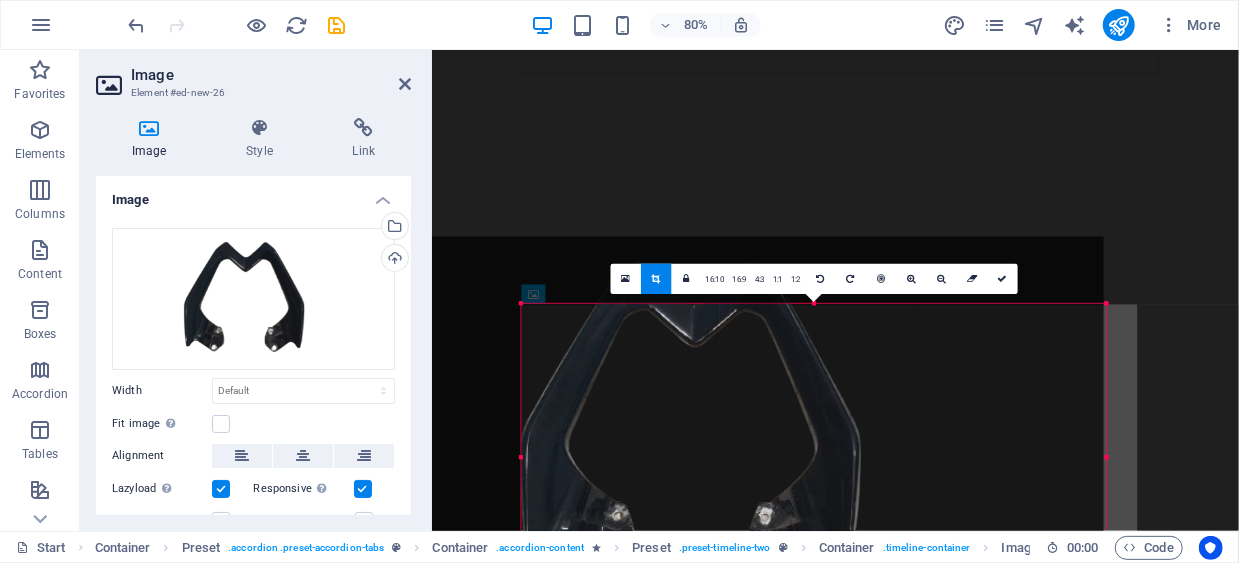 scroll, scrollTop: 8163, scrollLeft: 0, axis: vertical 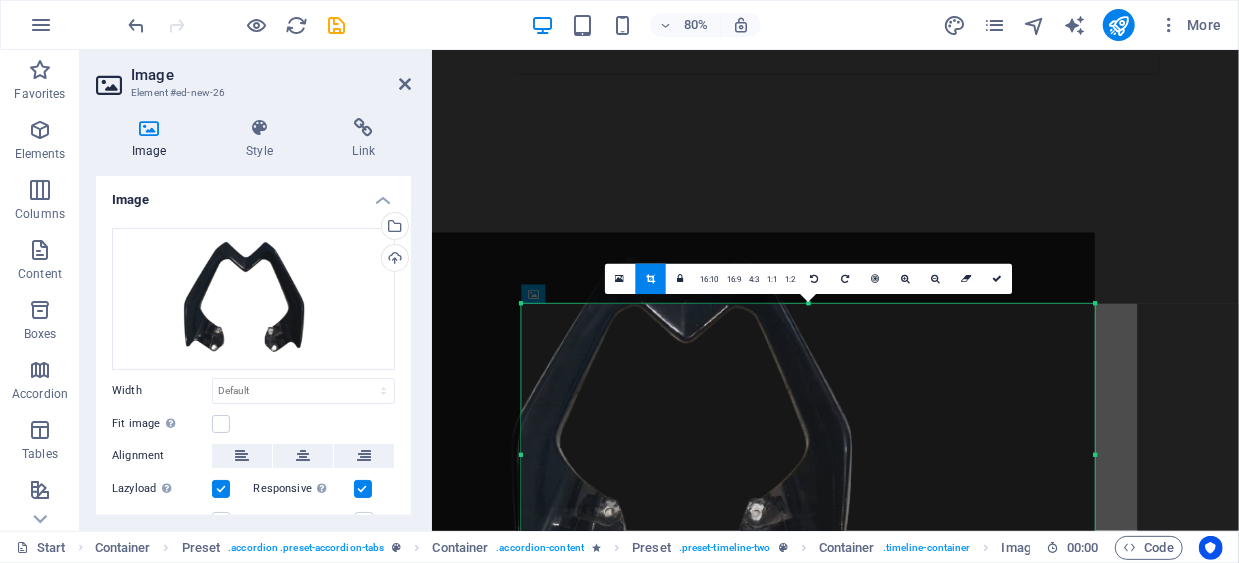 drag, startPoint x: 519, startPoint y: 304, endPoint x: 765, endPoint y: 393, distance: 261.60468 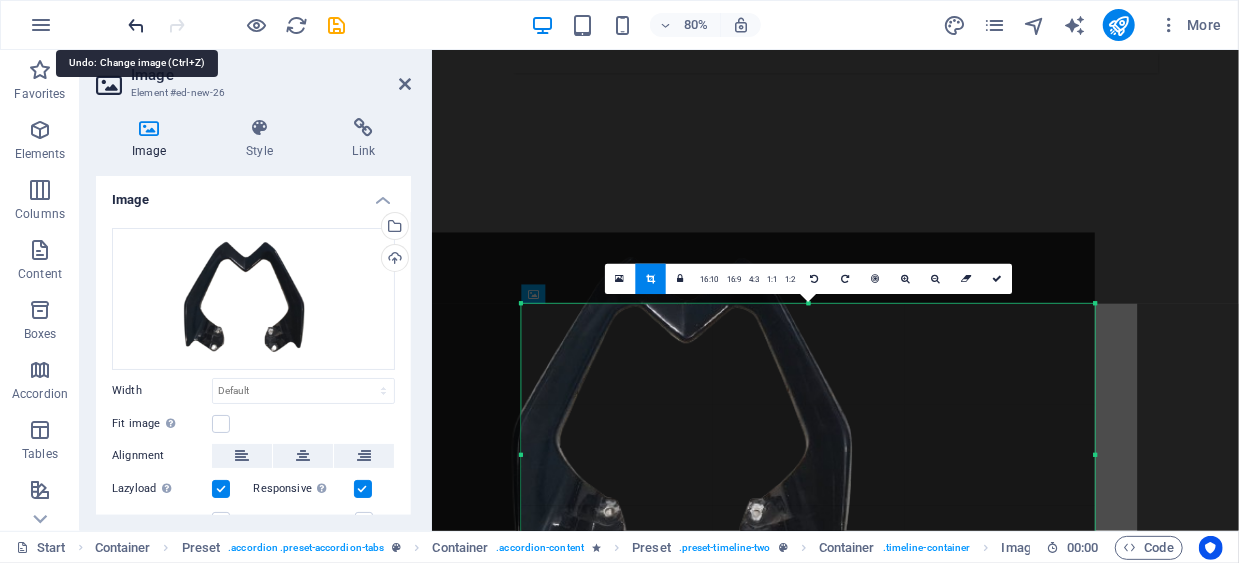 click at bounding box center [137, 25] 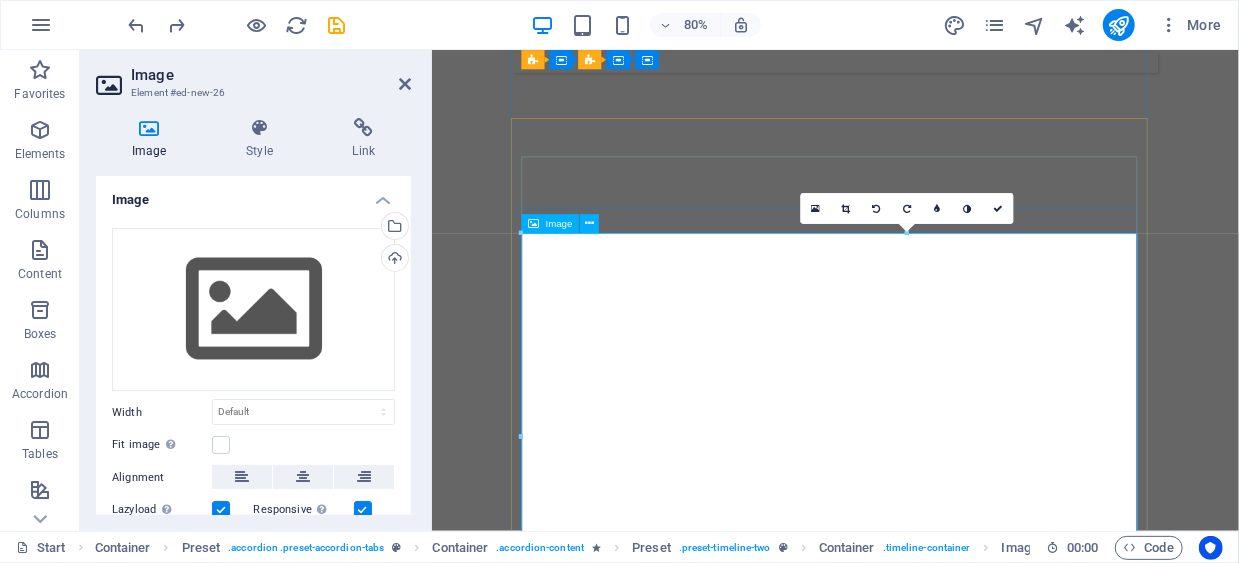 scroll, scrollTop: 8176, scrollLeft: 0, axis: vertical 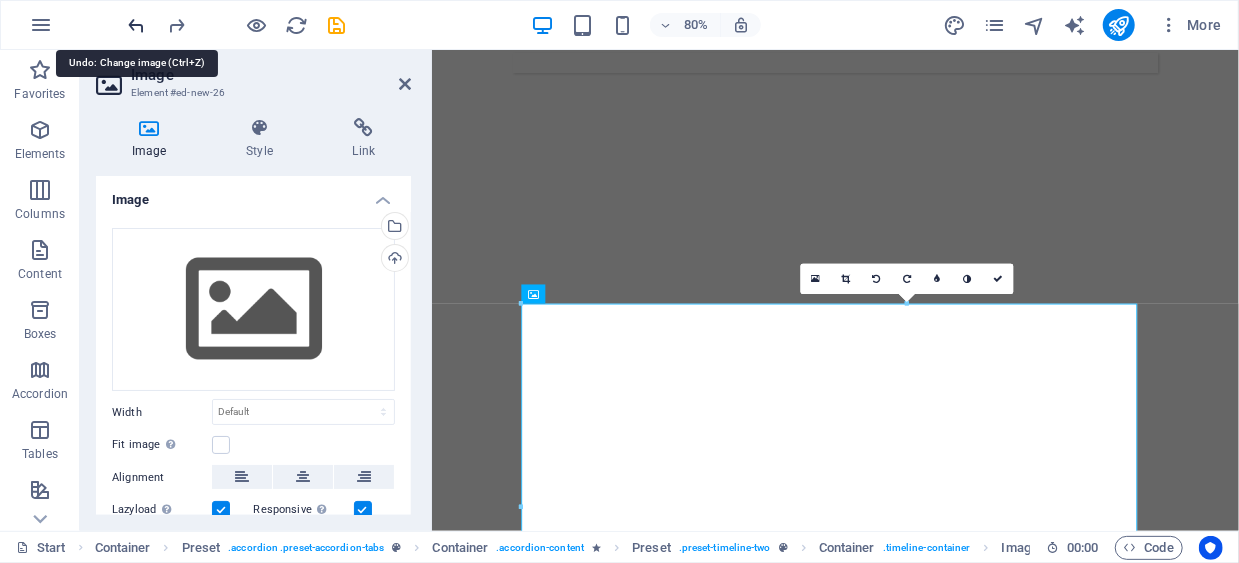 click at bounding box center (137, 25) 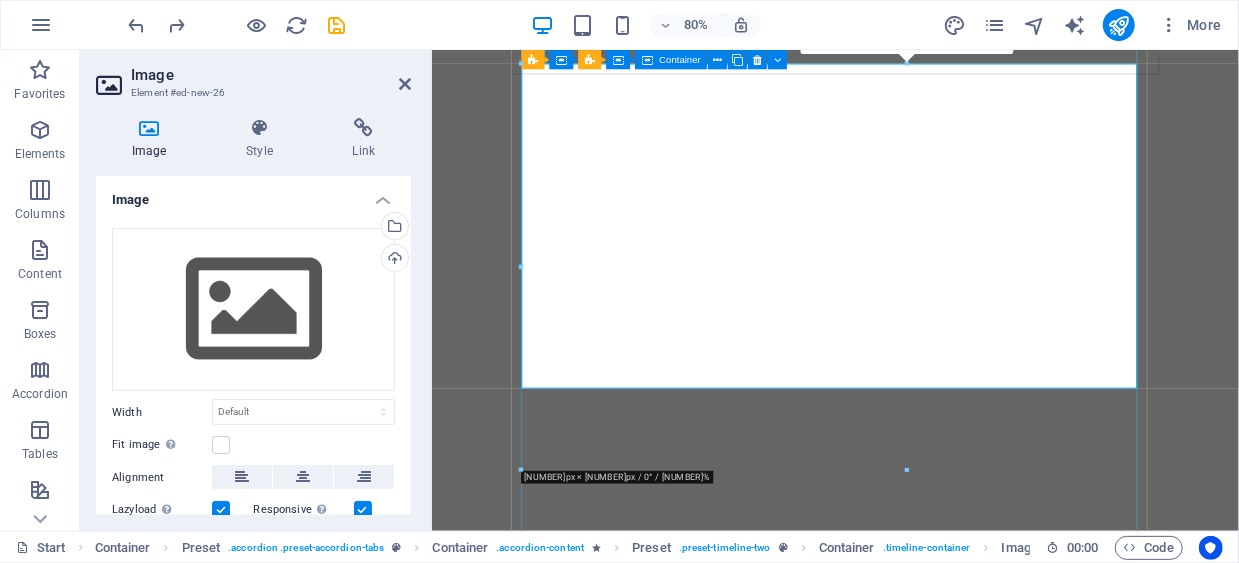 scroll, scrollTop: 8476, scrollLeft: 0, axis: vertical 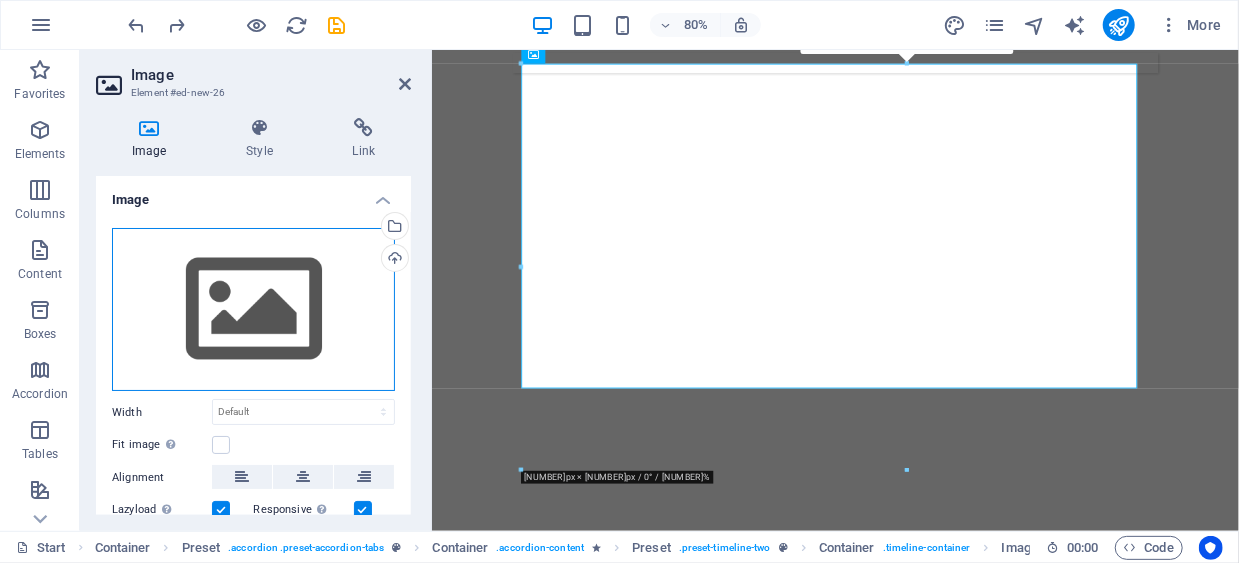 click on "Drag files here, click to choose files or select files from Files or our free stock photos & videos" at bounding box center (253, 310) 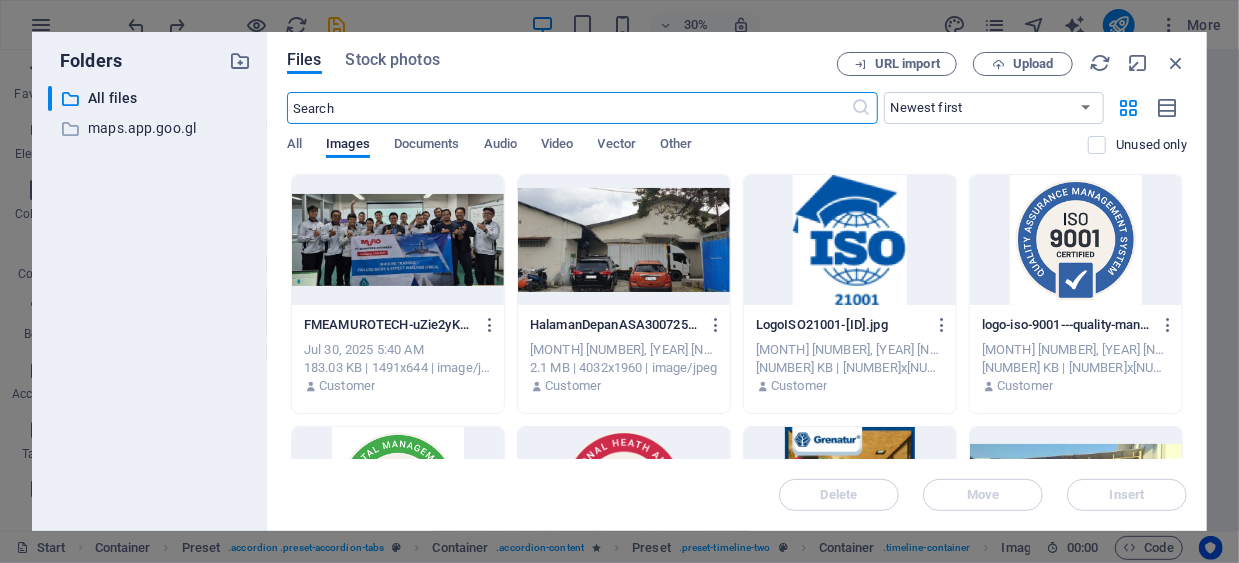 scroll, scrollTop: 8366, scrollLeft: 0, axis: vertical 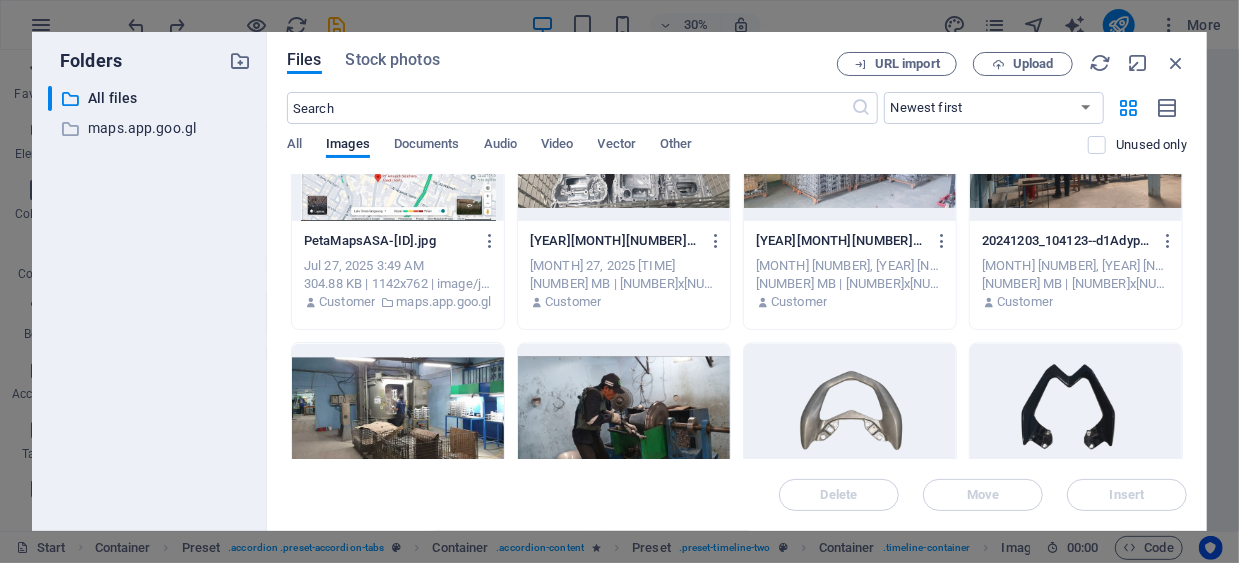 click at bounding box center (850, 408) 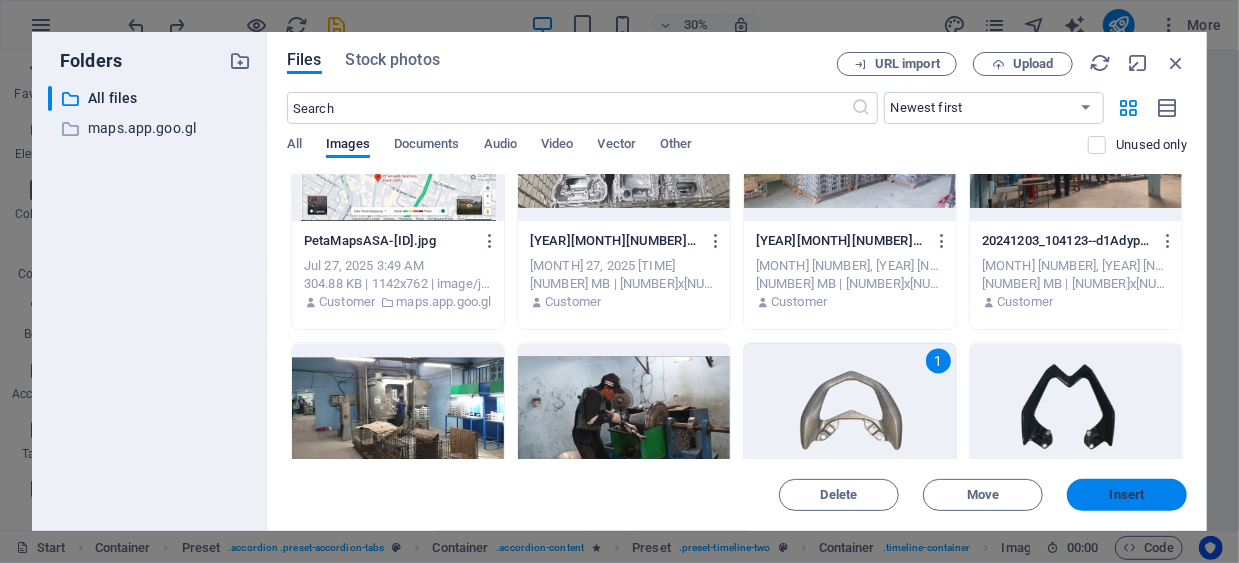 click on "Insert" at bounding box center [1127, 495] 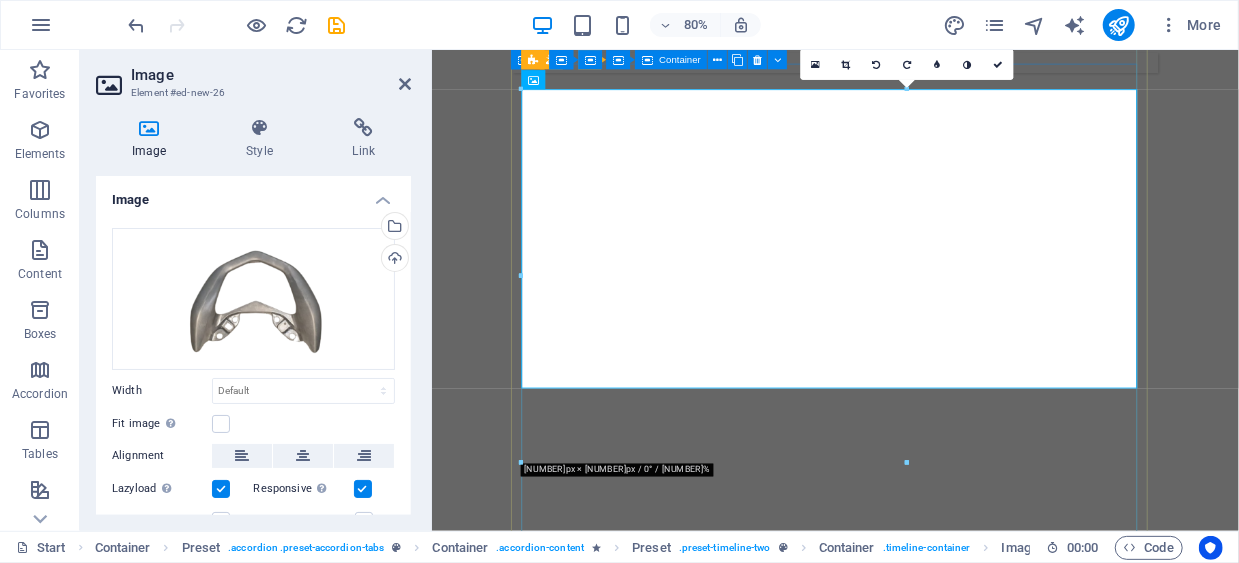 scroll, scrollTop: 8372, scrollLeft: 0, axis: vertical 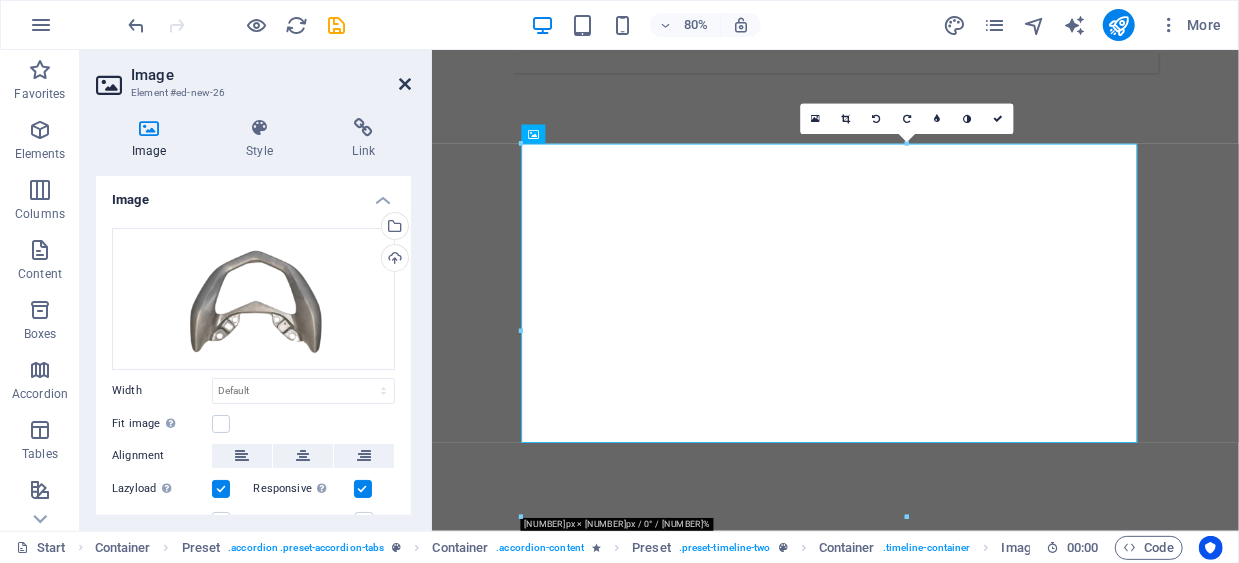 click at bounding box center [405, 84] 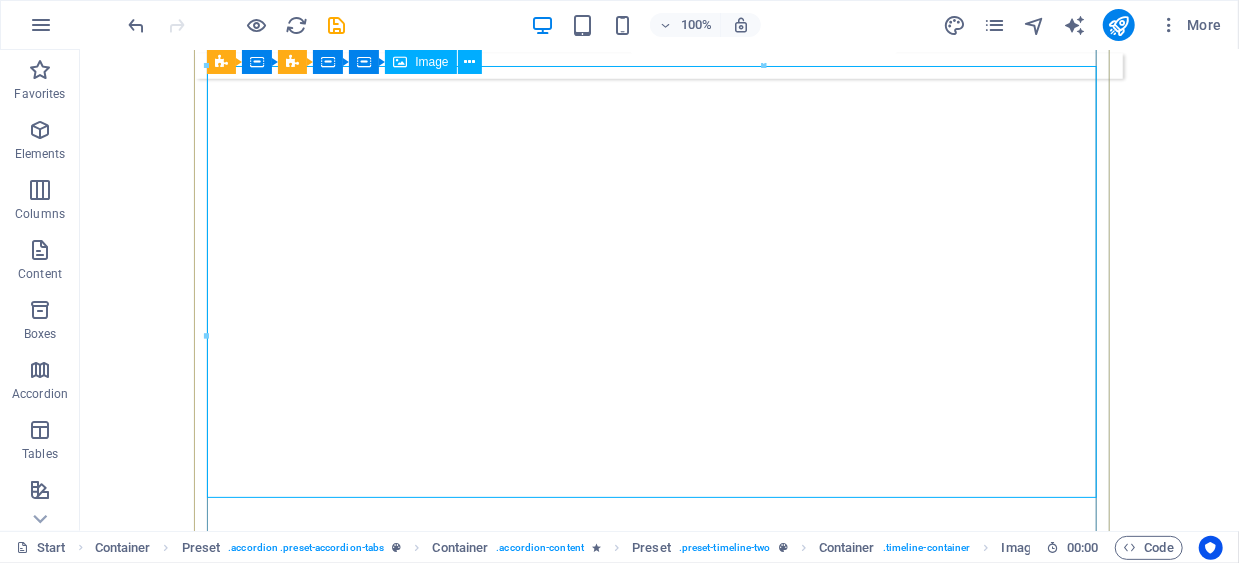 scroll, scrollTop: 8187, scrollLeft: 0, axis: vertical 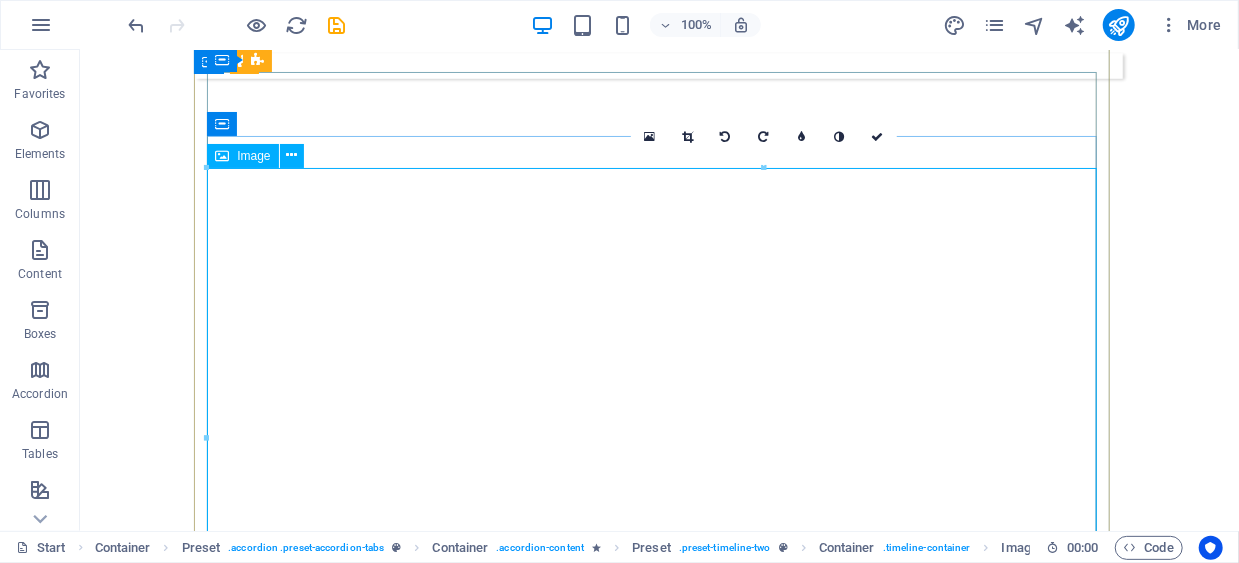 drag, startPoint x: 288, startPoint y: 220, endPoint x: 402, endPoint y: 260, distance: 120.8139 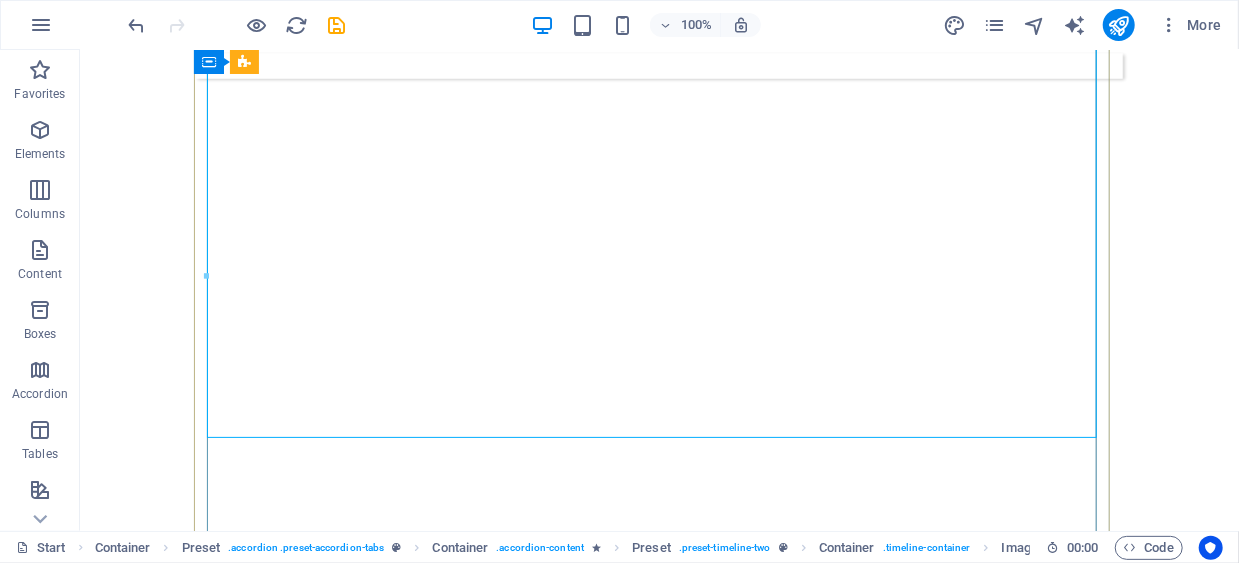 scroll, scrollTop: 8487, scrollLeft: 0, axis: vertical 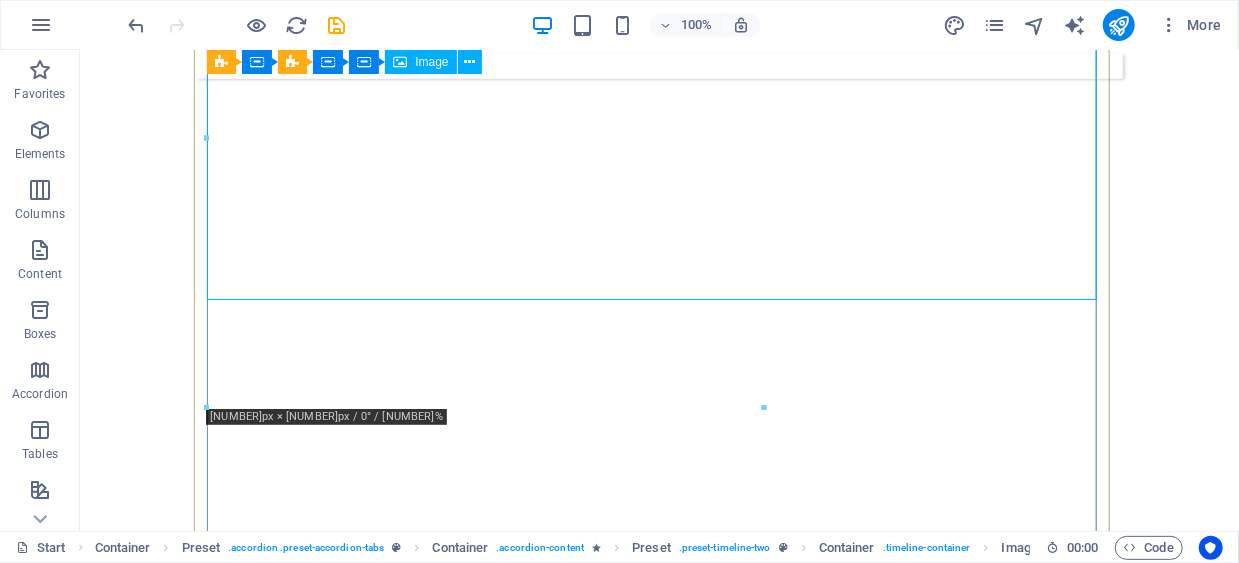 click at bounding box center (813, 6831) 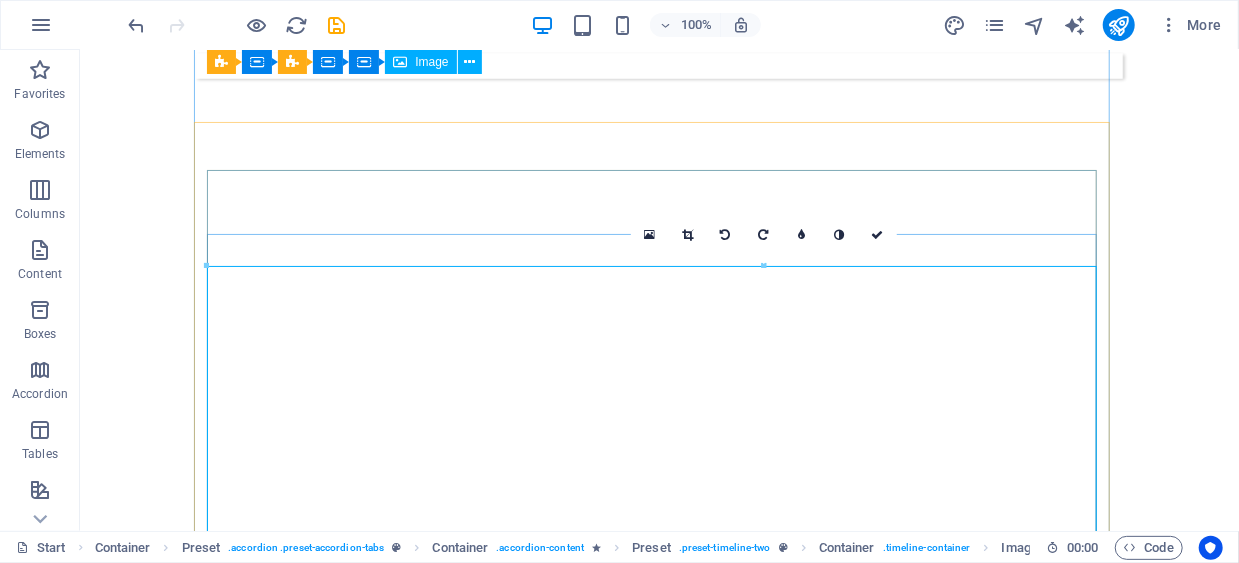 scroll, scrollTop: 8087, scrollLeft: 0, axis: vertical 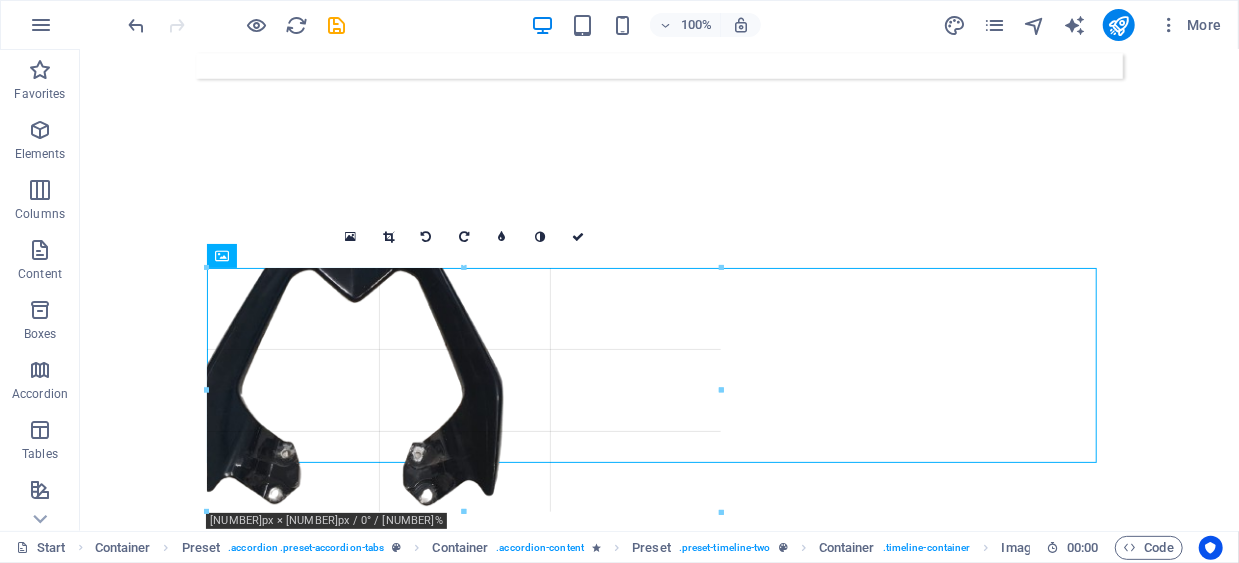 click at bounding box center (652, 919) 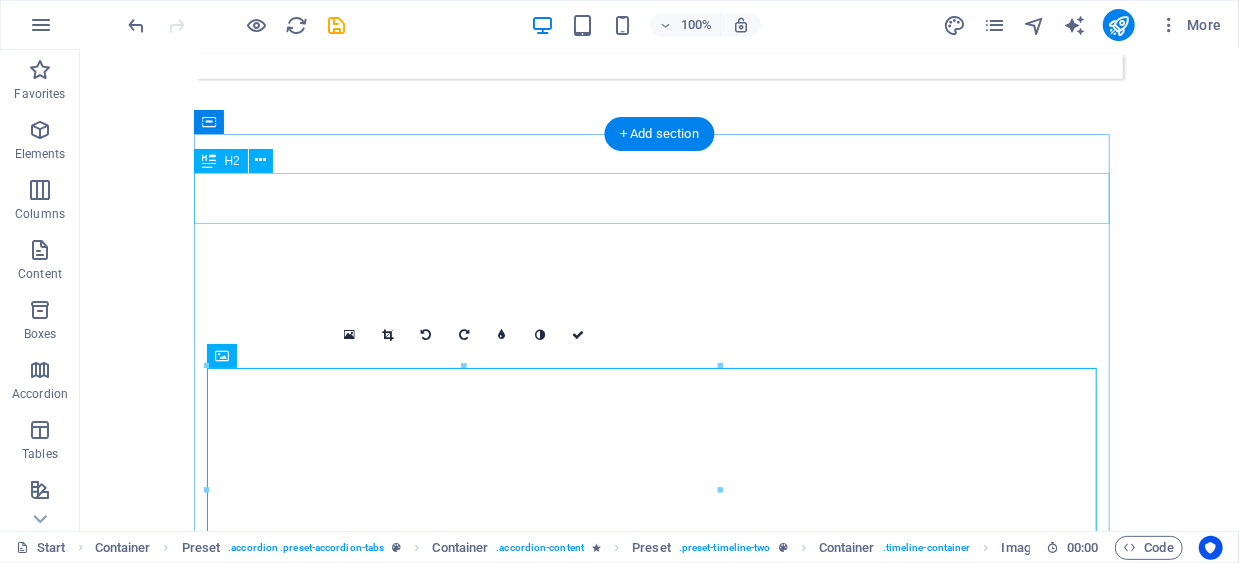 scroll, scrollTop: 7960, scrollLeft: 0, axis: vertical 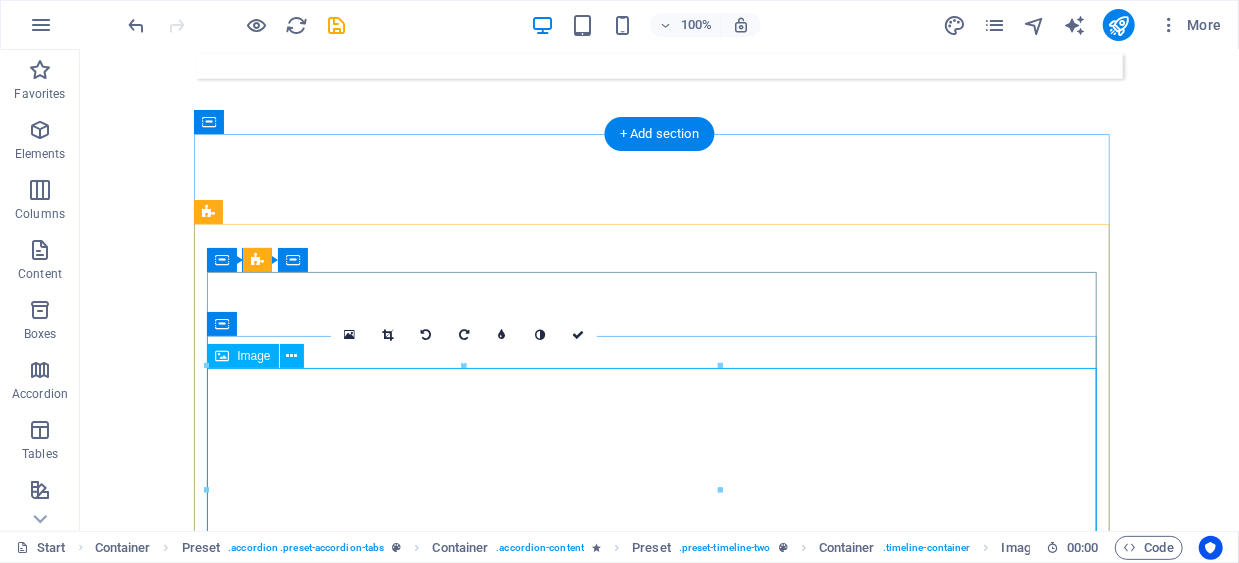drag, startPoint x: 287, startPoint y: 536, endPoint x: 531, endPoint y: 475, distance: 251.50945 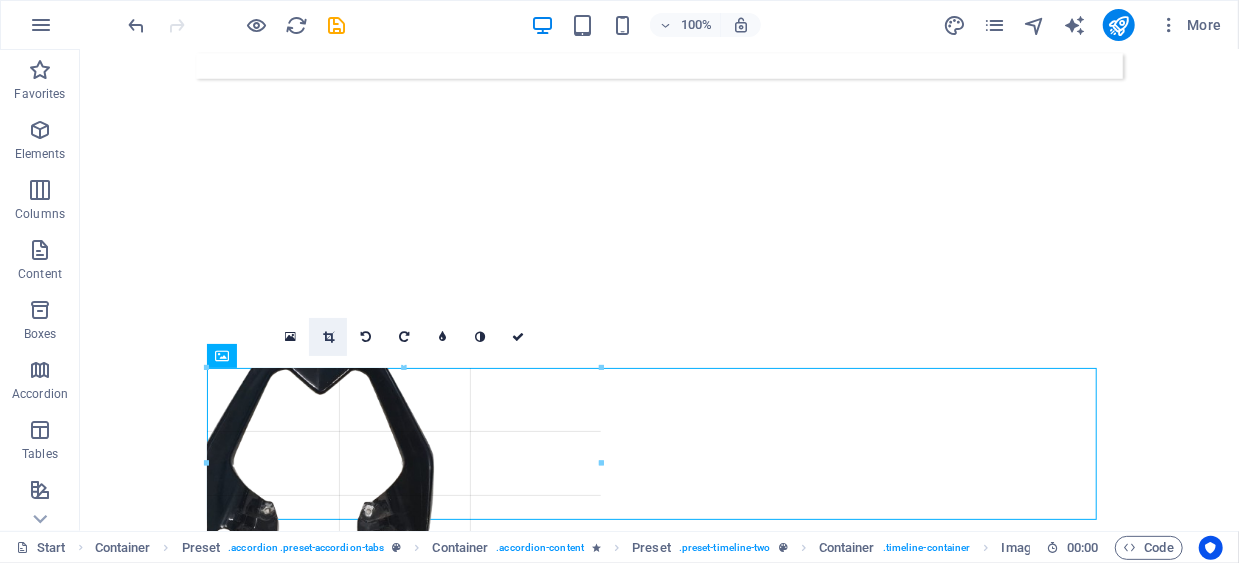 click at bounding box center (328, 337) 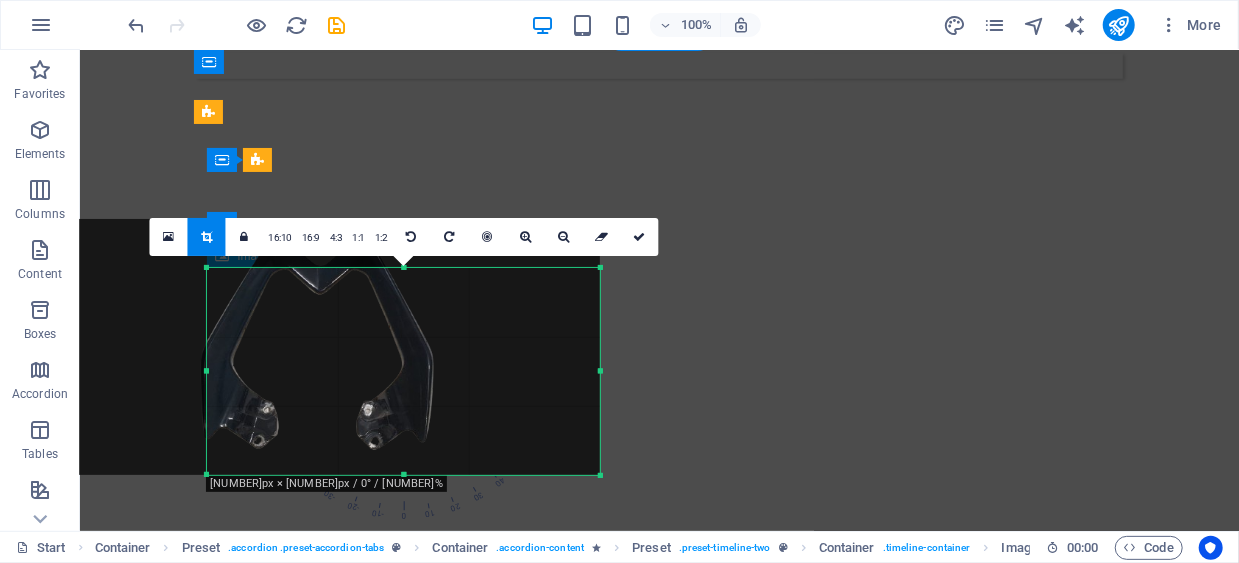 scroll, scrollTop: 8054, scrollLeft: 0, axis: vertical 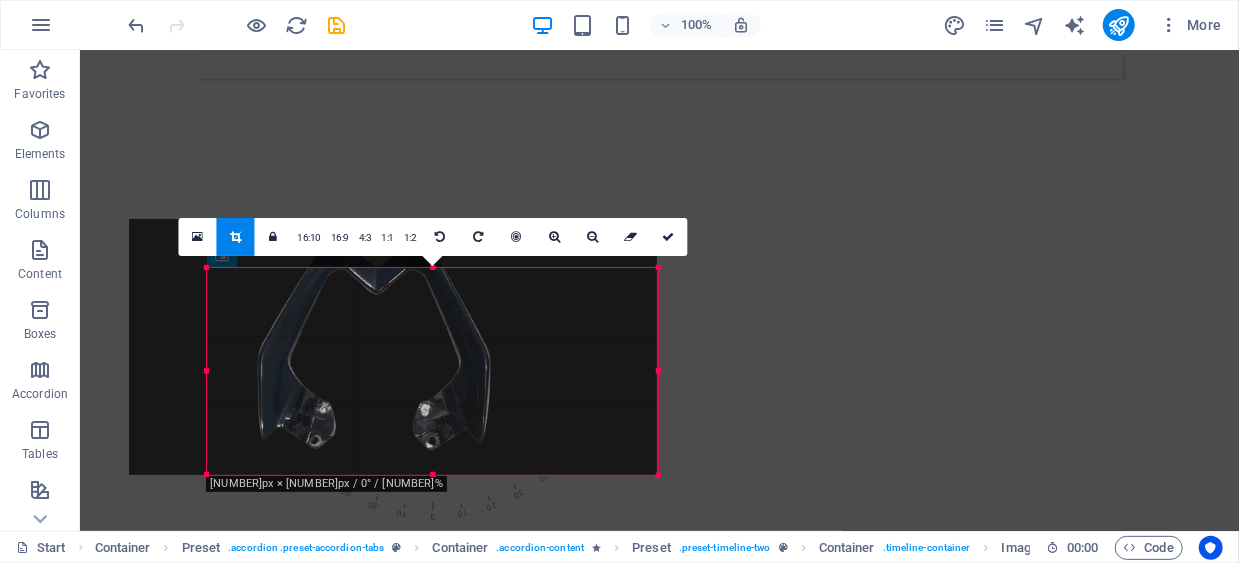 drag, startPoint x: 207, startPoint y: 374, endPoint x: 152, endPoint y: 366, distance: 55.578773 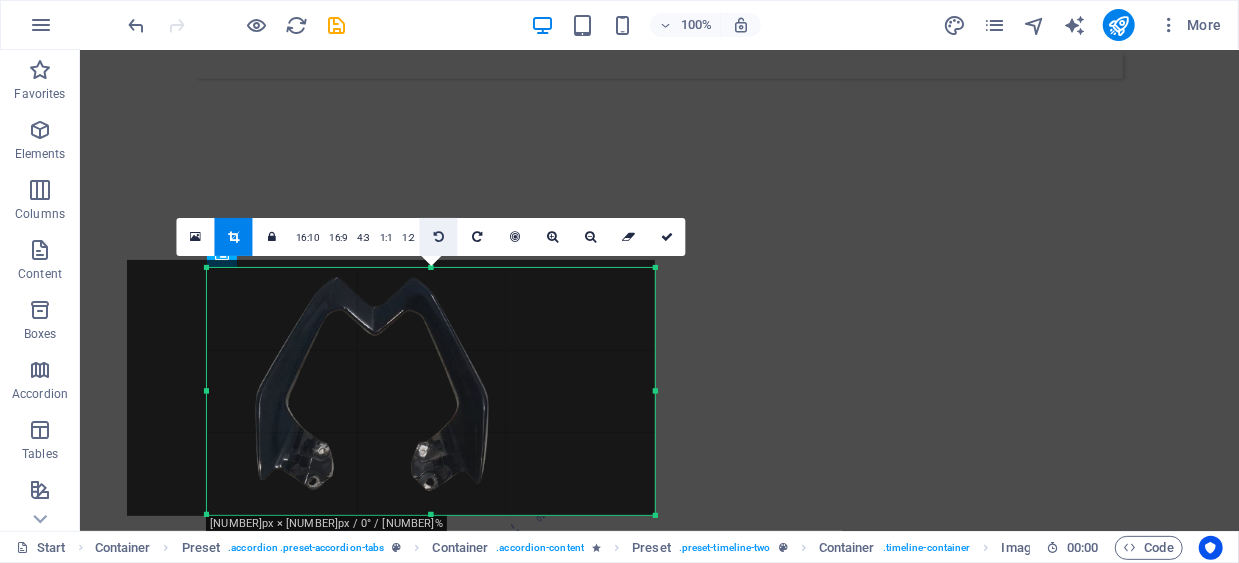 scroll, scrollTop: 8058, scrollLeft: 0, axis: vertical 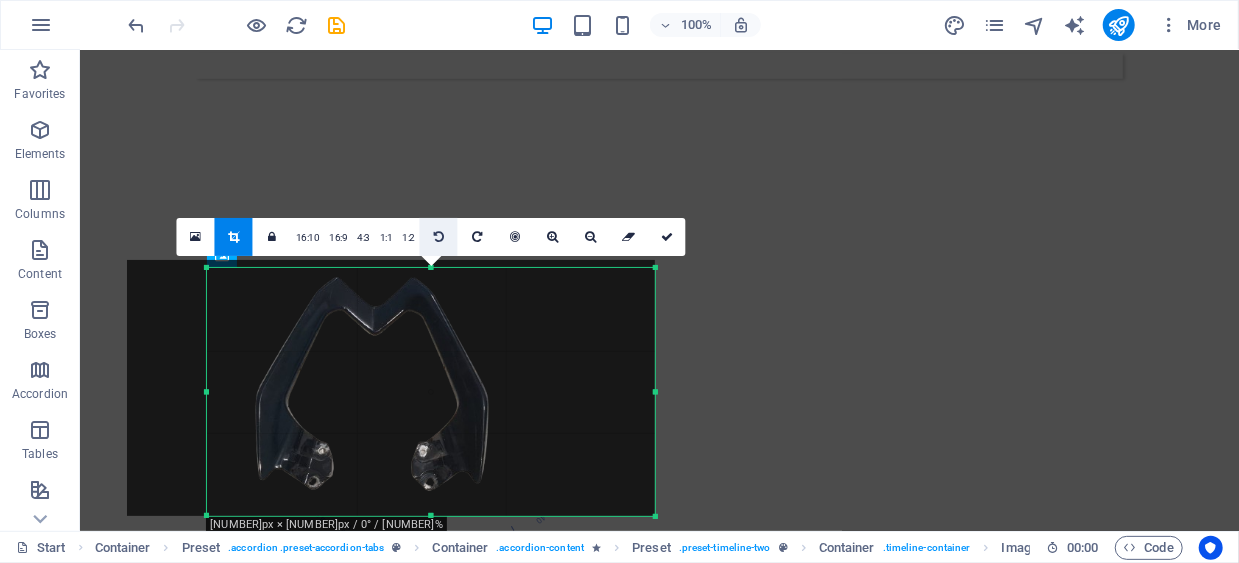 drag, startPoint x: 430, startPoint y: 270, endPoint x: 422, endPoint y: 229, distance: 41.773197 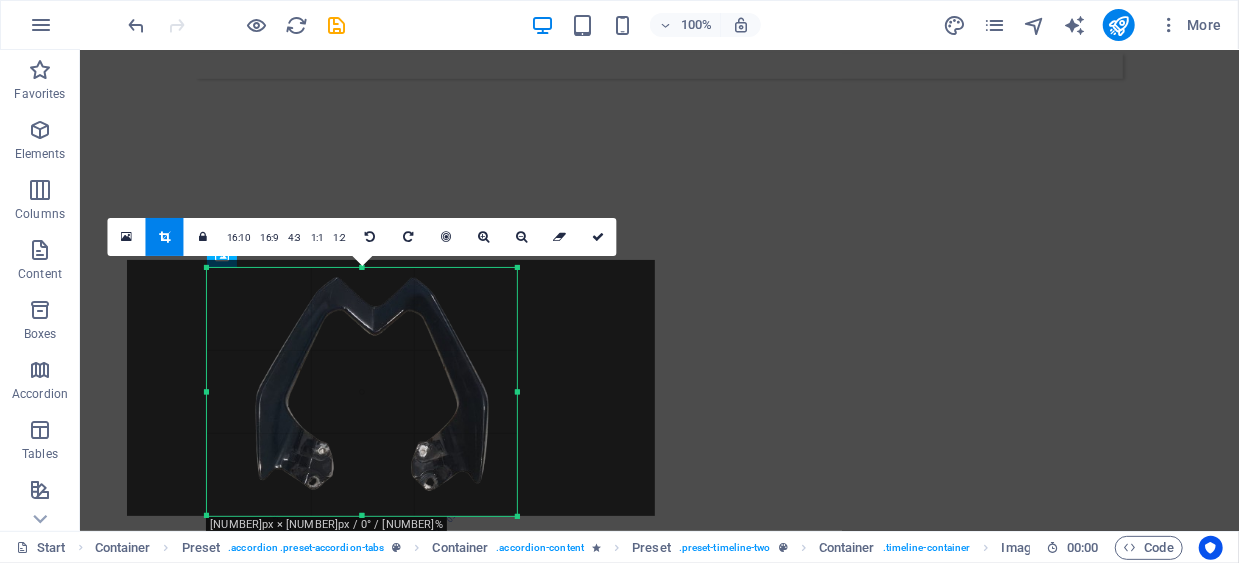 drag, startPoint x: 653, startPoint y: 393, endPoint x: 515, endPoint y: 393, distance: 138 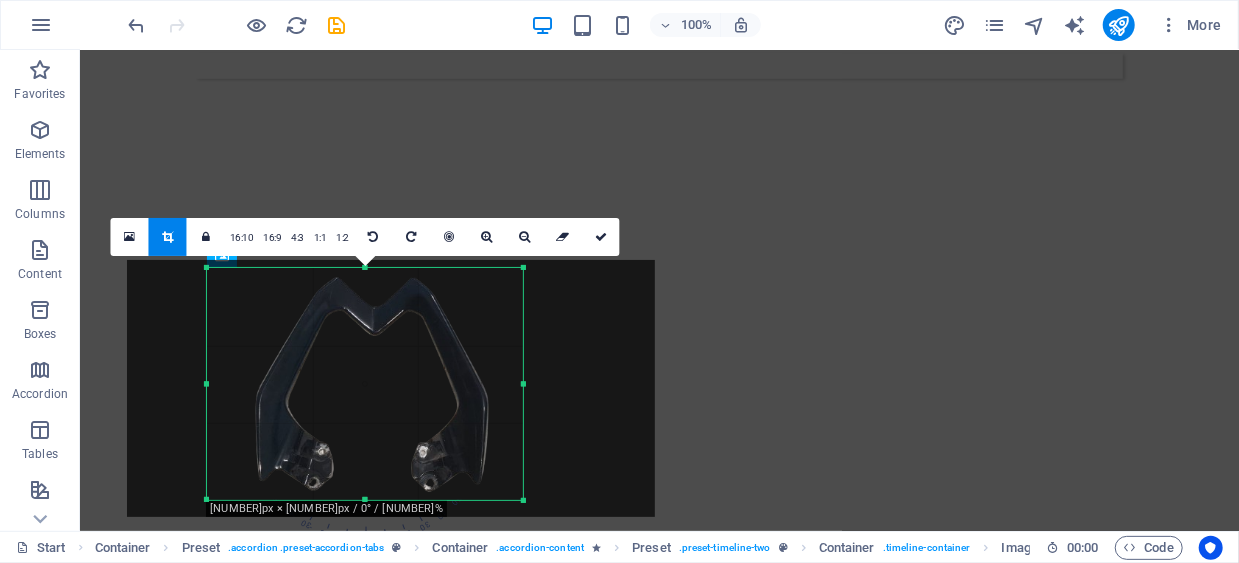 scroll, scrollTop: 8056, scrollLeft: 0, axis: vertical 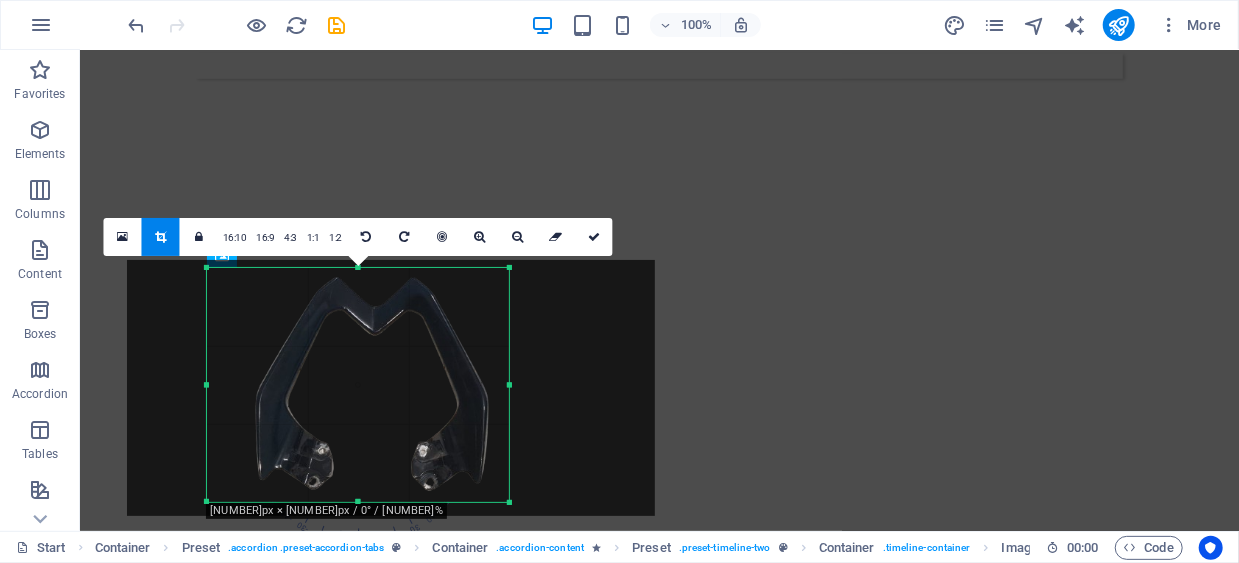 drag, startPoint x: 517, startPoint y: 516, endPoint x: 509, endPoint y: 502, distance: 16.124516 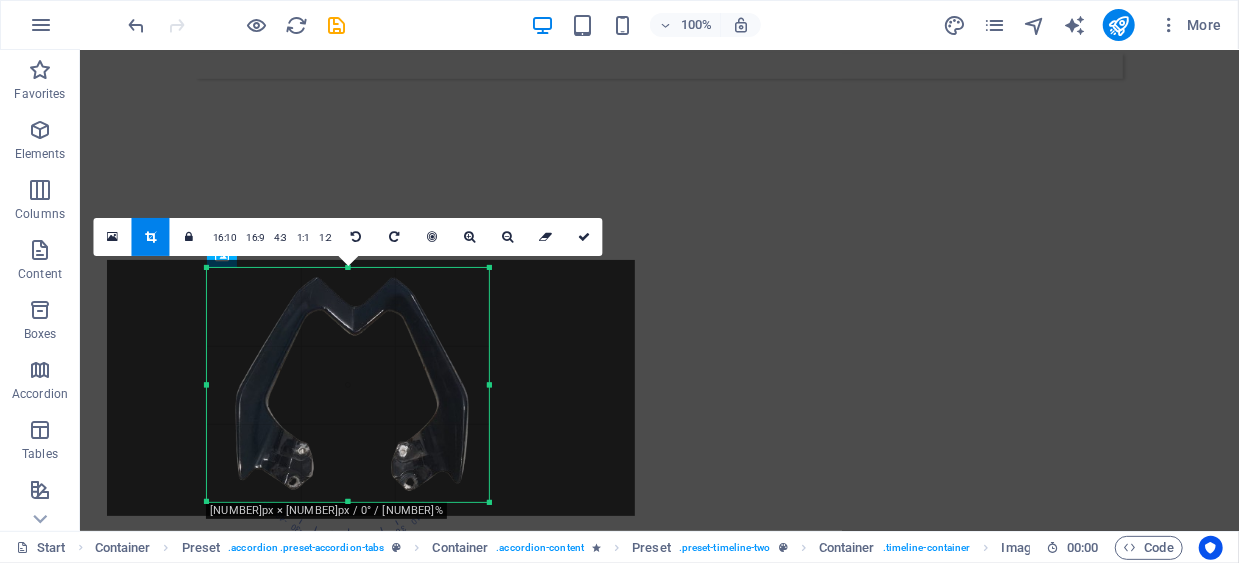 drag, startPoint x: 209, startPoint y: 387, endPoint x: 229, endPoint y: 387, distance: 20 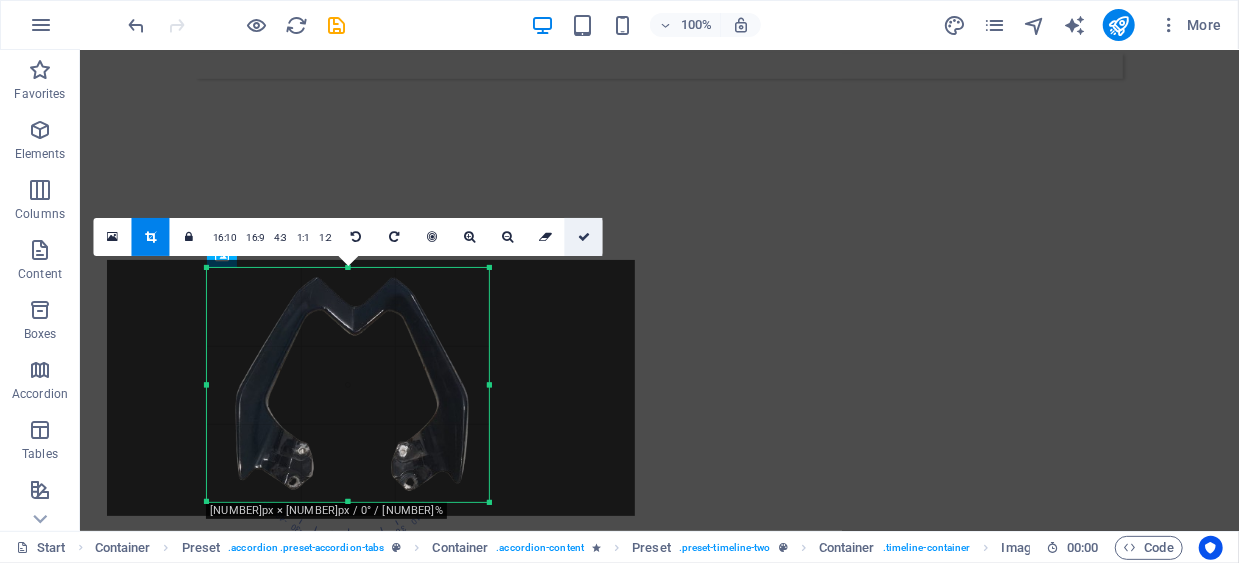 click at bounding box center [584, 237] 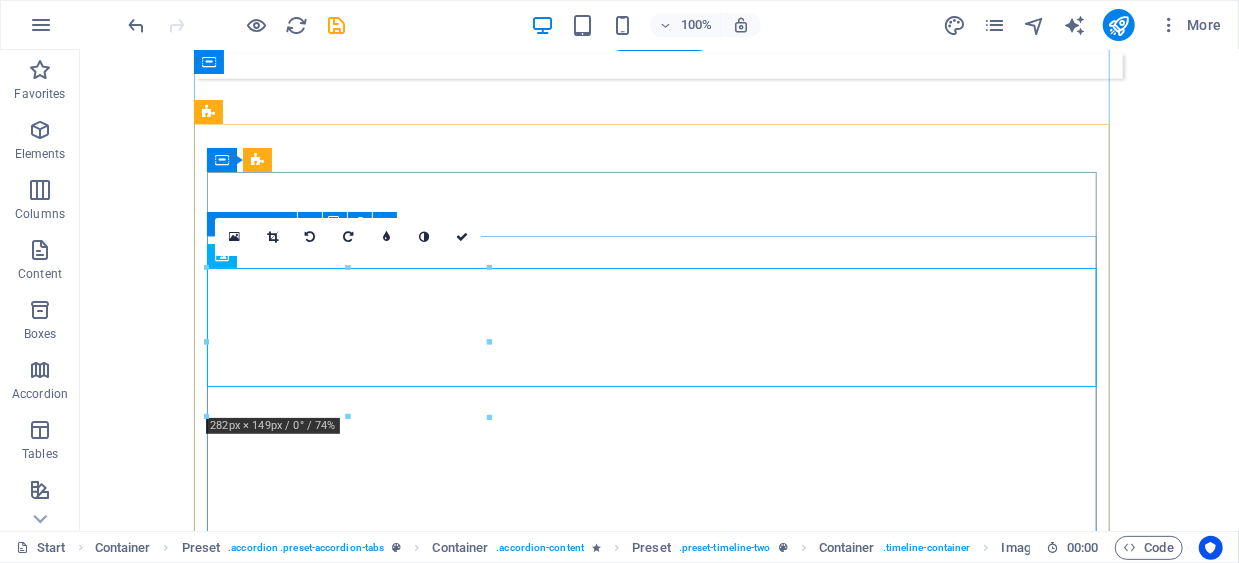 scroll, scrollTop: 8056, scrollLeft: 0, axis: vertical 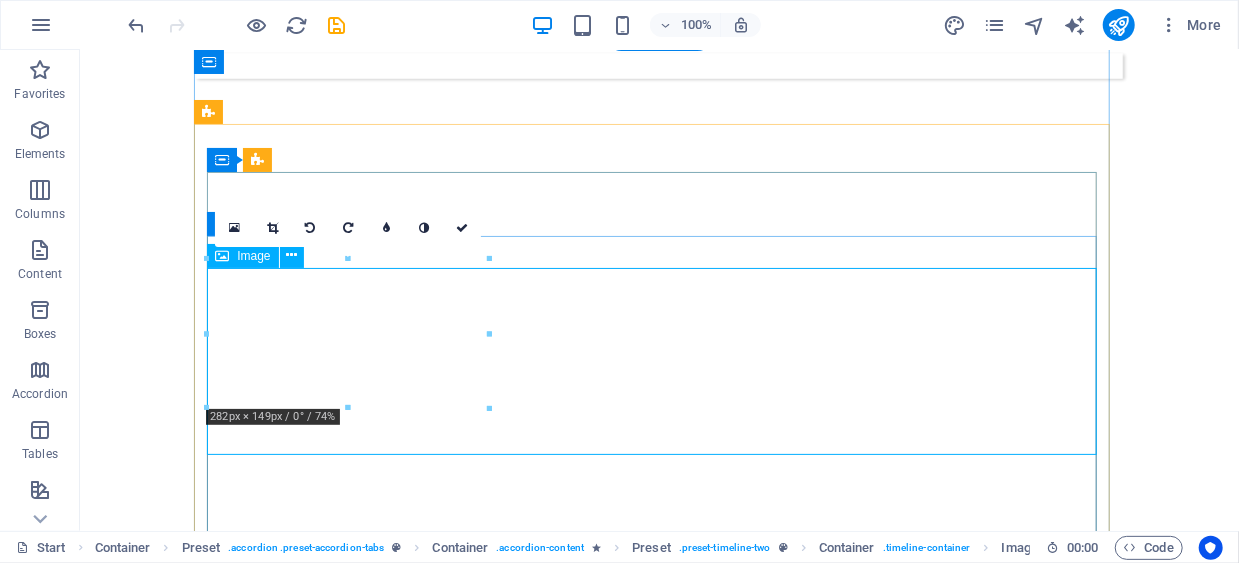 click at bounding box center (750, 7116) 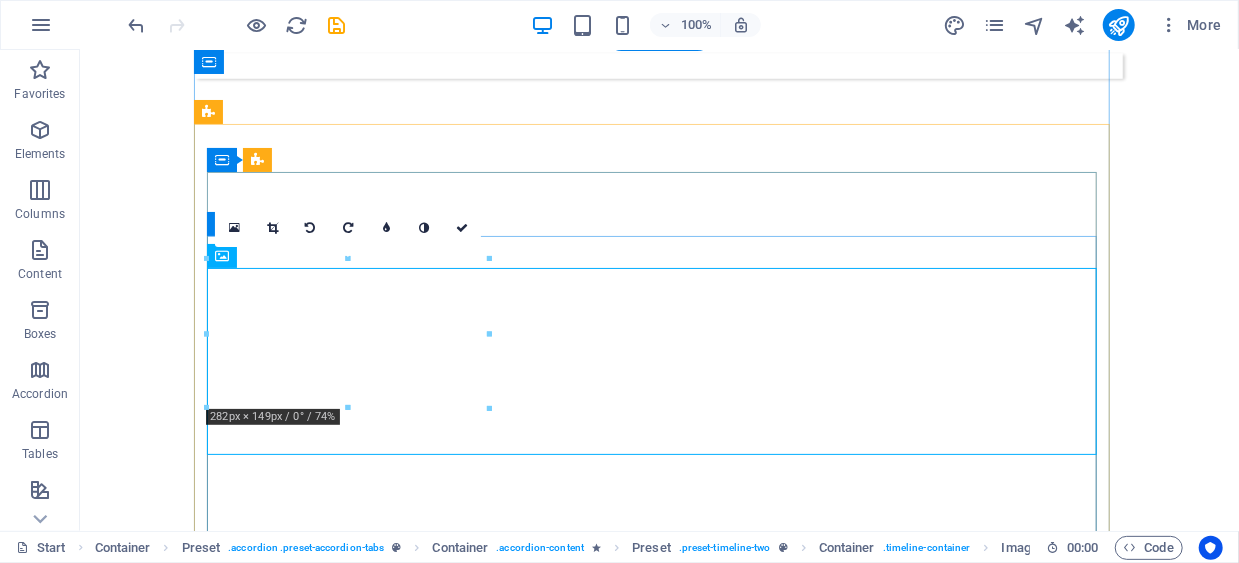 click on "TAHUN 2021 Buffing Handle Seat N-Max dan Mio Customer : PT Cabinindo Putra -> PT Yamaha Indonesia Motor Manufacturing" at bounding box center [750, 7198] 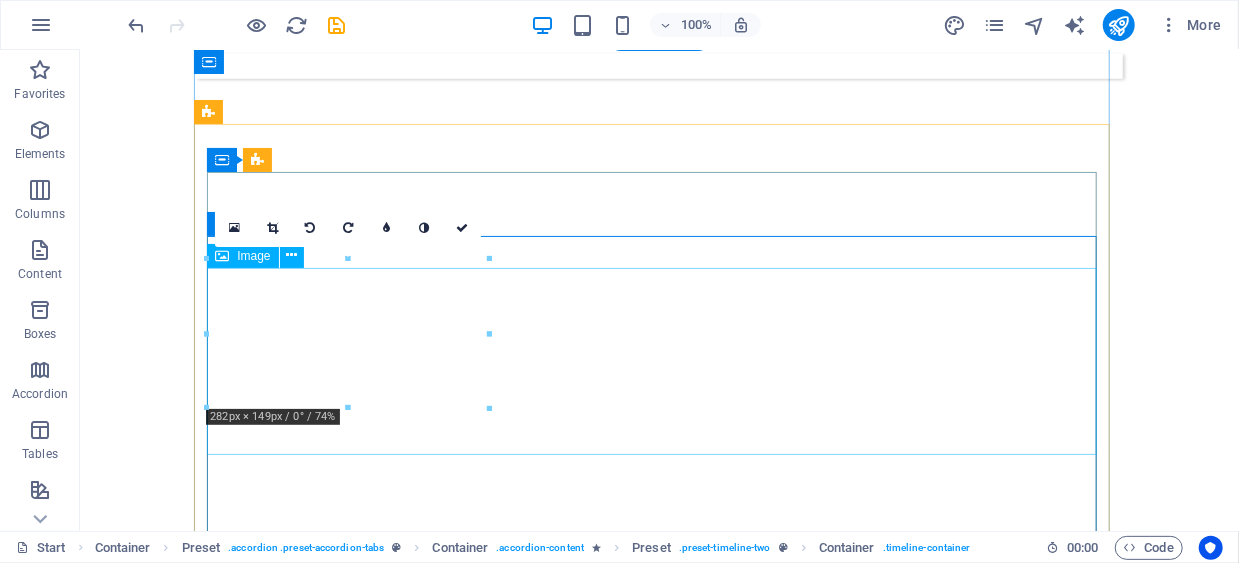 click at bounding box center (750, 7116) 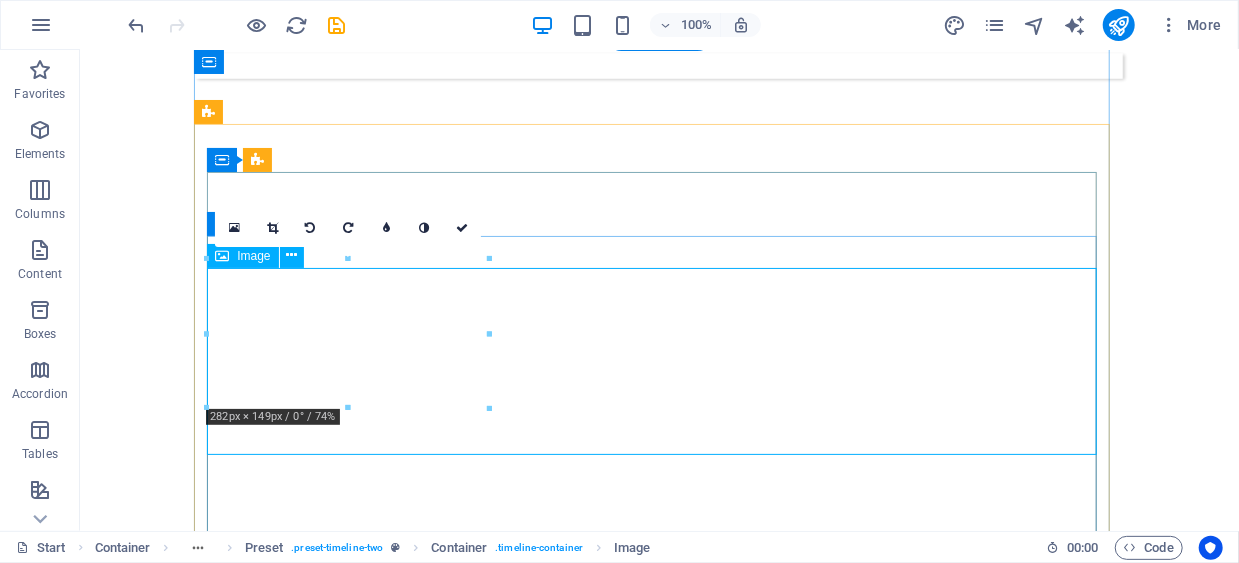click at bounding box center [750, 7116] 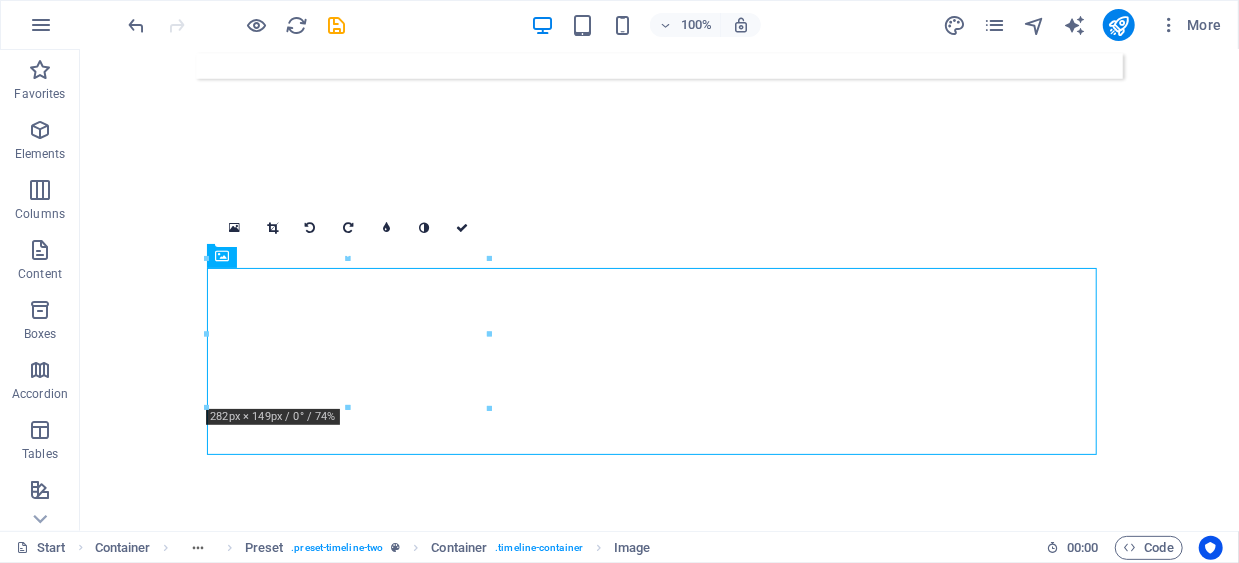 click on "16:10 16:9 4:3 1:1 1:2 0" at bounding box center [348, 228] 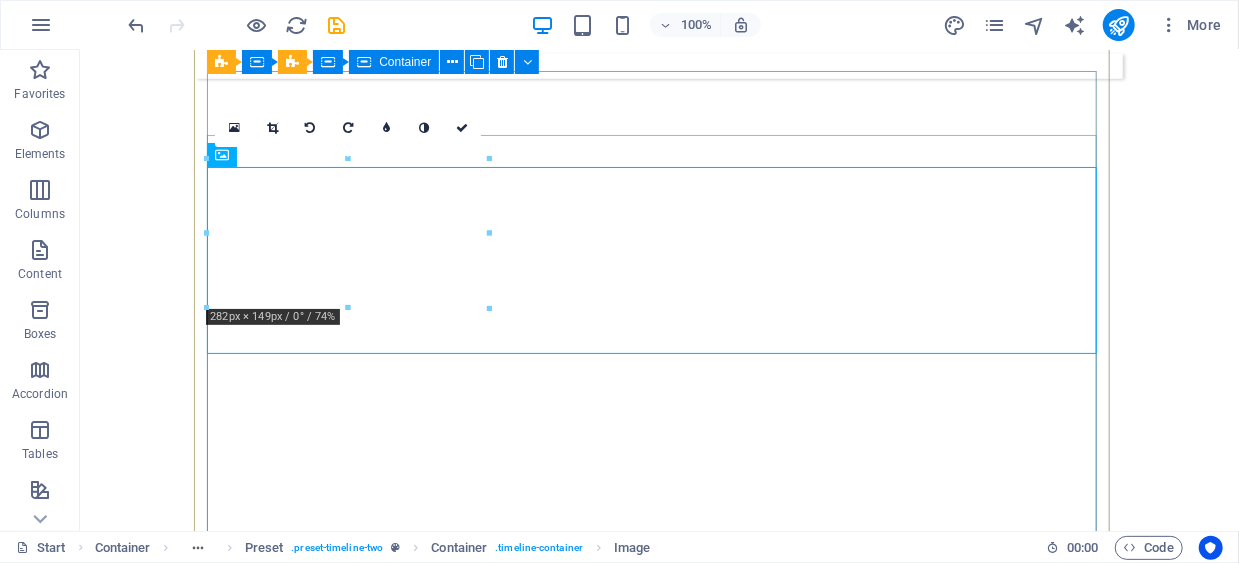 scroll, scrollTop: 8056, scrollLeft: 0, axis: vertical 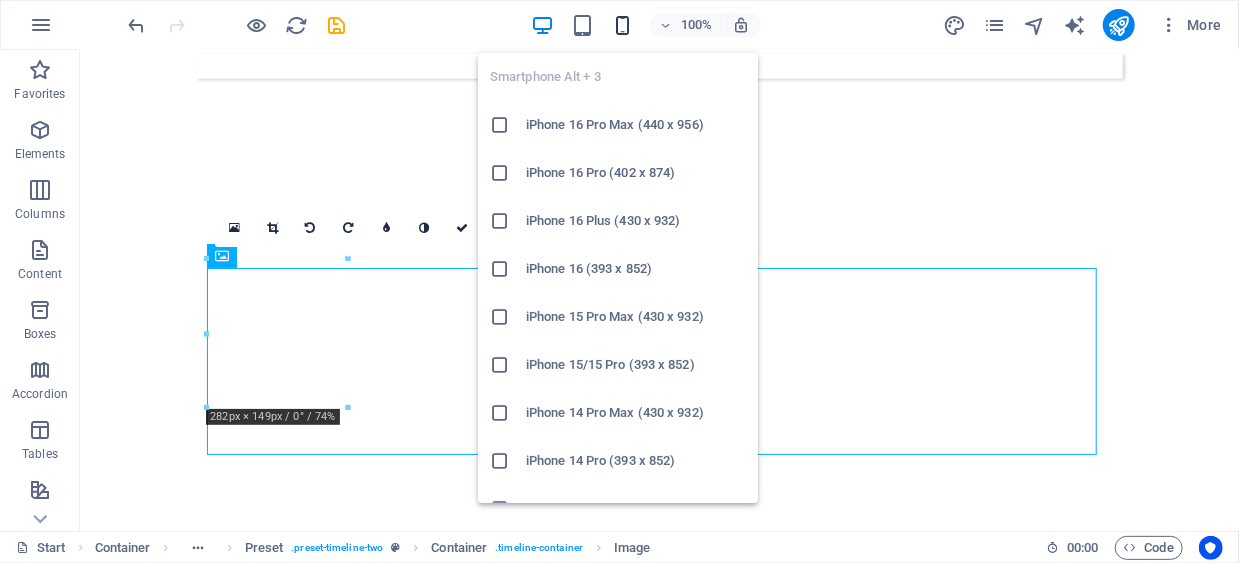 click at bounding box center [622, 25] 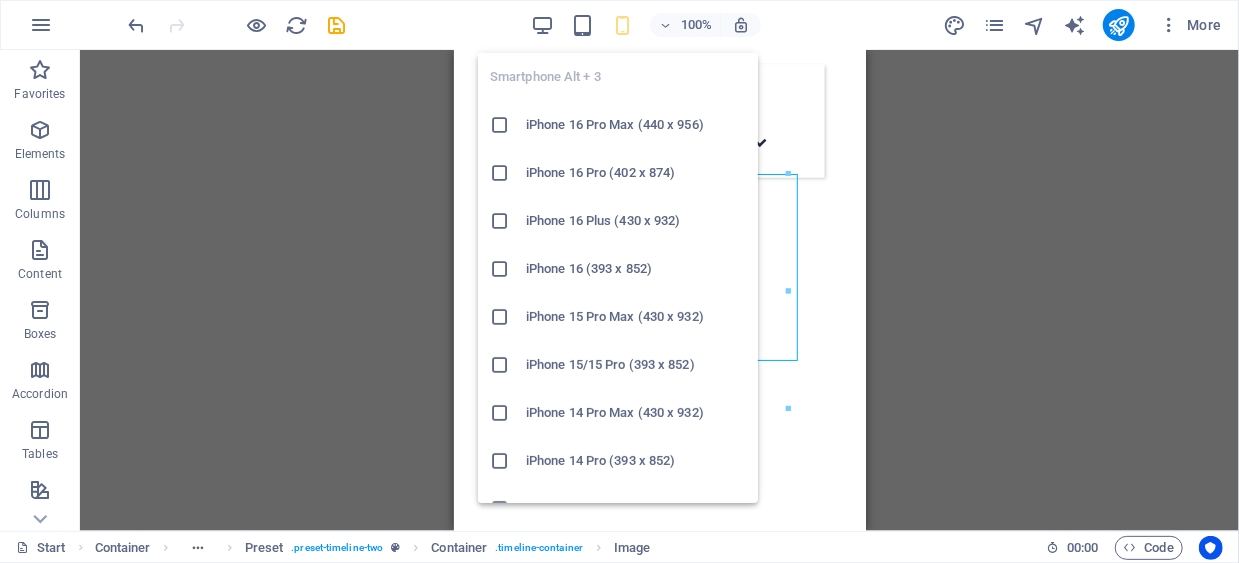 scroll, scrollTop: 11826, scrollLeft: 0, axis: vertical 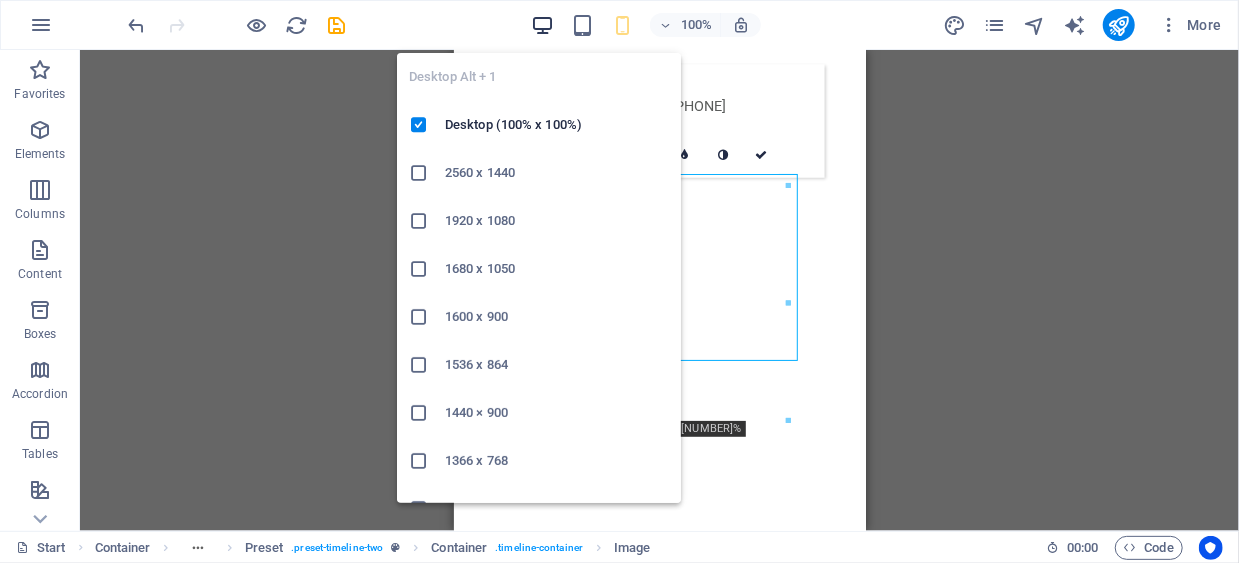 click at bounding box center [542, 25] 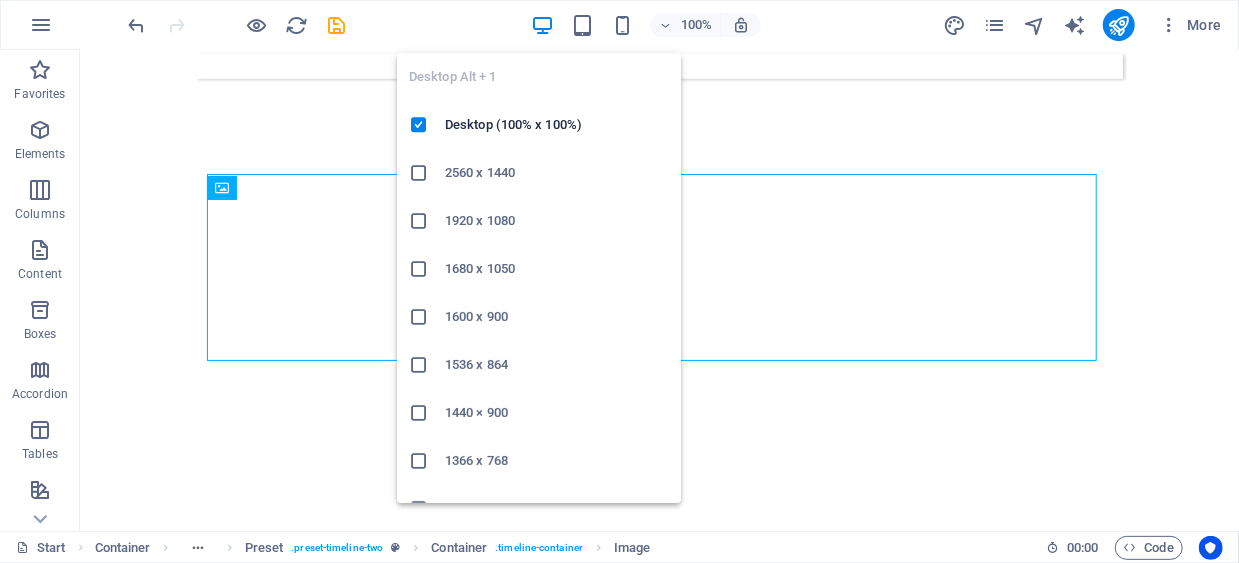 scroll, scrollTop: 8150, scrollLeft: 0, axis: vertical 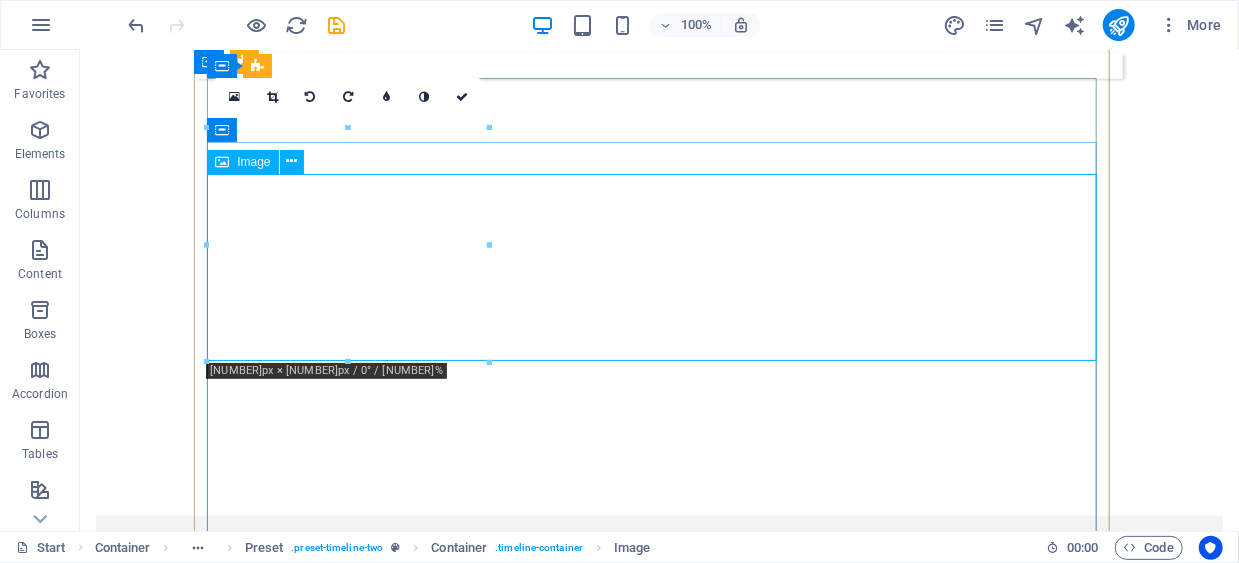 click at bounding box center [750, 6651] 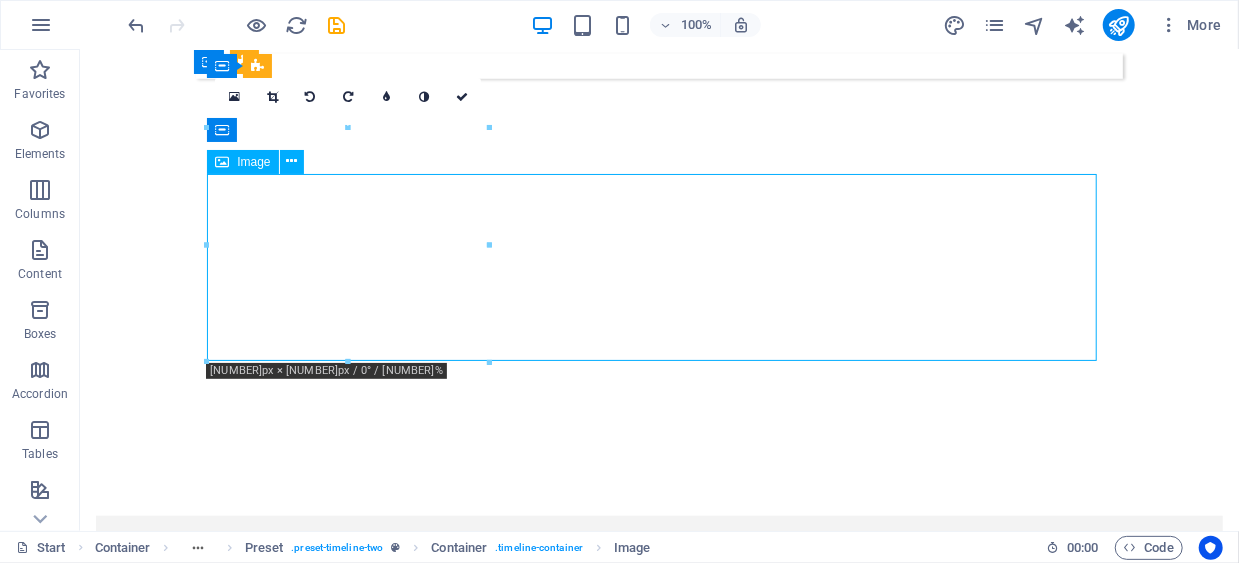 drag, startPoint x: 456, startPoint y: 216, endPoint x: 712, endPoint y: 220, distance: 256.03125 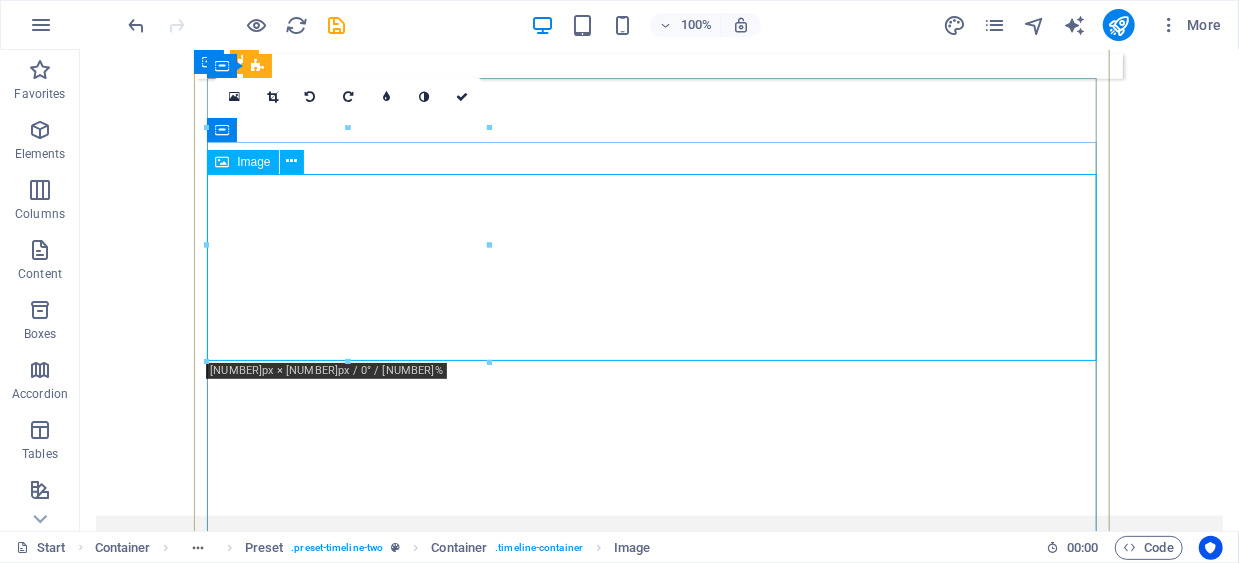 click on "Image" at bounding box center [242, 162] 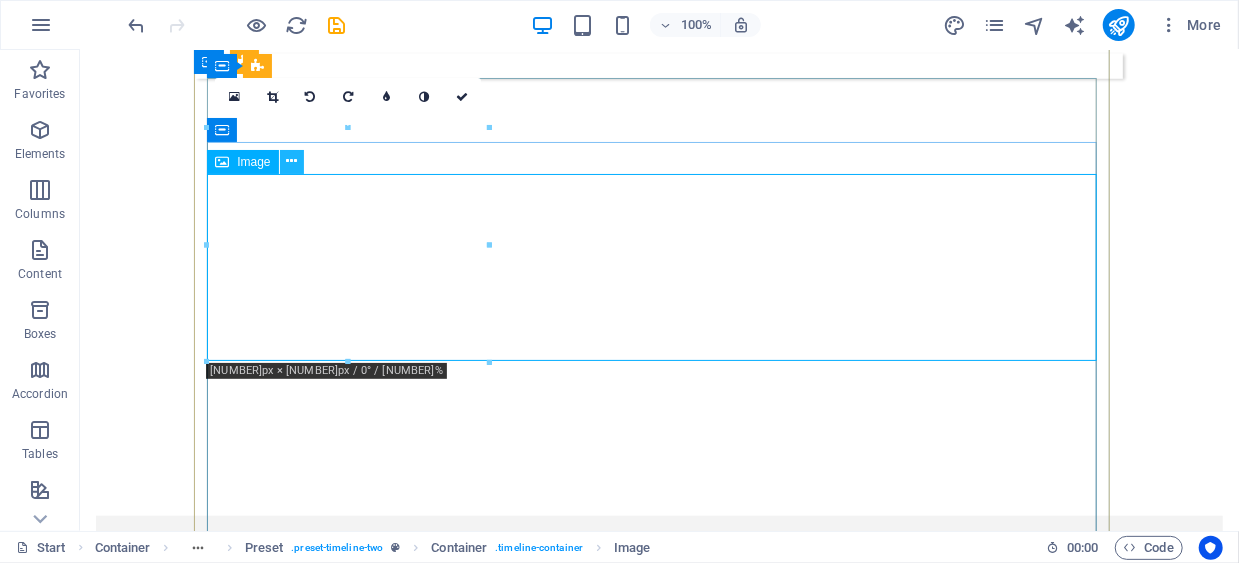 click at bounding box center (291, 161) 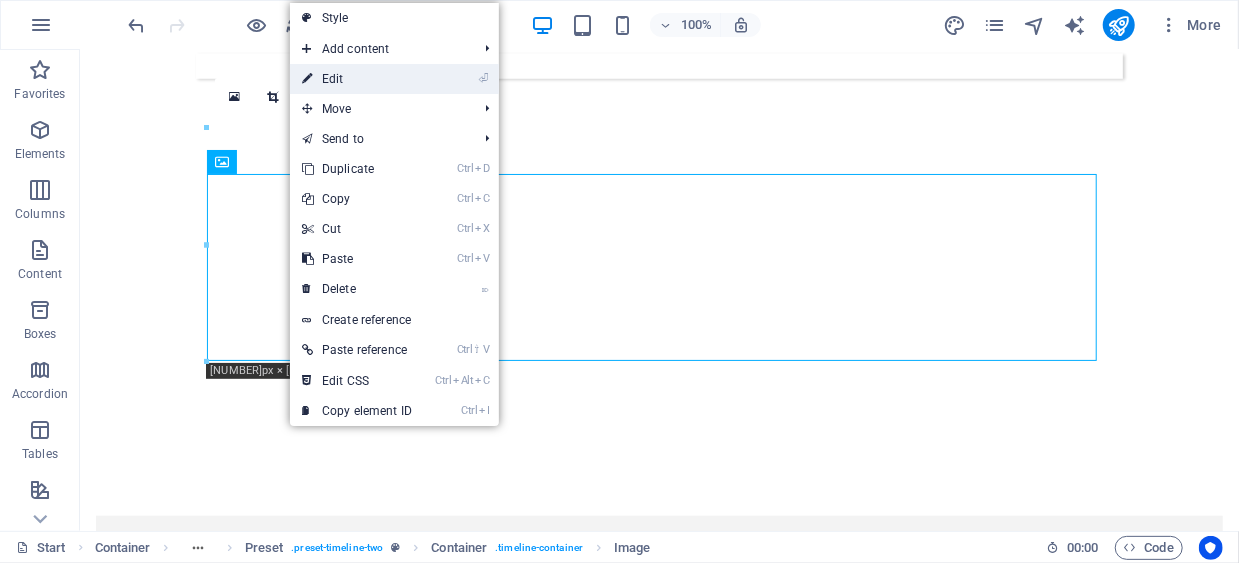 click on "⏎  Edit" at bounding box center [357, 79] 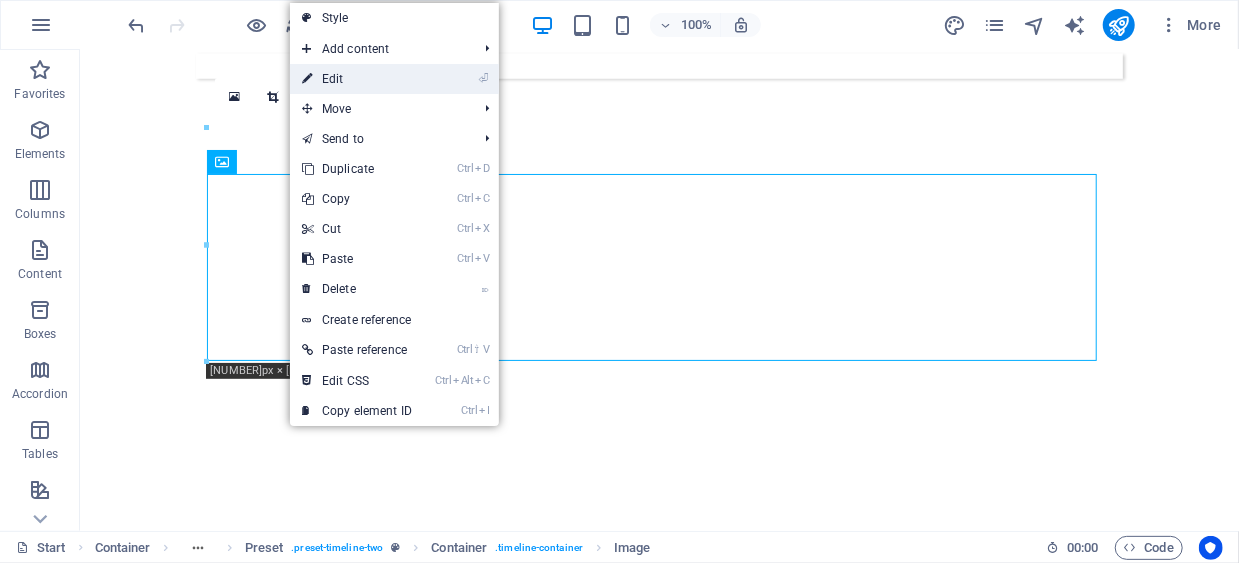 scroll, scrollTop: 8342, scrollLeft: 0, axis: vertical 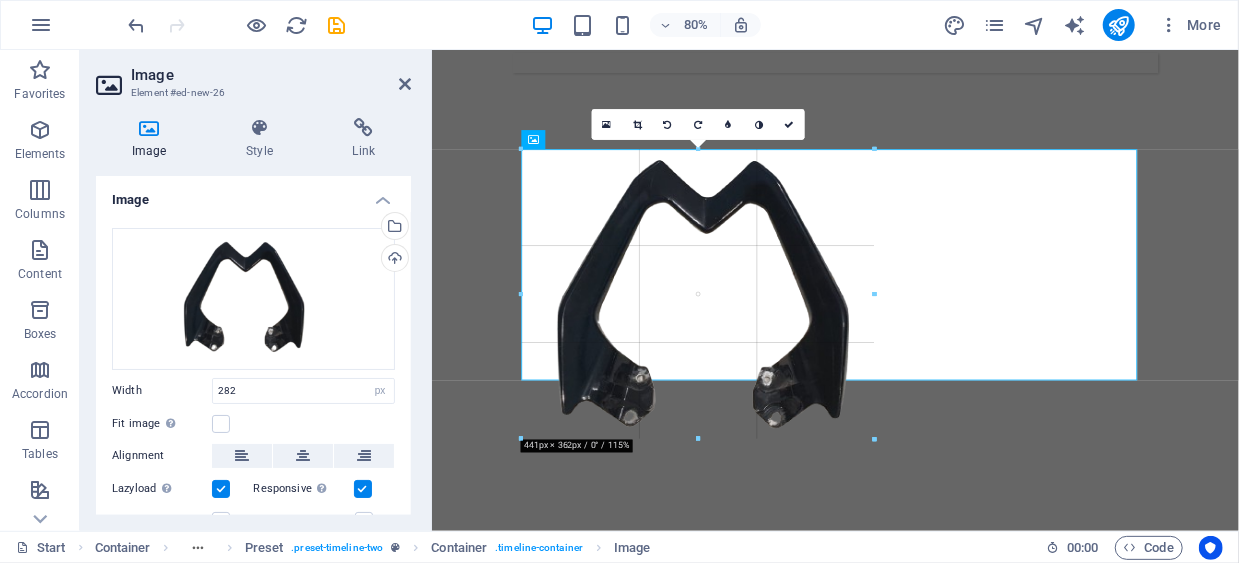 drag, startPoint x: 750, startPoint y: 237, endPoint x: 913, endPoint y: 220, distance: 163.88411 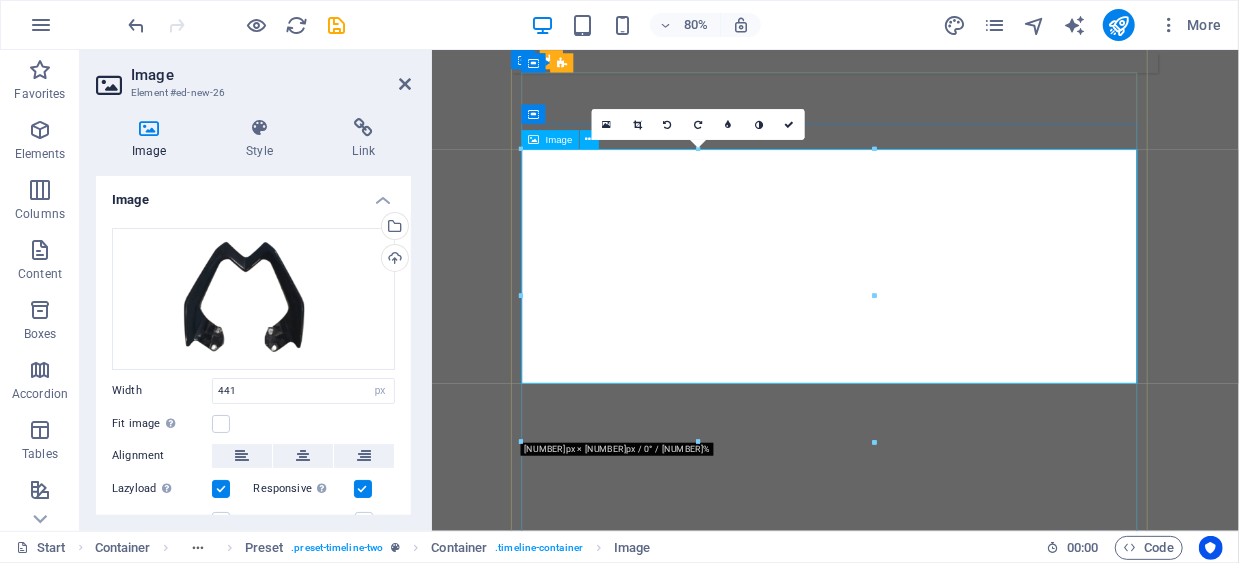 click at bounding box center [1015, 7141] 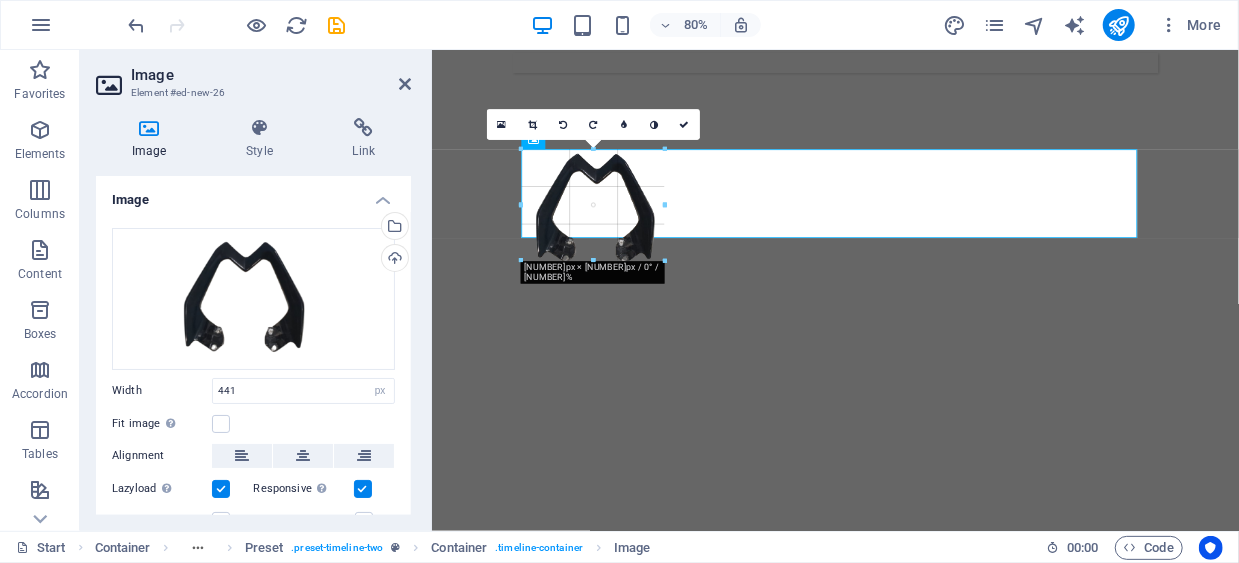 drag, startPoint x: 877, startPoint y: 297, endPoint x: 228, endPoint y: 272, distance: 649.4813 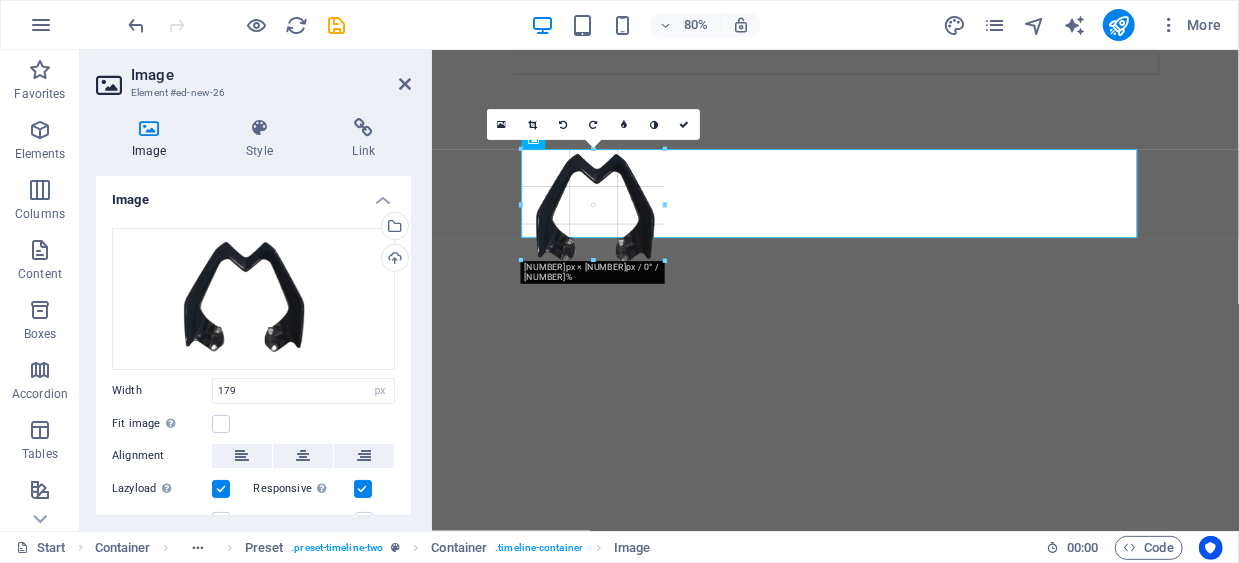 scroll, scrollTop: 8334, scrollLeft: 0, axis: vertical 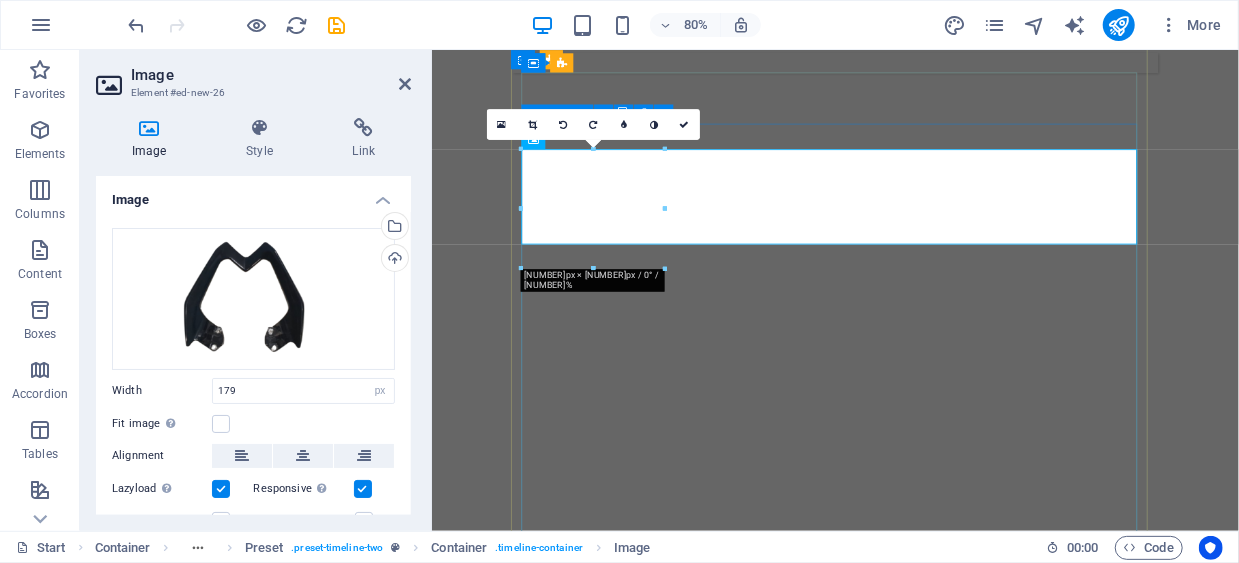 click on "TAHUN 2021 Buffing Handle Seat N-Max dan Mio Customer : PT Cabinindo Putra -> PT Yamaha Indonesia Motor Manufacturing" at bounding box center [1015, 7135] 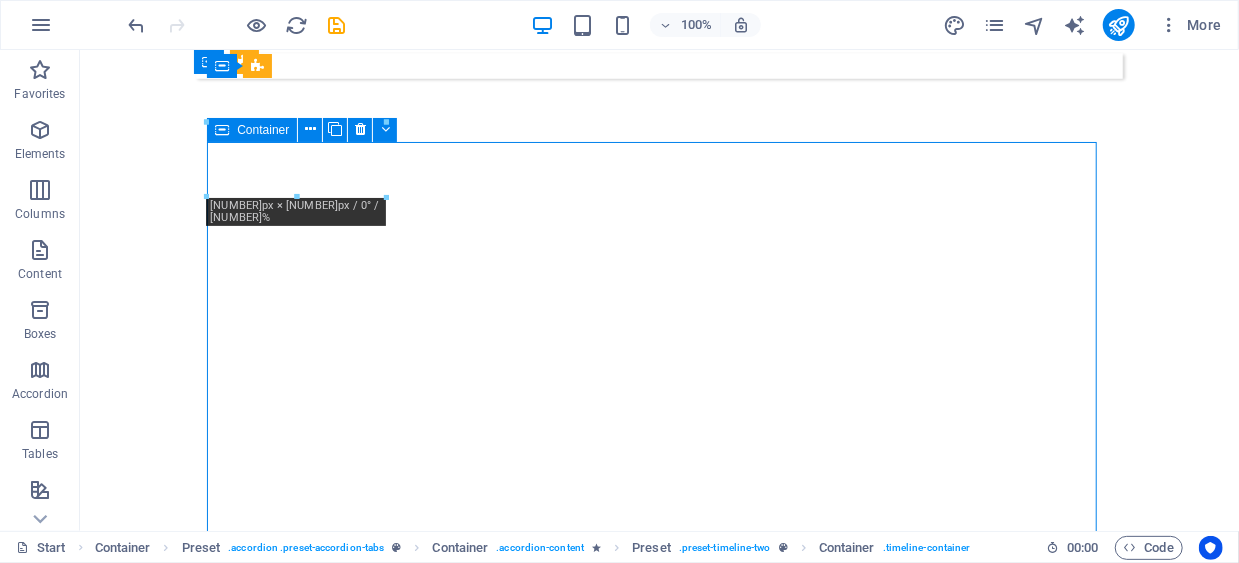 scroll, scrollTop: 8142, scrollLeft: 0, axis: vertical 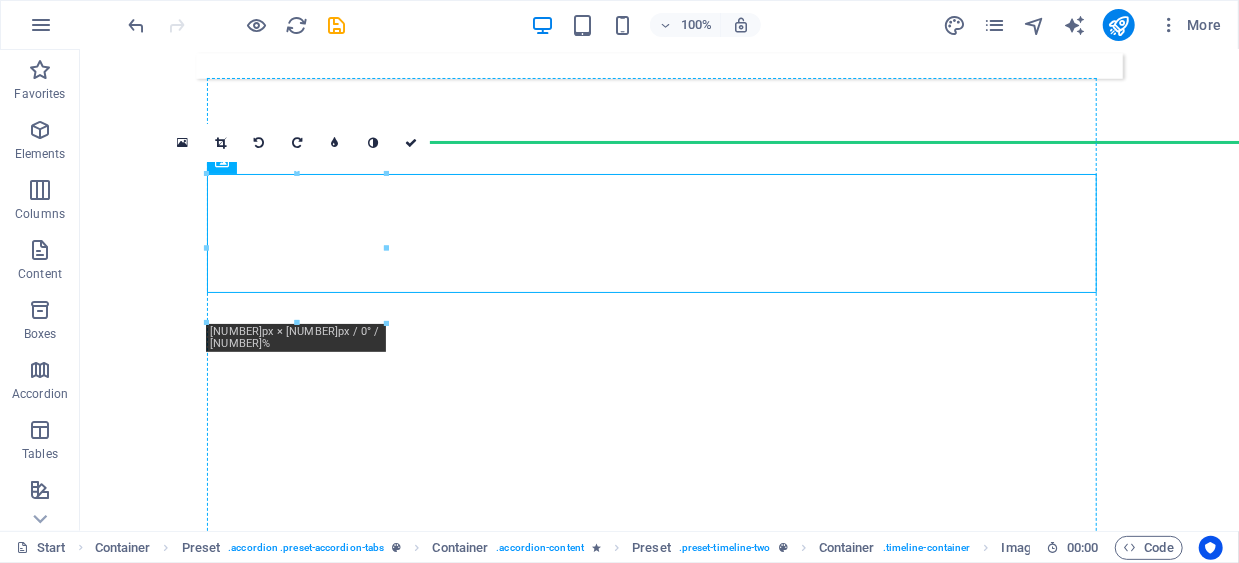 drag, startPoint x: 294, startPoint y: 218, endPoint x: 225, endPoint y: 376, distance: 172.4094 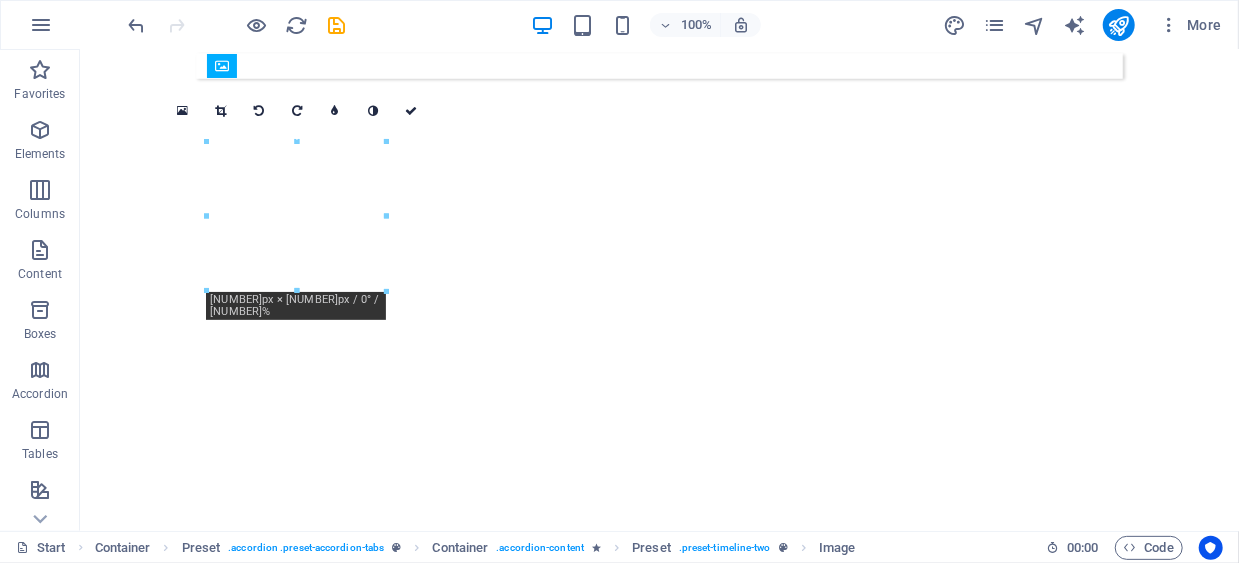 drag, startPoint x: 281, startPoint y: 218, endPoint x: 216, endPoint y: 348, distance: 145.34442 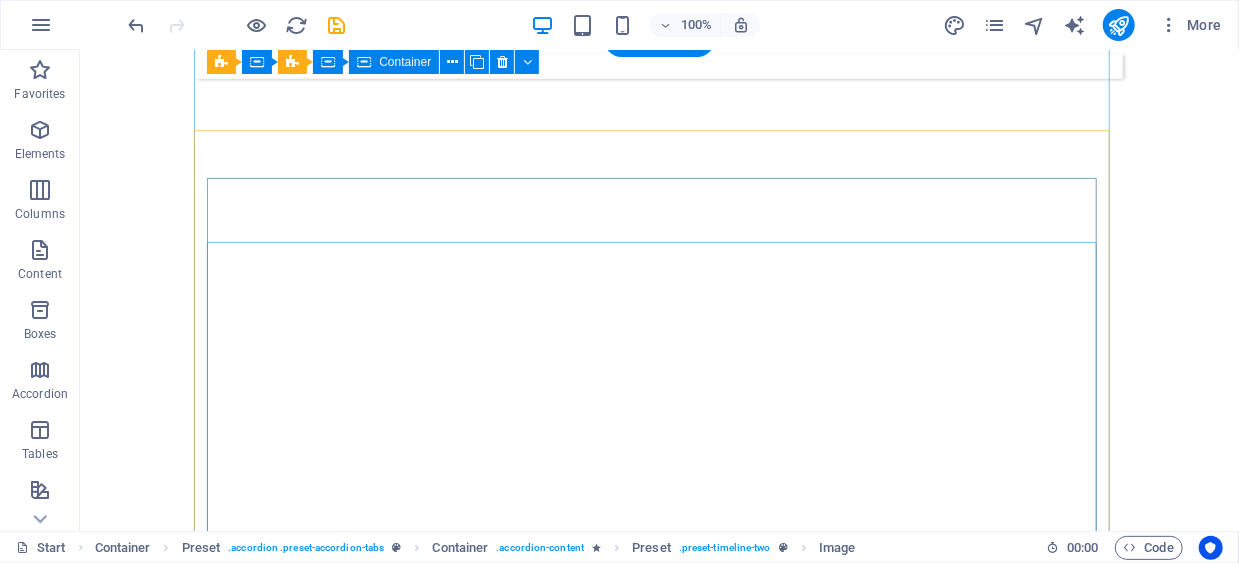 scroll, scrollTop: 8038, scrollLeft: 0, axis: vertical 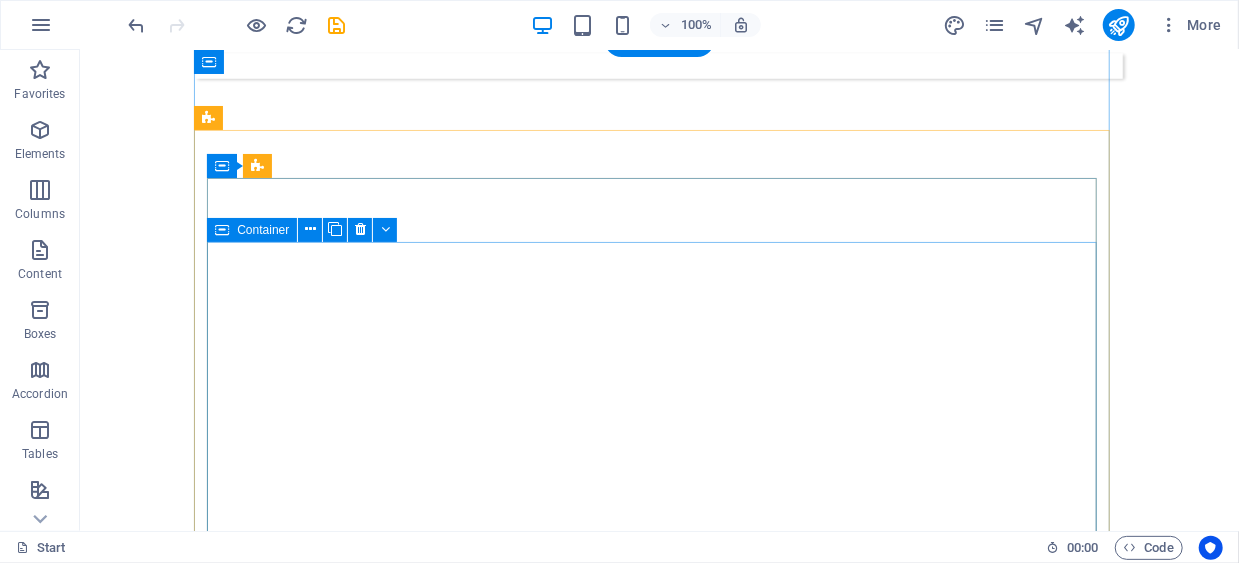 click on "TAHUN 2021 Buffing Handle Seat N-Max dan Mio Customer : PT Cabinindo Putra -> PT Yamaha Indonesia Motor Manufacturing" at bounding box center [750, 7113] 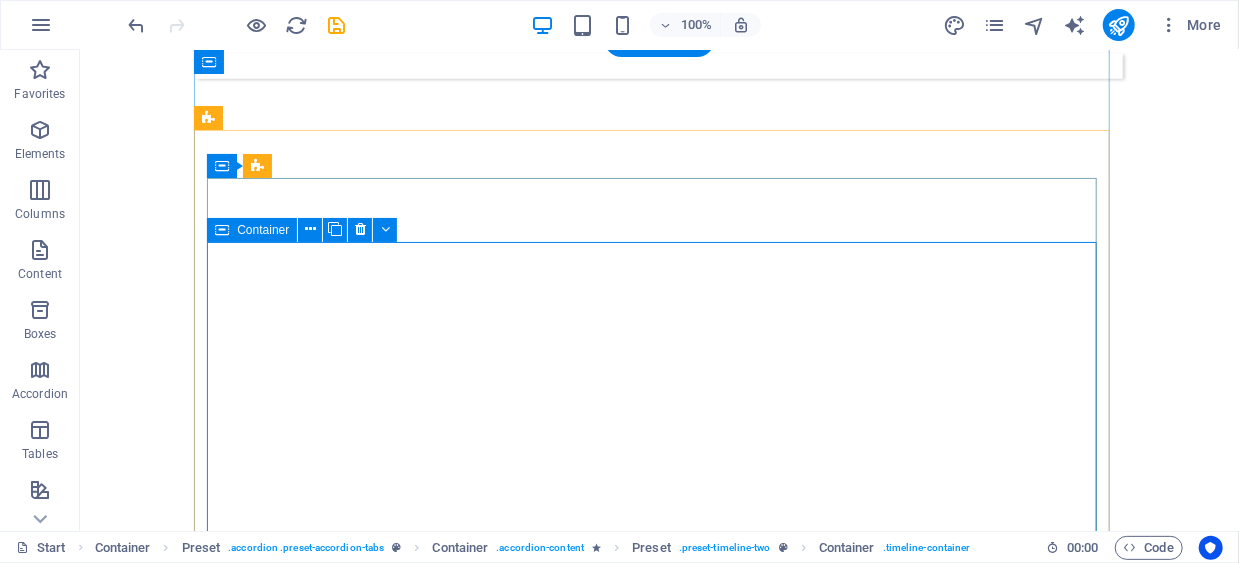click on "TAHUN 2021 Buffing Handle Seat N-Max dan Mio Customer : PT Cabinindo Putra -> PT Yamaha Indonesia Motor Manufacturing" at bounding box center (750, 7113) 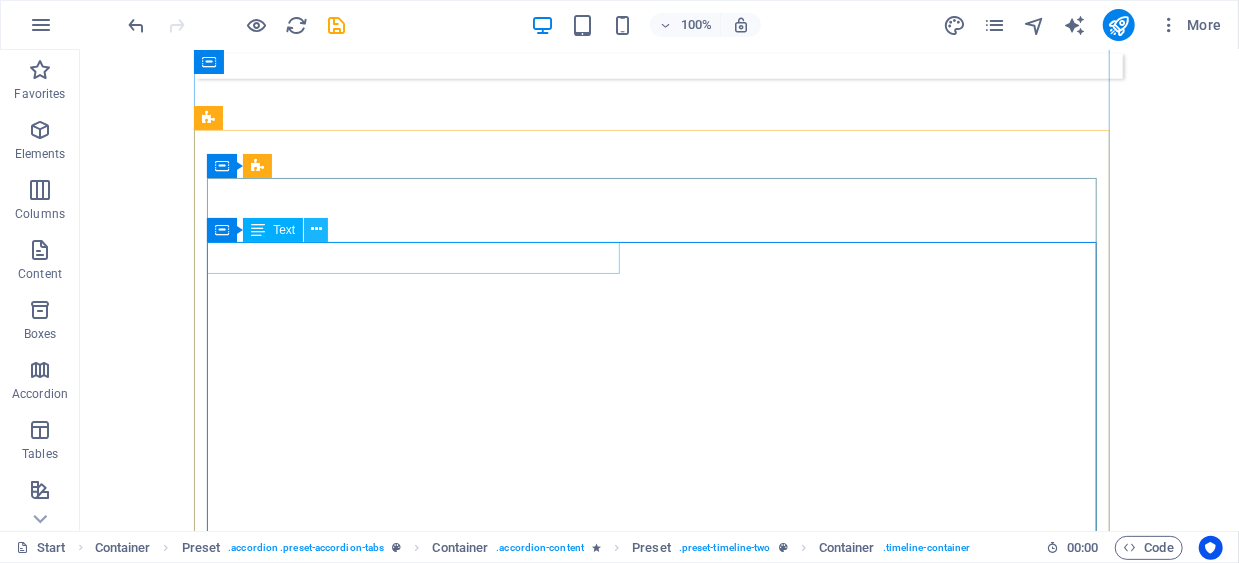click at bounding box center (316, 229) 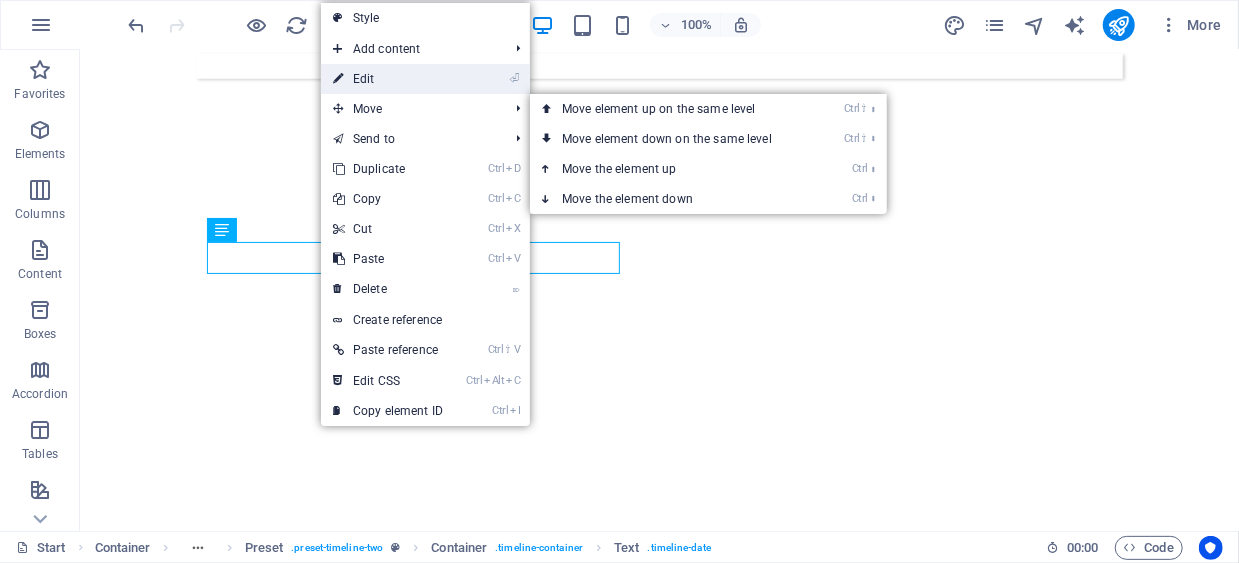 click on "⏎  Edit" at bounding box center [388, 79] 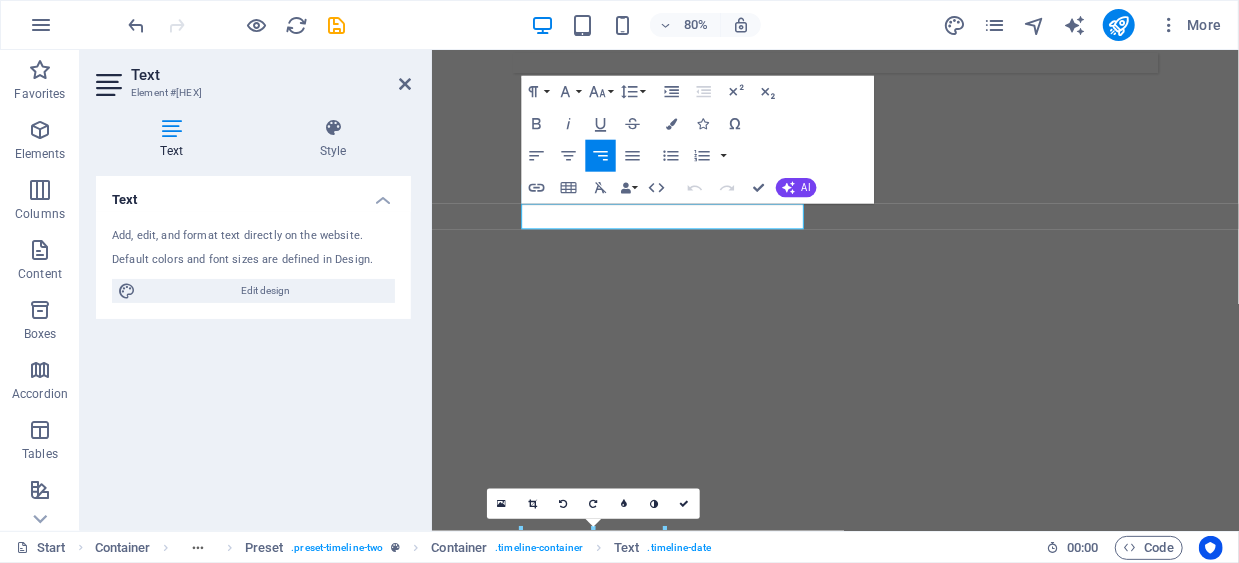 scroll, scrollTop: 8230, scrollLeft: 0, axis: vertical 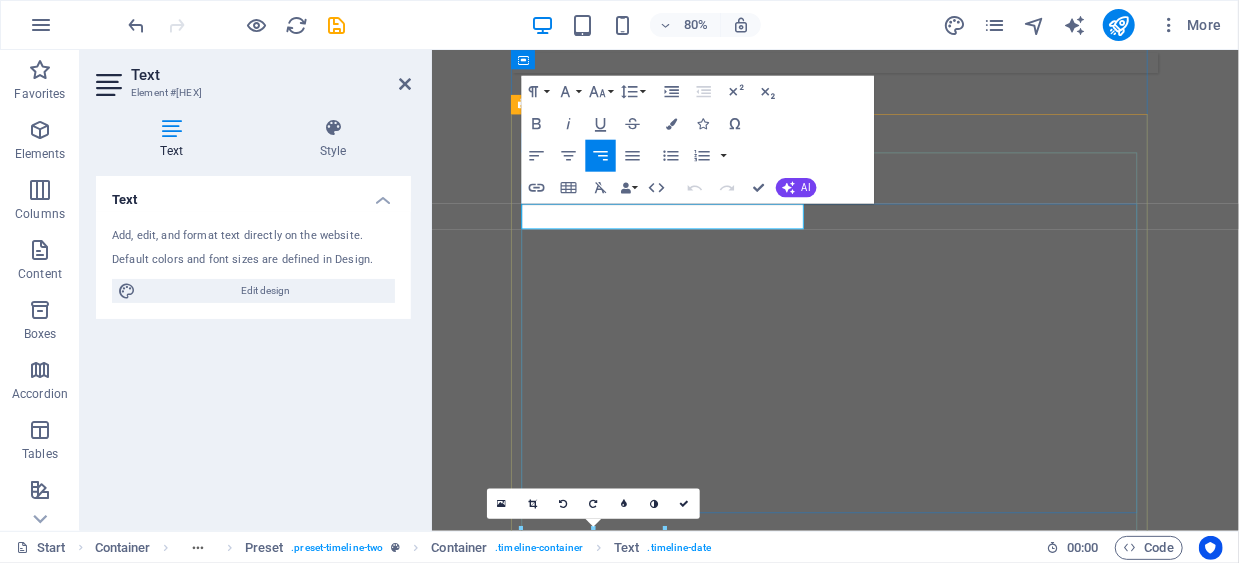 click on "TAHUN 2021 Buffing Handle Seat N-Max dan Mio Customer : PT Cabinindo Putra -> PT Yamaha Indonesia Motor Manufacturing" at bounding box center (1015, 7179) 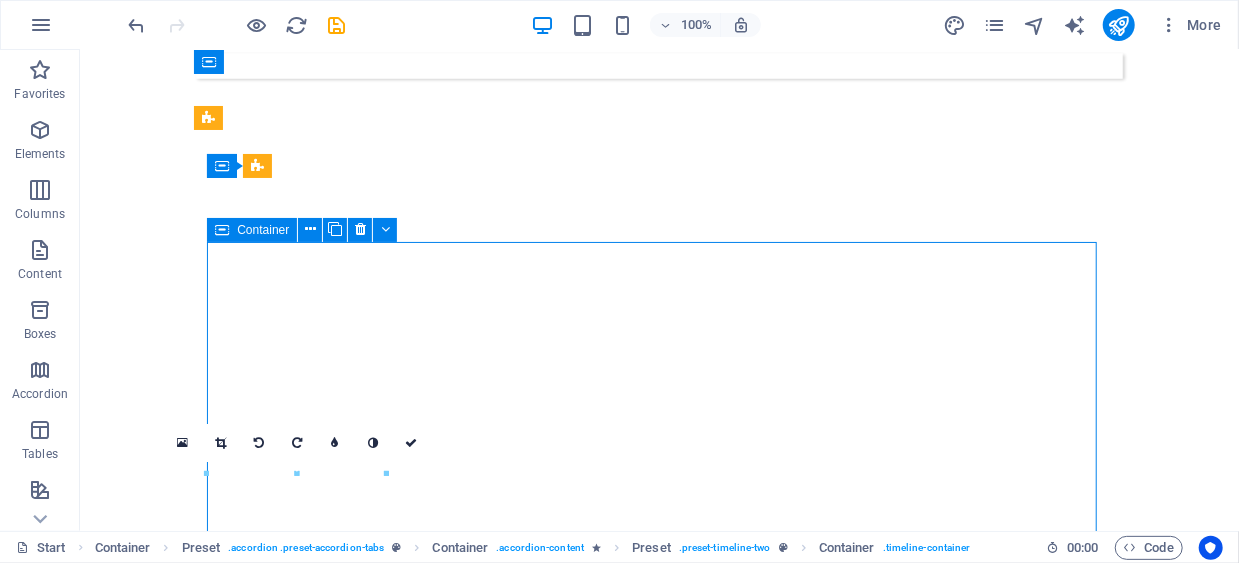 scroll, scrollTop: 8038, scrollLeft: 0, axis: vertical 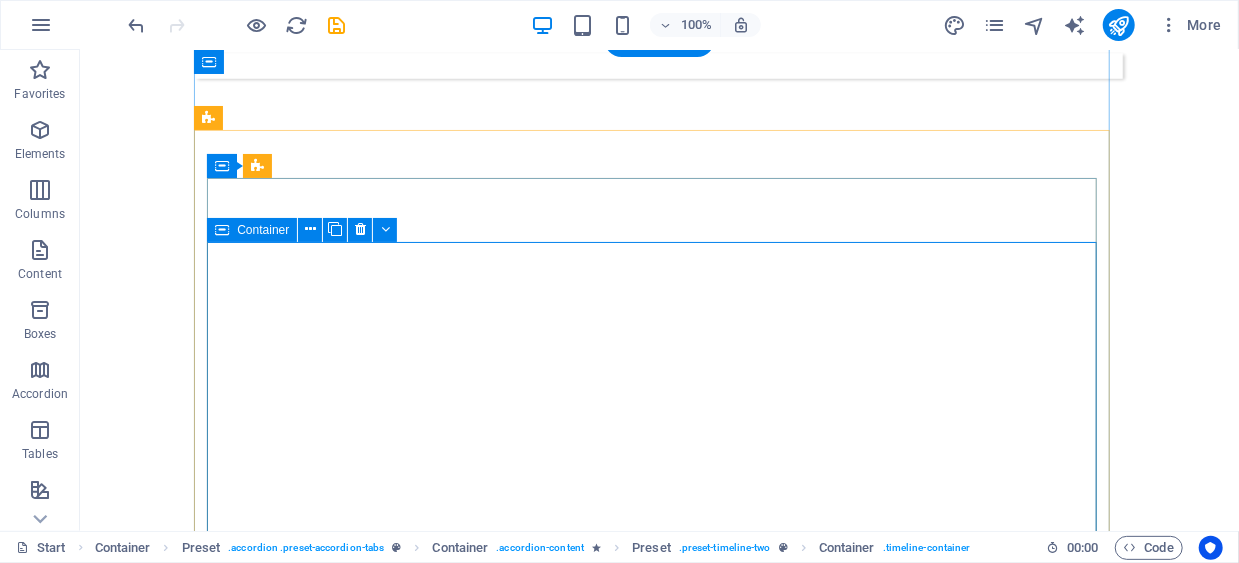 click on "TAHUN 2021 Buffing Handle Seat N-Max dan Mio Customer : PT Cabinindo Putra -> PT Yamaha Indonesia Motor Manufacturing" at bounding box center (750, 7059) 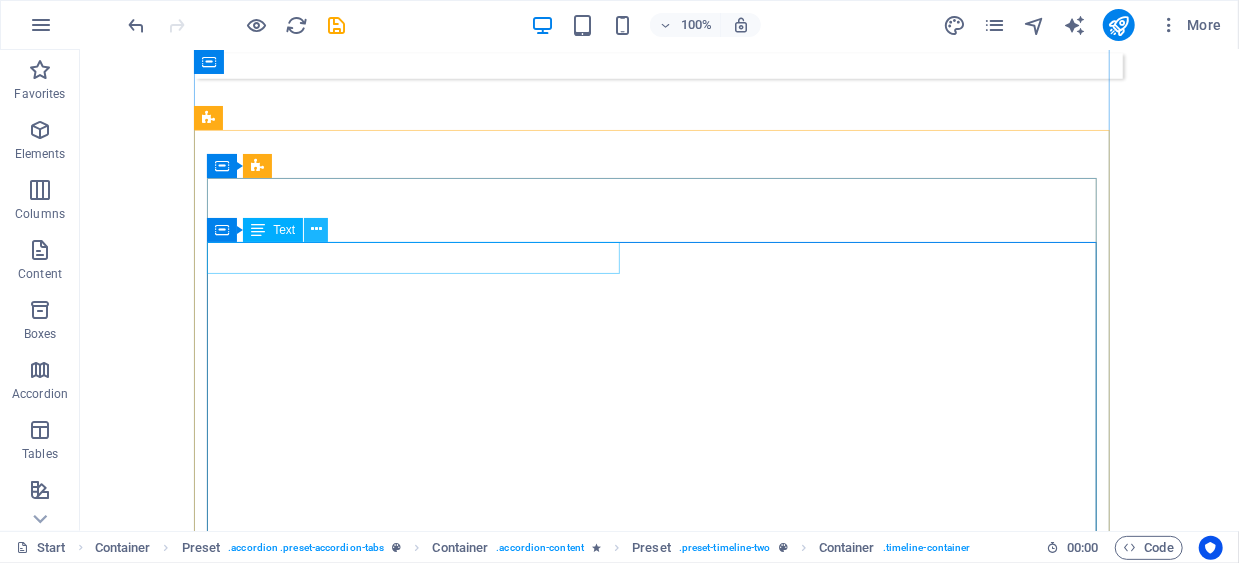 click at bounding box center (316, 229) 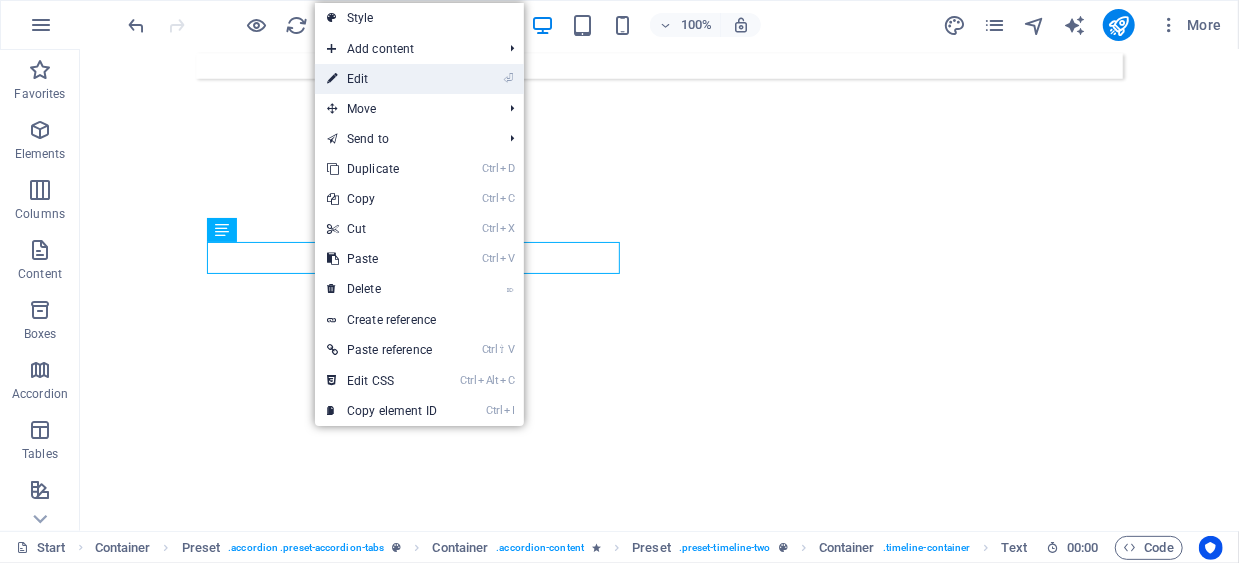 click on "⏎  Edit" at bounding box center [382, 79] 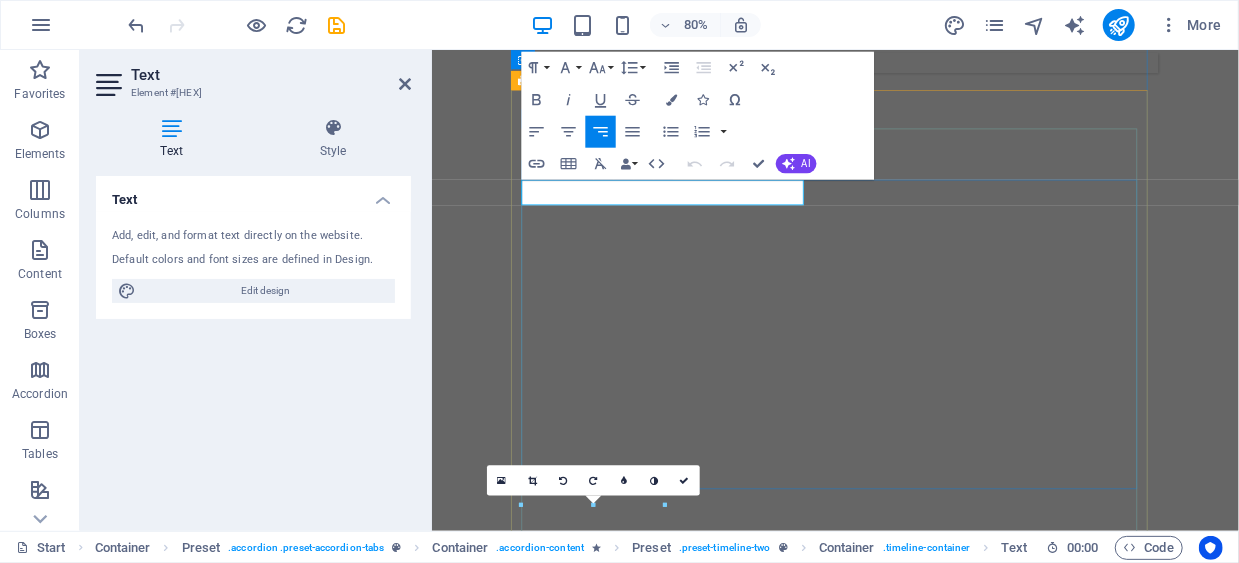 scroll, scrollTop: 8330, scrollLeft: 0, axis: vertical 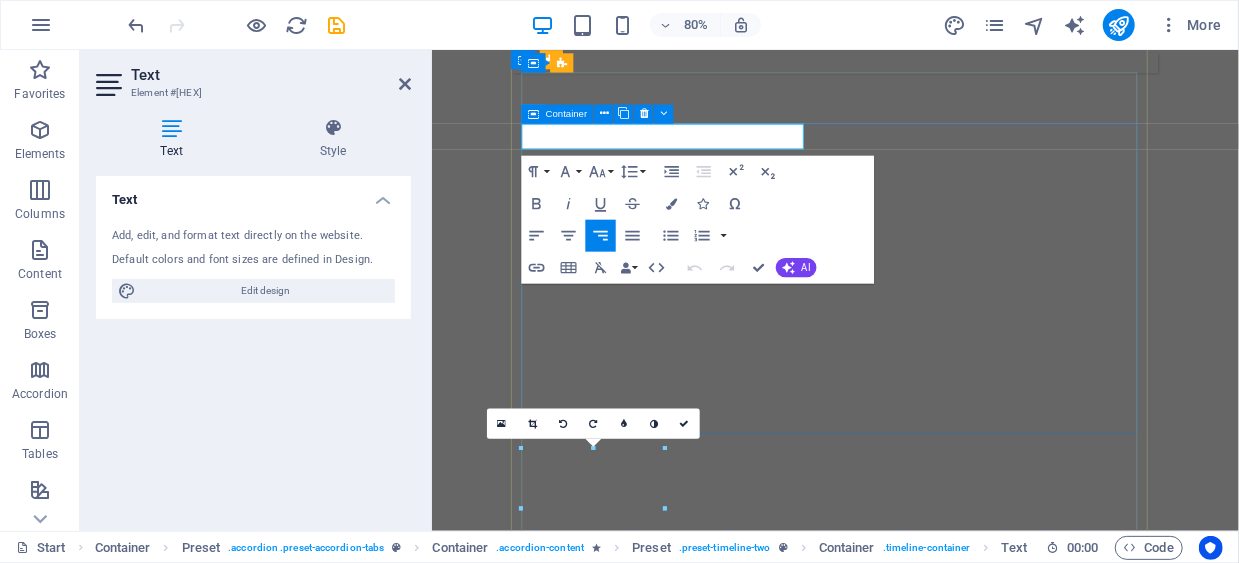 click on "TAHUN 2021 Buffing Handle Seat N-Max dan Mio Customer : PT Cabinindo Putra -> PT Yamaha Indonesia Motor Manufacturing" at bounding box center [1015, 7079] 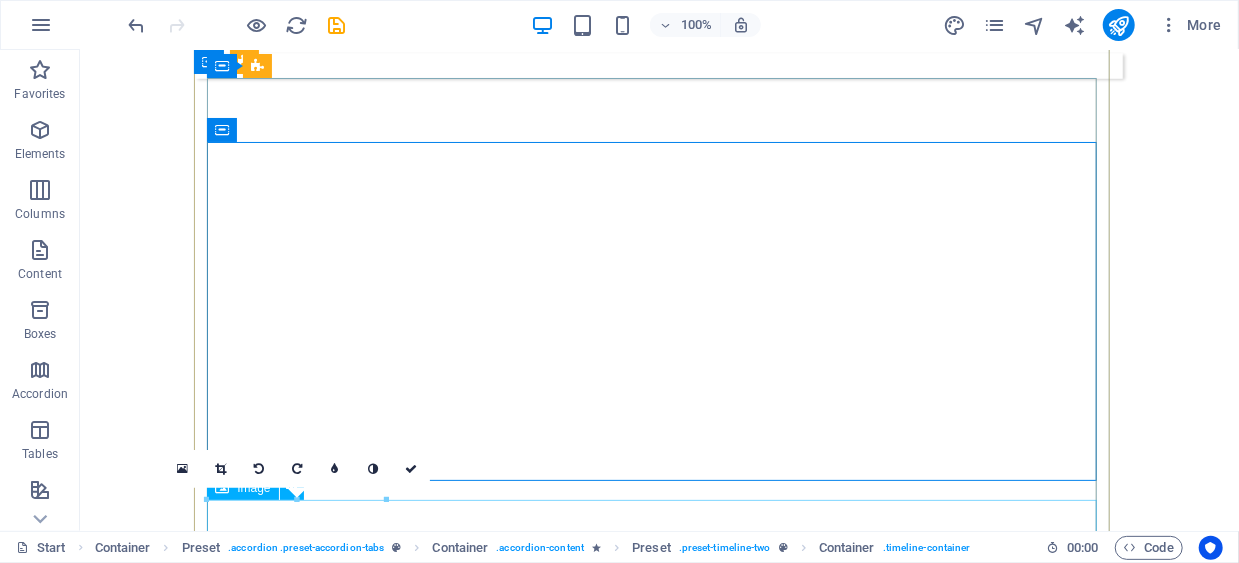 scroll, scrollTop: 8238, scrollLeft: 0, axis: vertical 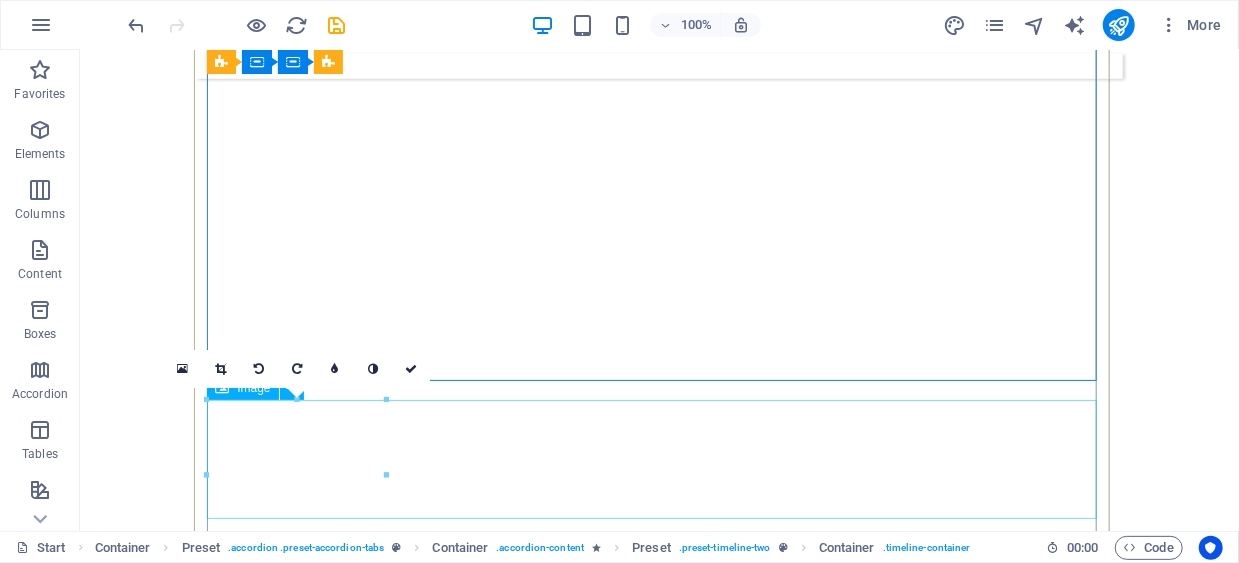 click at bounding box center (750, 7105) 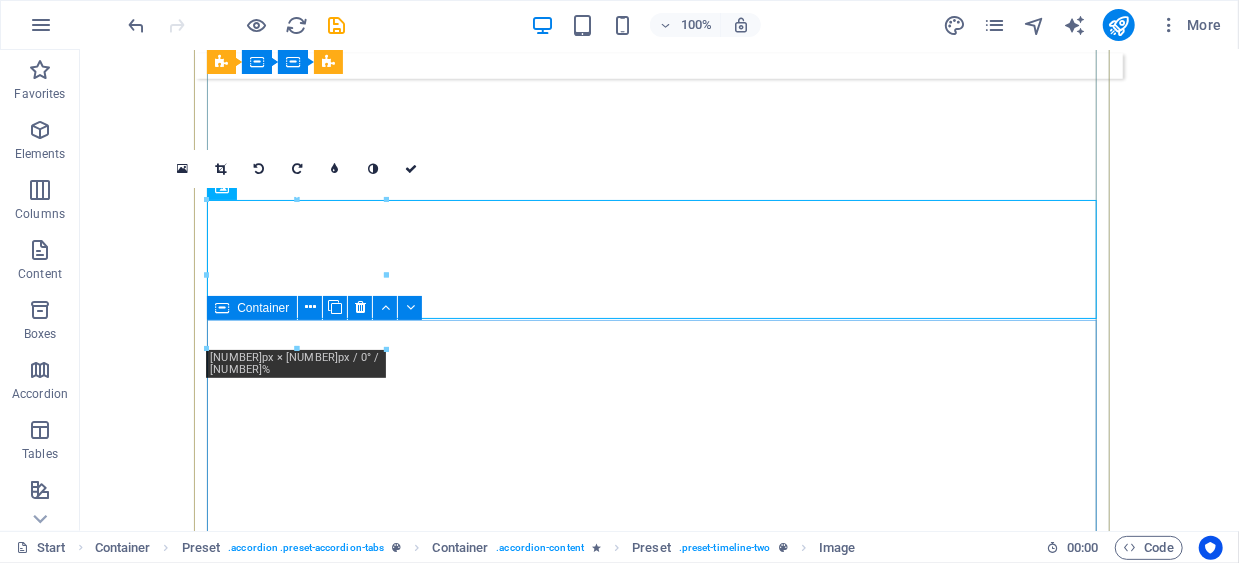 scroll, scrollTop: 8338, scrollLeft: 0, axis: vertical 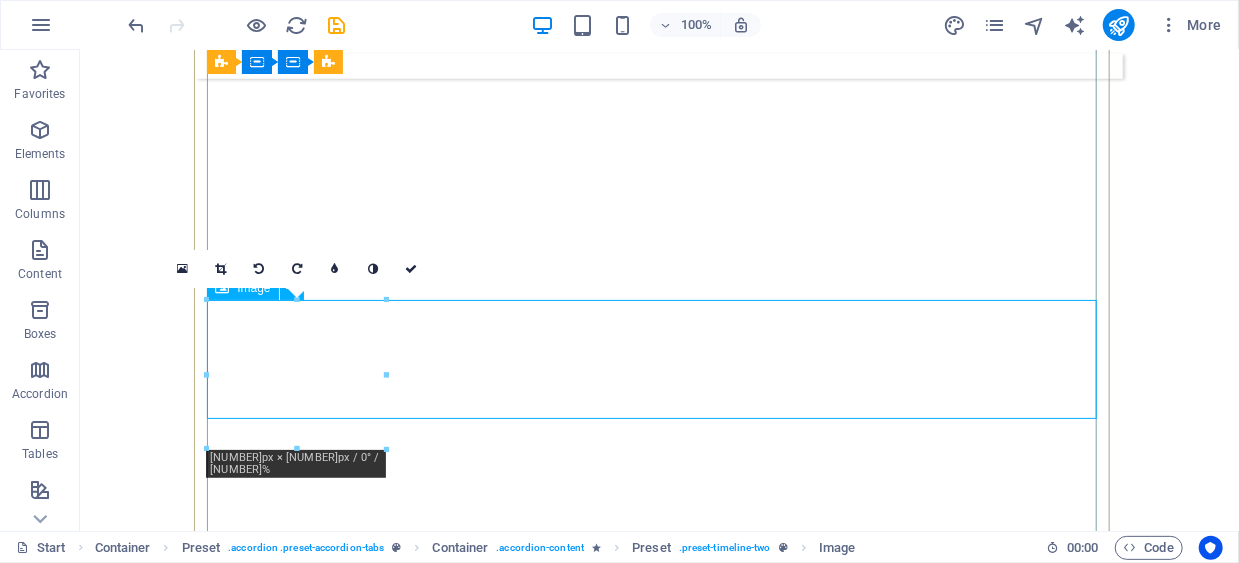 click at bounding box center [750, 7005] 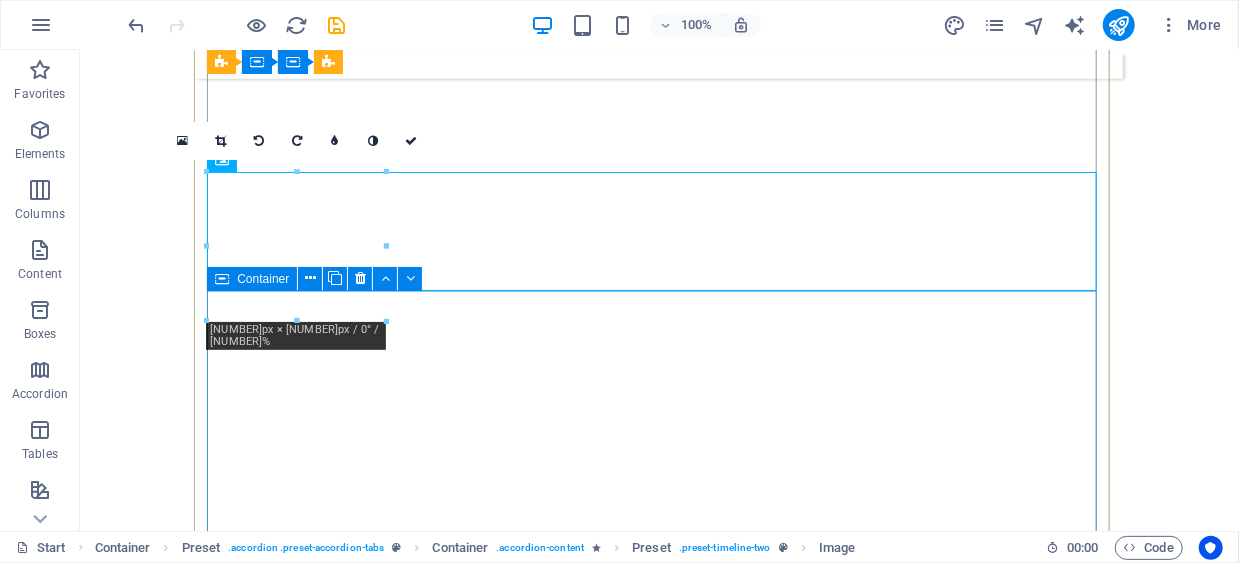 scroll, scrollTop: 8238, scrollLeft: 0, axis: vertical 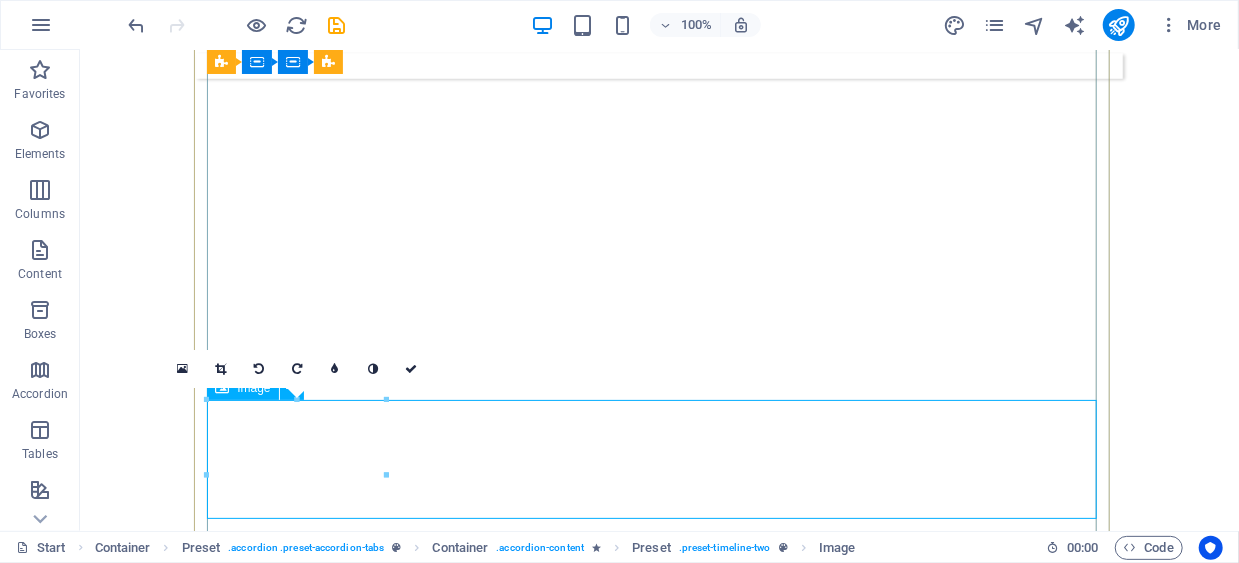 click at bounding box center (750, 7105) 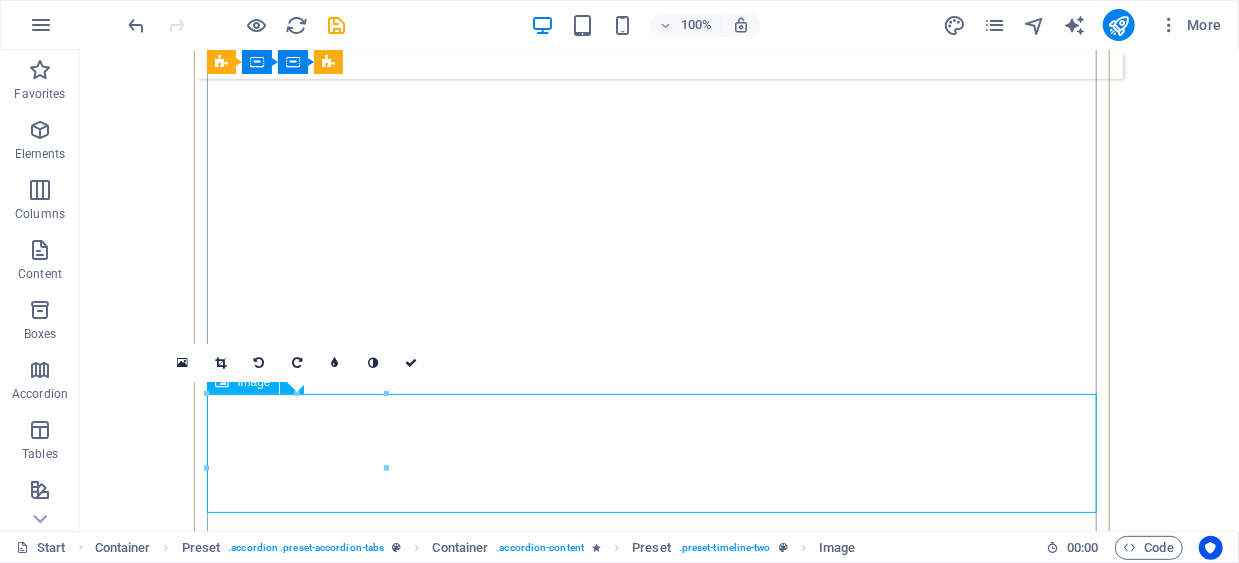 scroll, scrollTop: 8438, scrollLeft: 0, axis: vertical 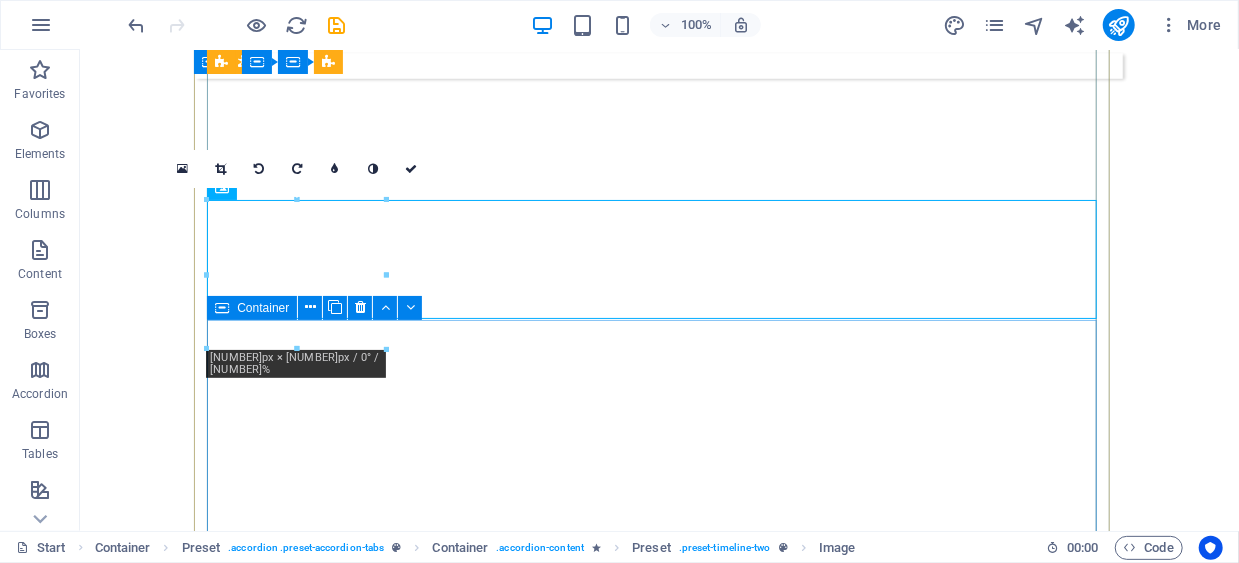 click on "TAHUN [YEAR] Pengerjaan Polishing, Grinding, Buffing dan Blasting produk dari [COMPANY] Divisi [COMPANY] : Swing Arm (PT [COMPANY] [COMPANY]) dan Oil Pan (PT [COMPANY] [COMPANY])" at bounding box center [750, 7127] 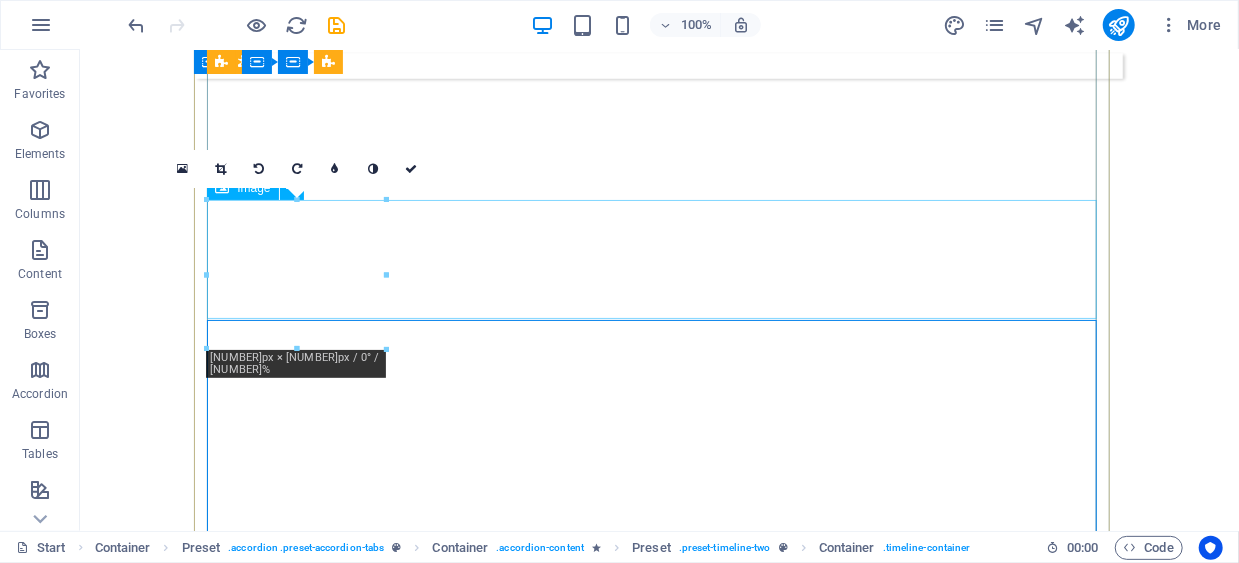 click at bounding box center (750, 6905) 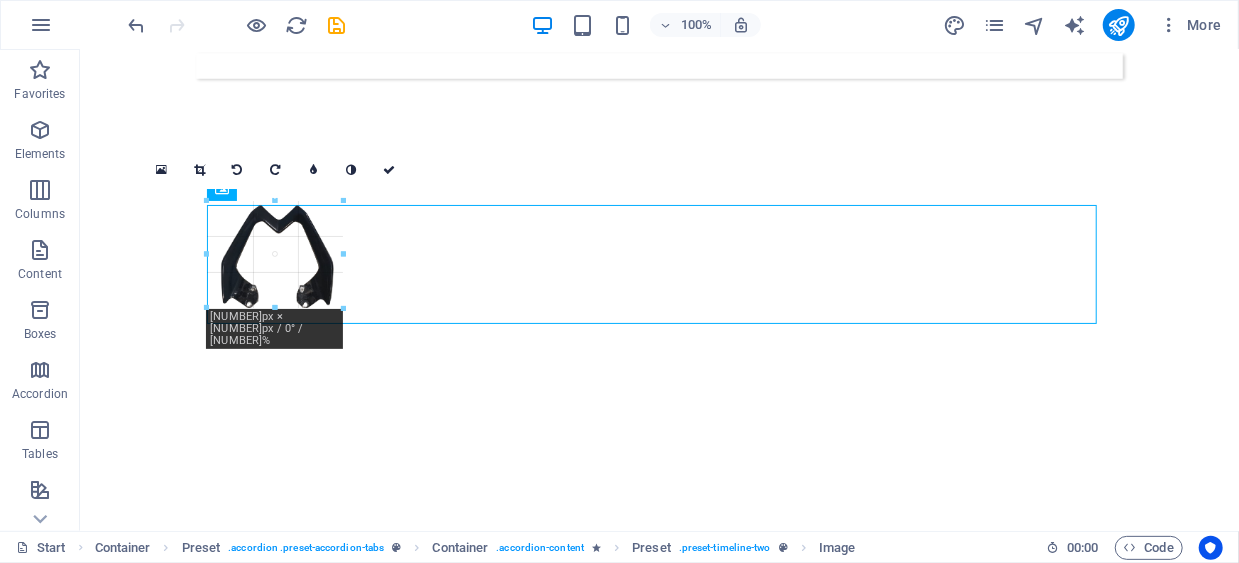 drag, startPoint x: 210, startPoint y: 205, endPoint x: 201, endPoint y: 198, distance: 11.401754 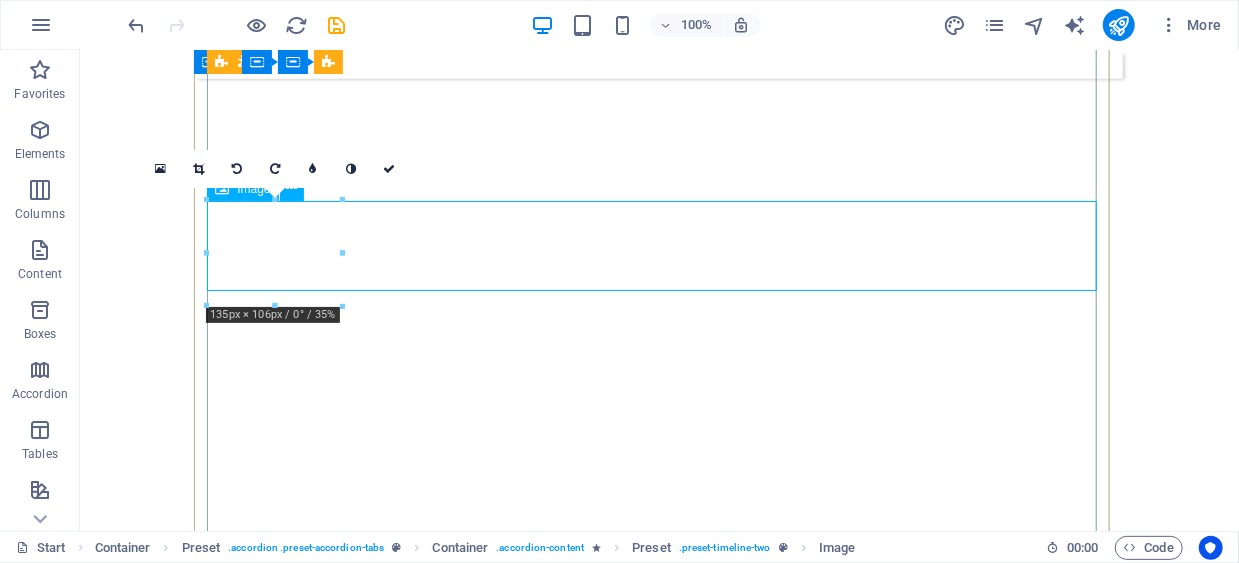 scroll, scrollTop: 8434, scrollLeft: 0, axis: vertical 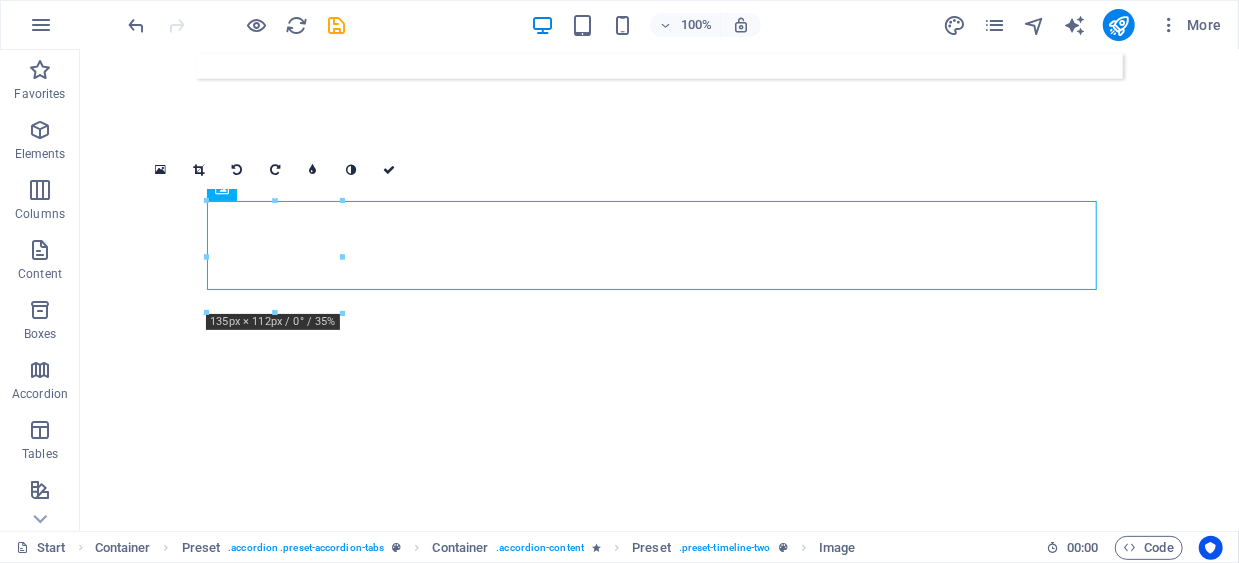 click on "16:10 16:9 4:3 1:1 1:2 0" at bounding box center [275, 170] 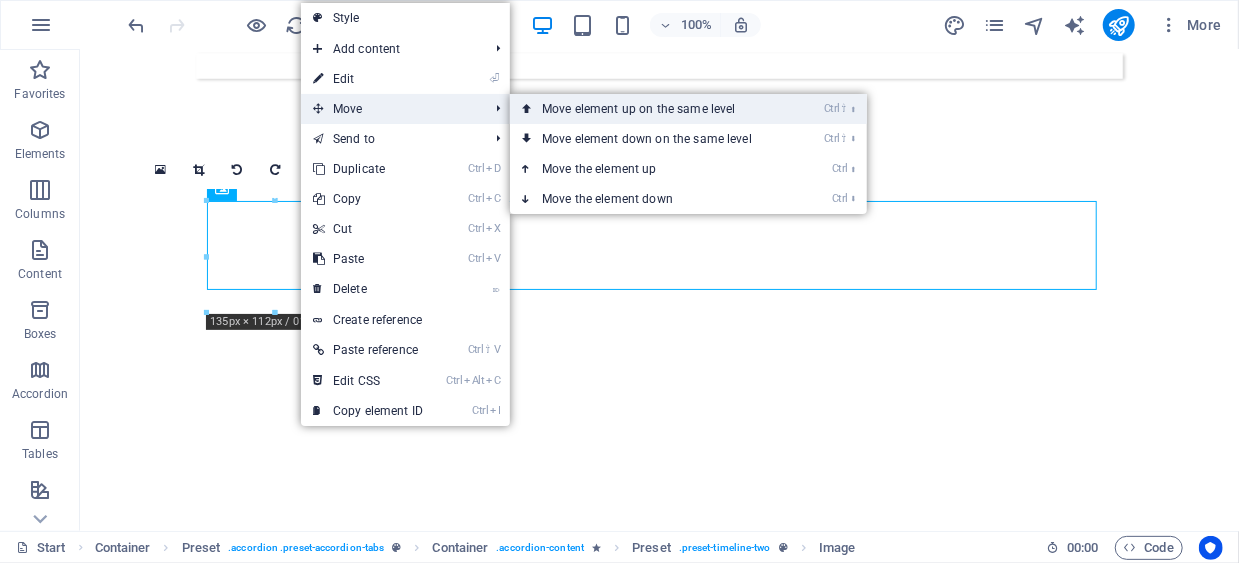 click on "Ctrl ⇧ ⬆  Move element up on the same level" at bounding box center [651, 109] 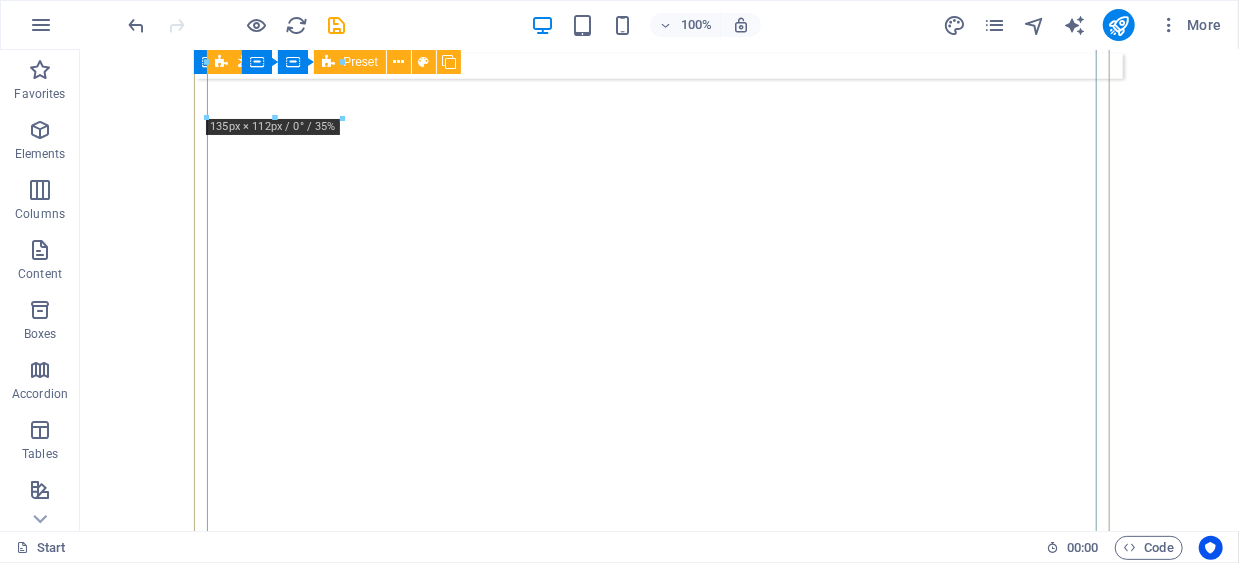 scroll, scrollTop: 8141, scrollLeft: 0, axis: vertical 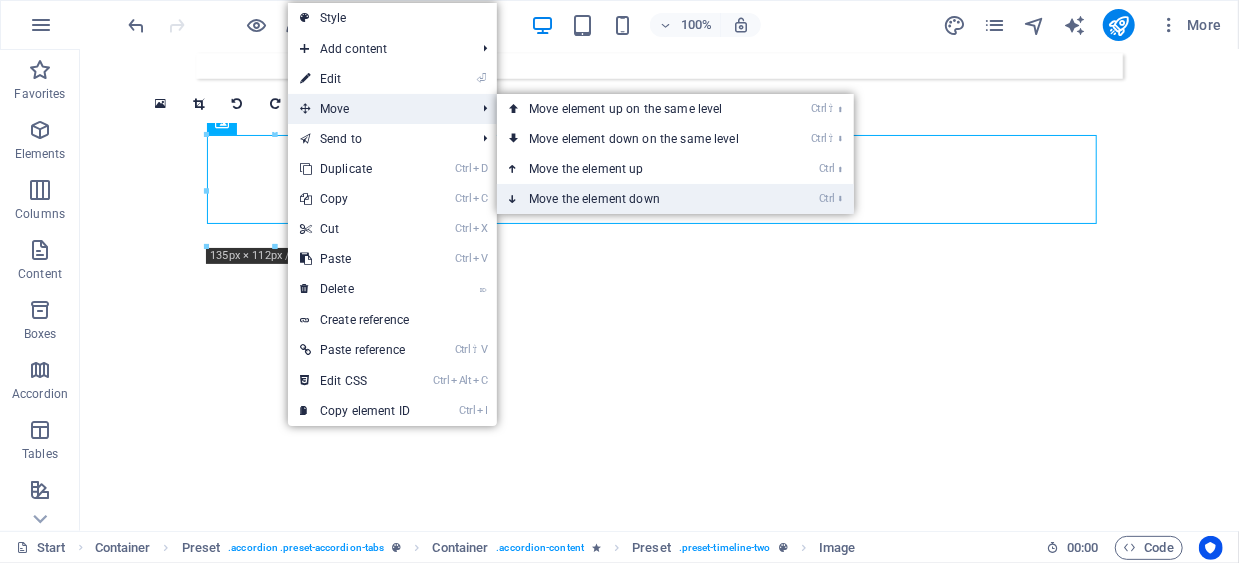 click on "Ctrl ⬇  Move the element down" at bounding box center [638, 199] 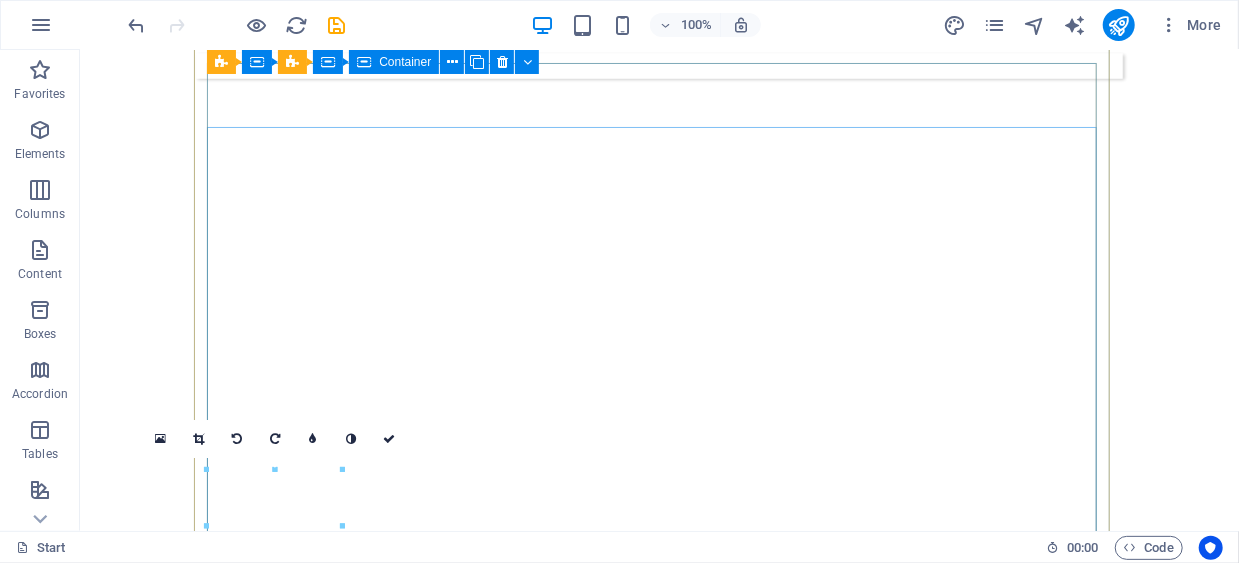 scroll, scrollTop: 8141, scrollLeft: 0, axis: vertical 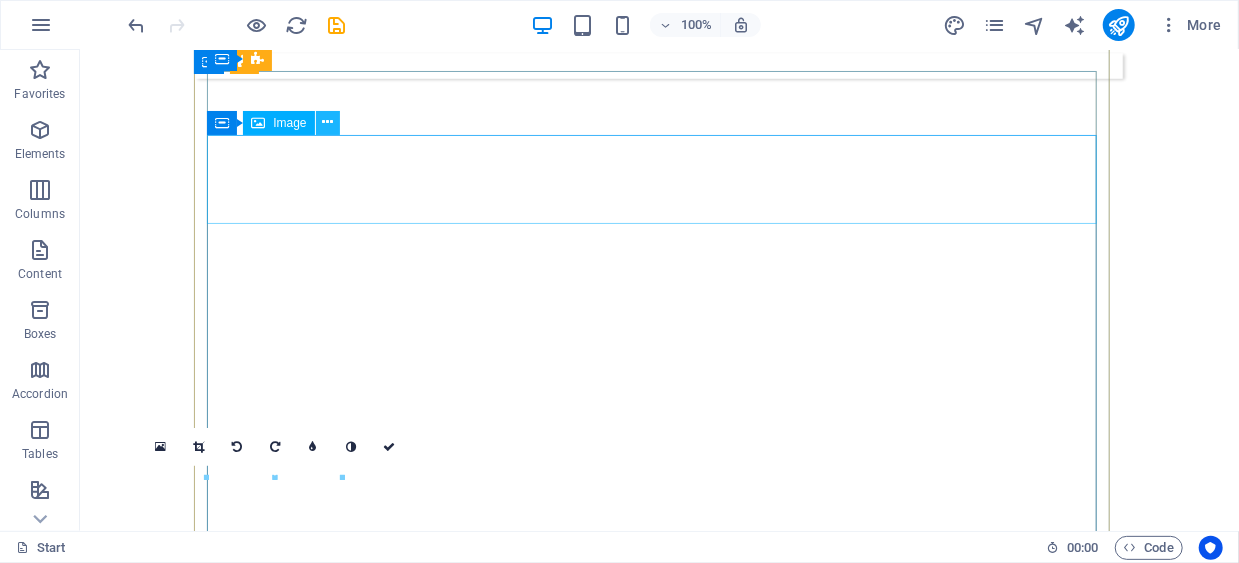 click at bounding box center (327, 122) 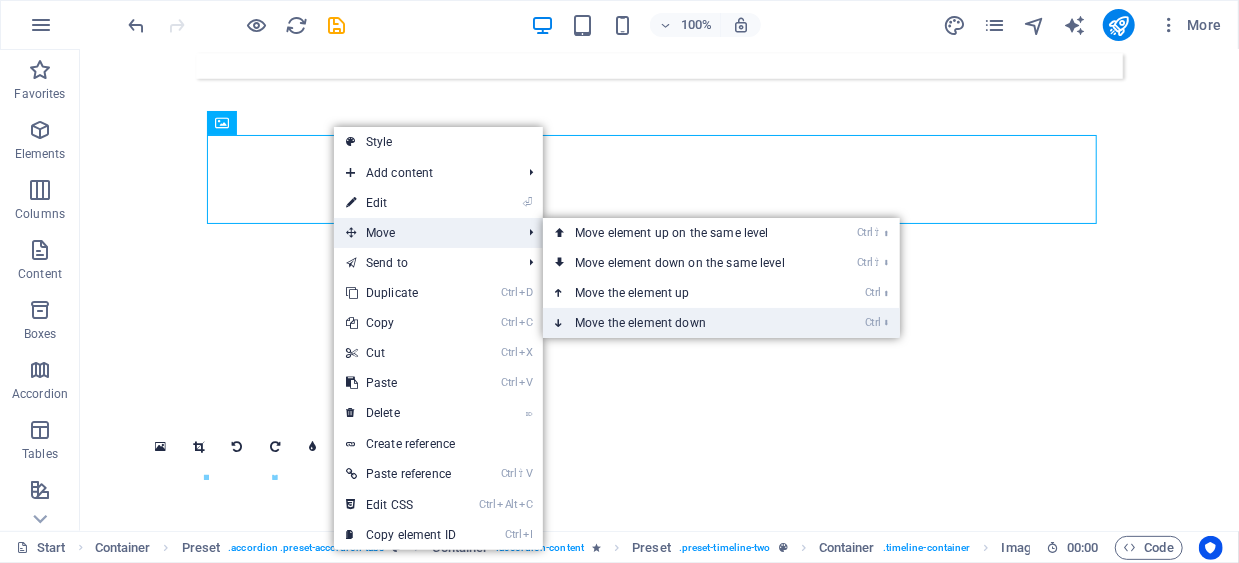 click on "Ctrl ⬇  Move the element down" at bounding box center (684, 323) 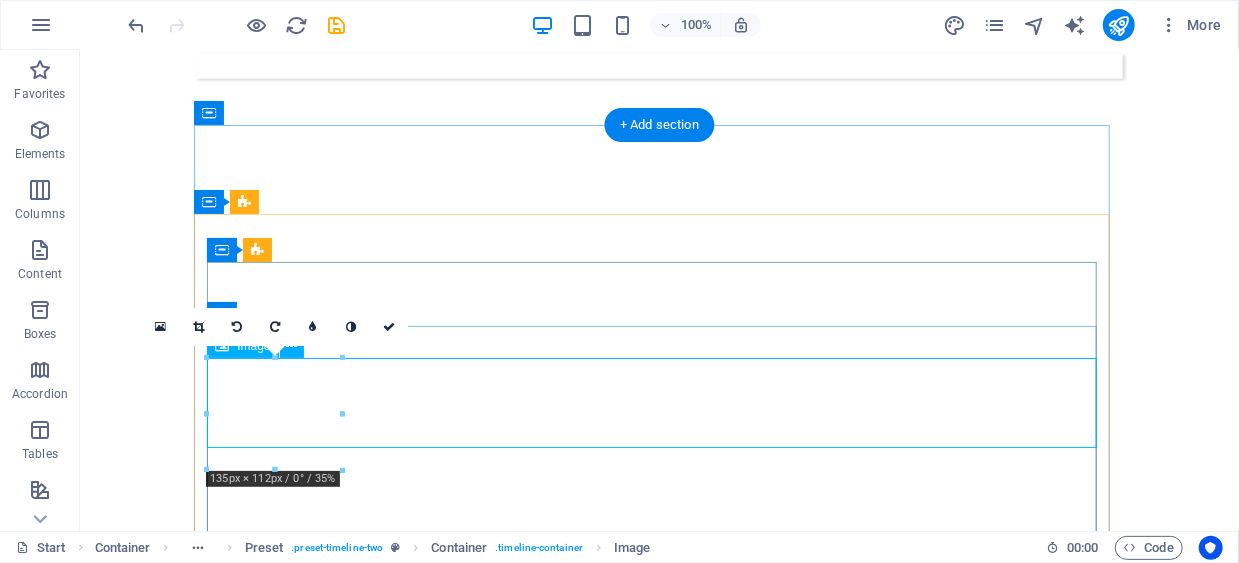 scroll, scrollTop: 7945, scrollLeft: 0, axis: vertical 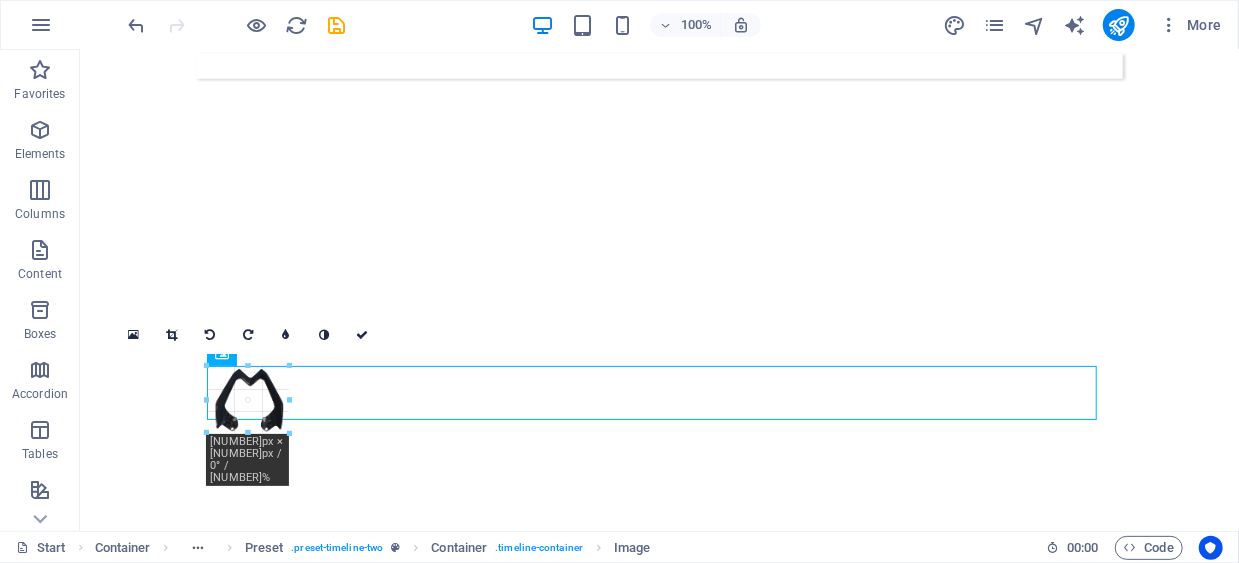 drag, startPoint x: 341, startPoint y: 370, endPoint x: 266, endPoint y: 415, distance: 87.46428 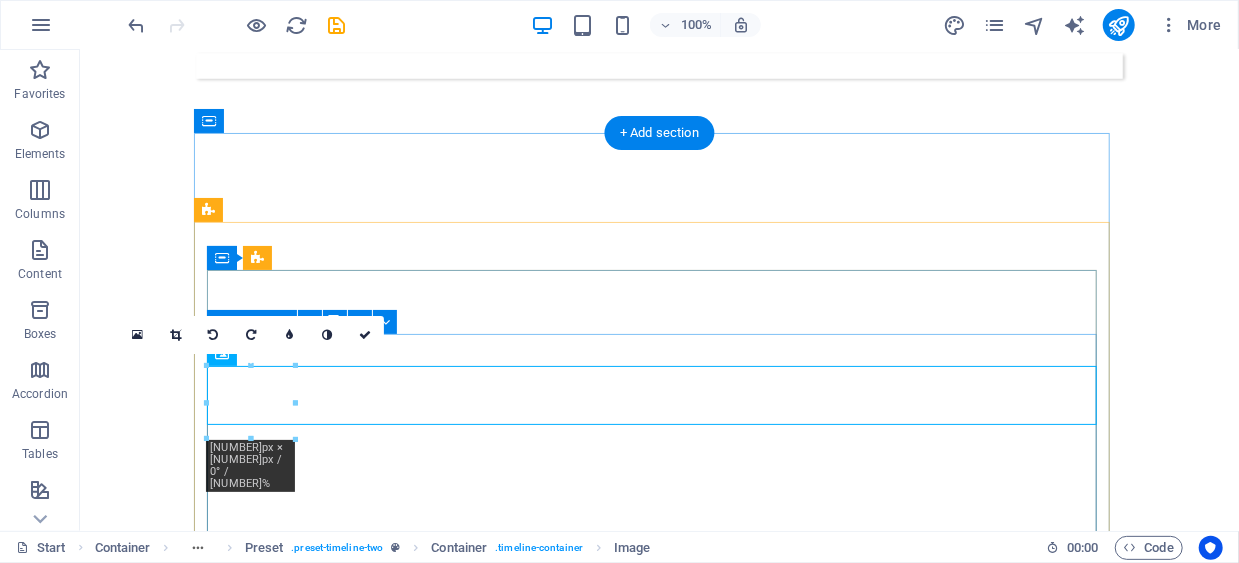 click on "TAHUN 2021 Buffing Handle Seat N-Max dan Mio Customer : PT Cabinindo Putra -> PT Yamaha Indonesia Motor Manufacturing" at bounding box center [750, 7231] 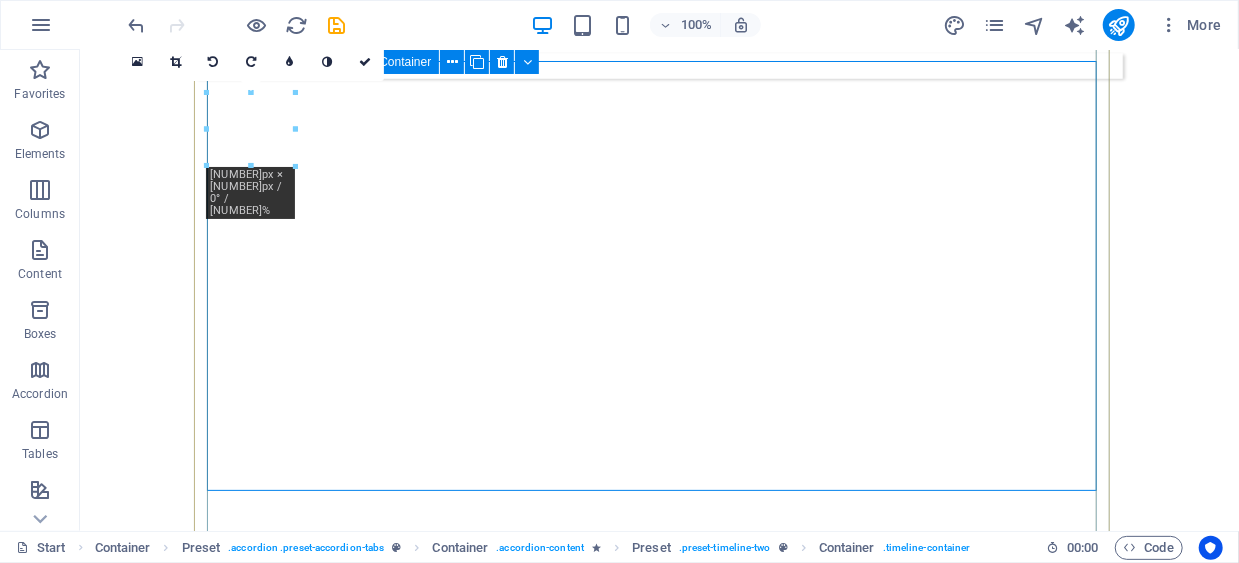 scroll, scrollTop: 8142, scrollLeft: 0, axis: vertical 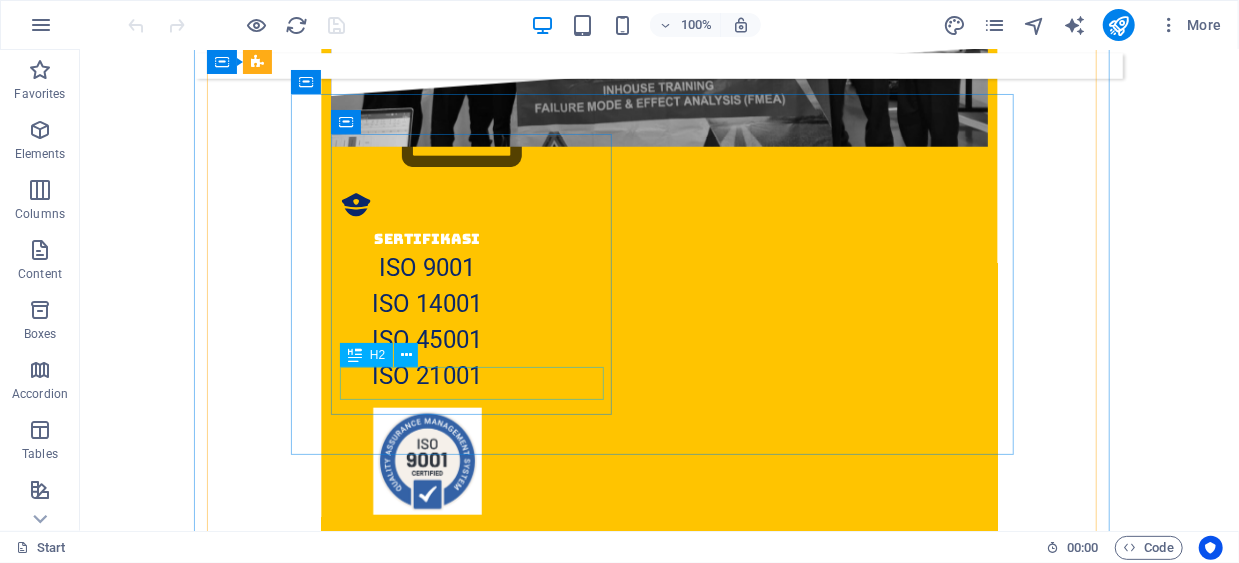 click on "Wedding Flight" at bounding box center (659, 7569) 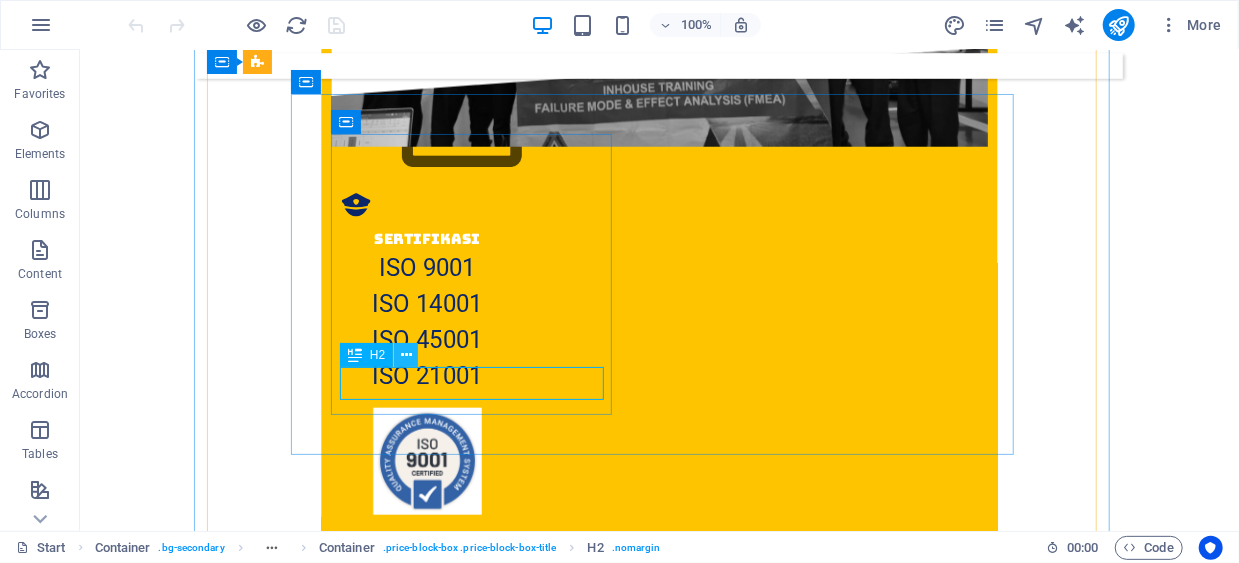 click at bounding box center [406, 355] 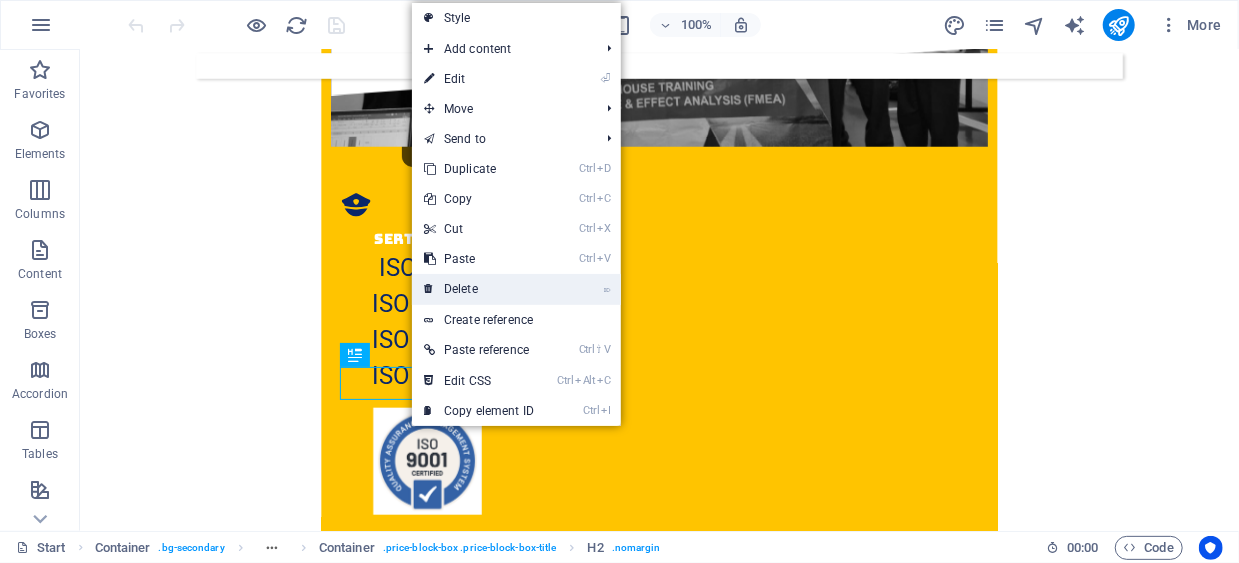 click on "⌦  Delete" at bounding box center [479, 289] 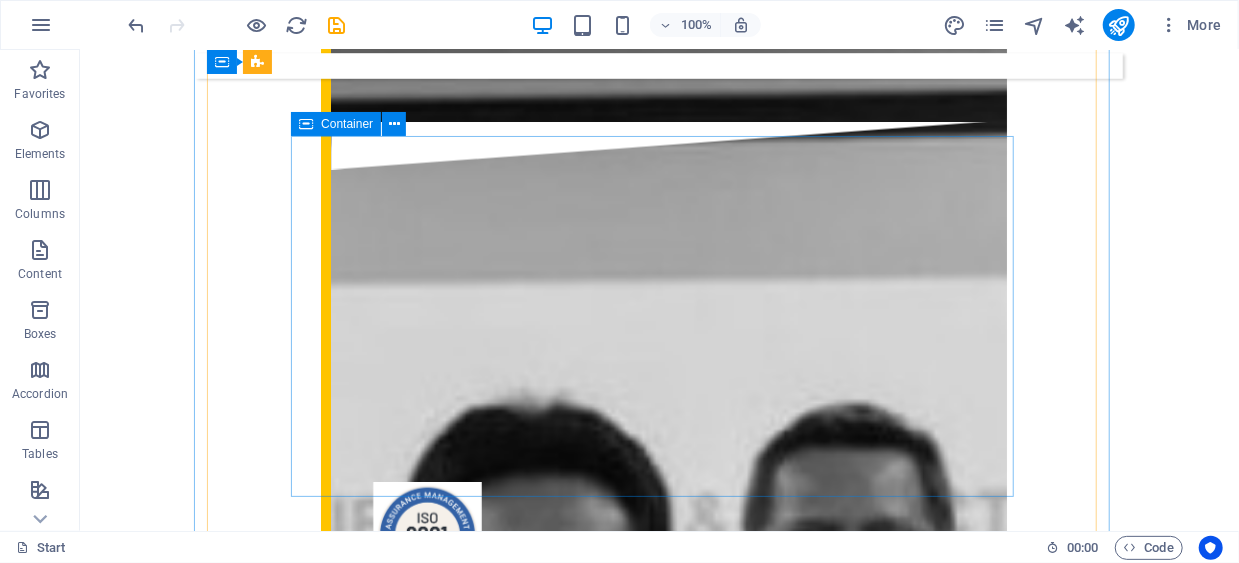 scroll, scrollTop: 11130, scrollLeft: 0, axis: vertical 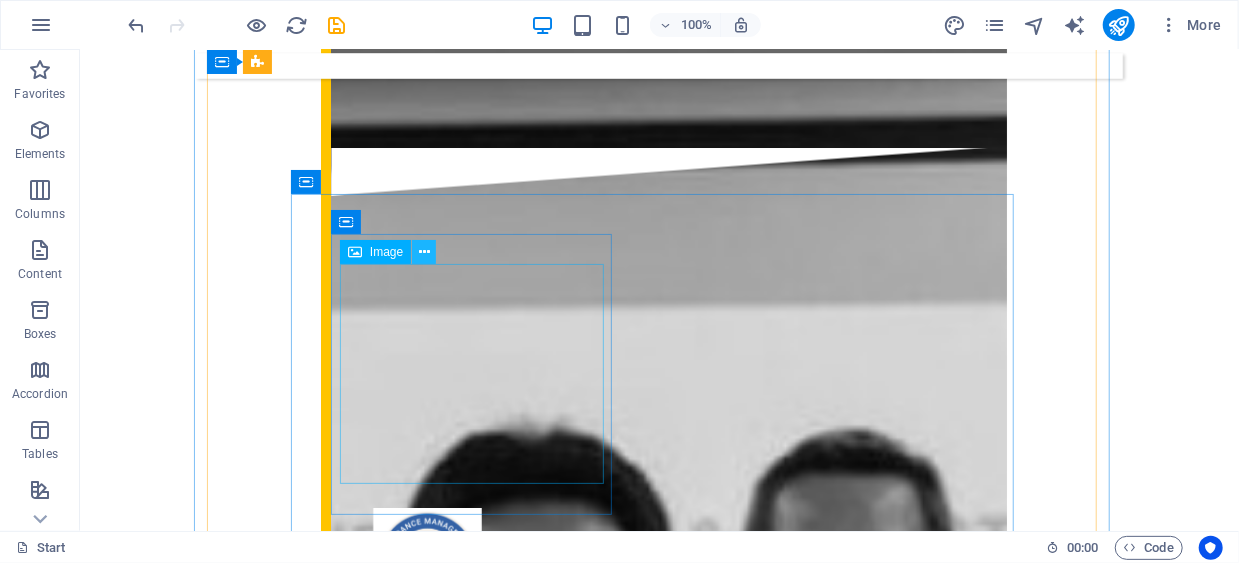 click at bounding box center [424, 252] 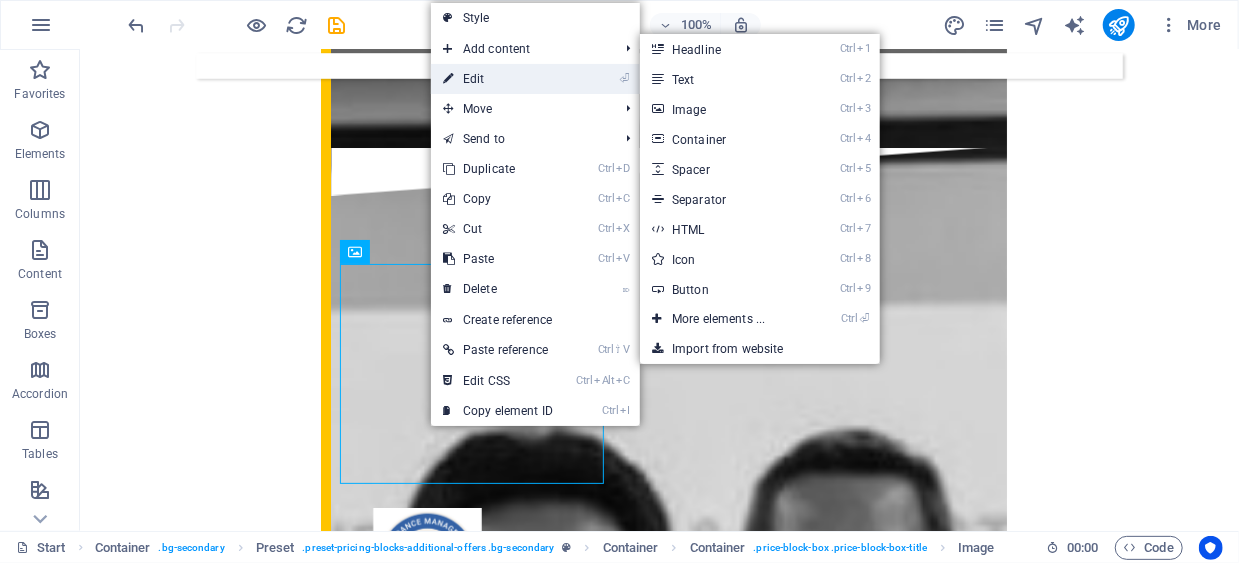 click on "⏎  Edit" at bounding box center [498, 79] 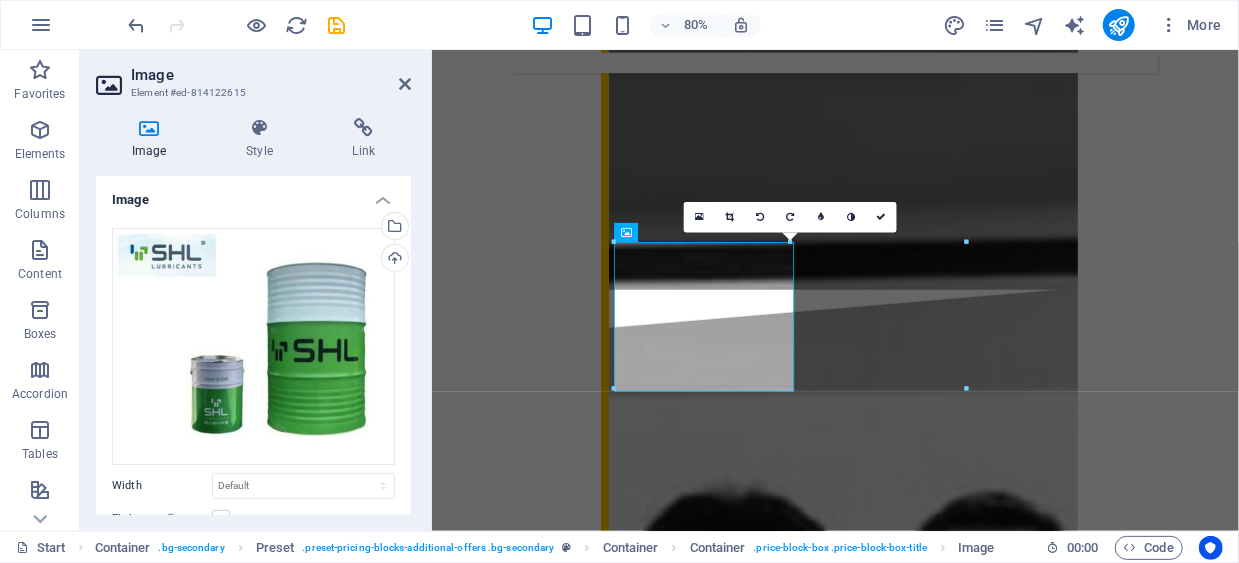scroll, scrollTop: 11534, scrollLeft: 0, axis: vertical 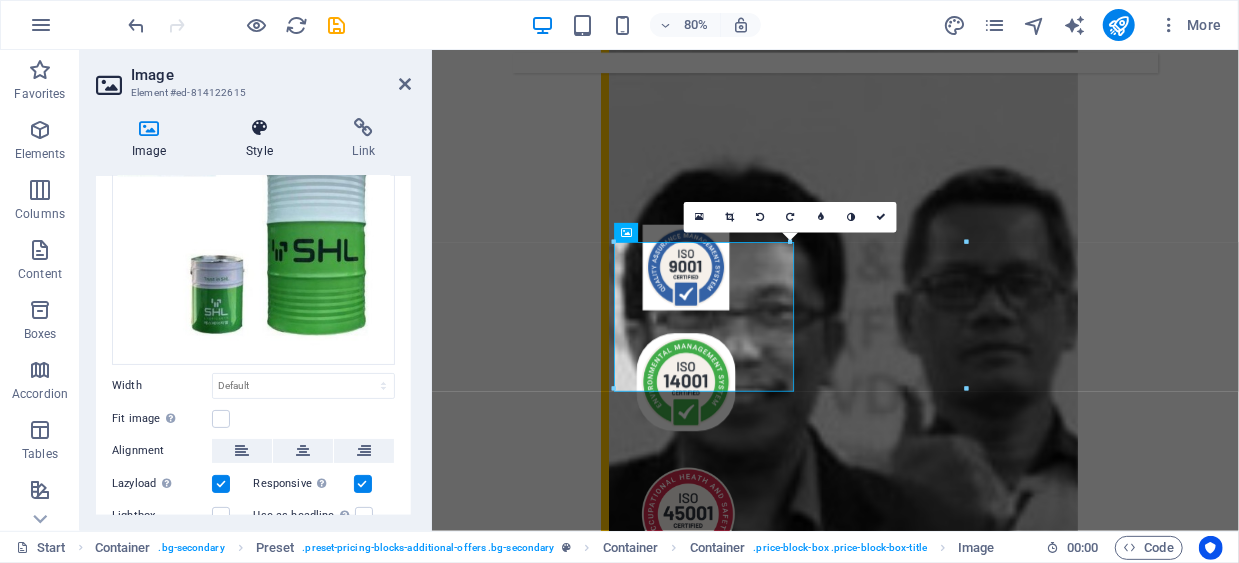 click on "Style" at bounding box center [263, 139] 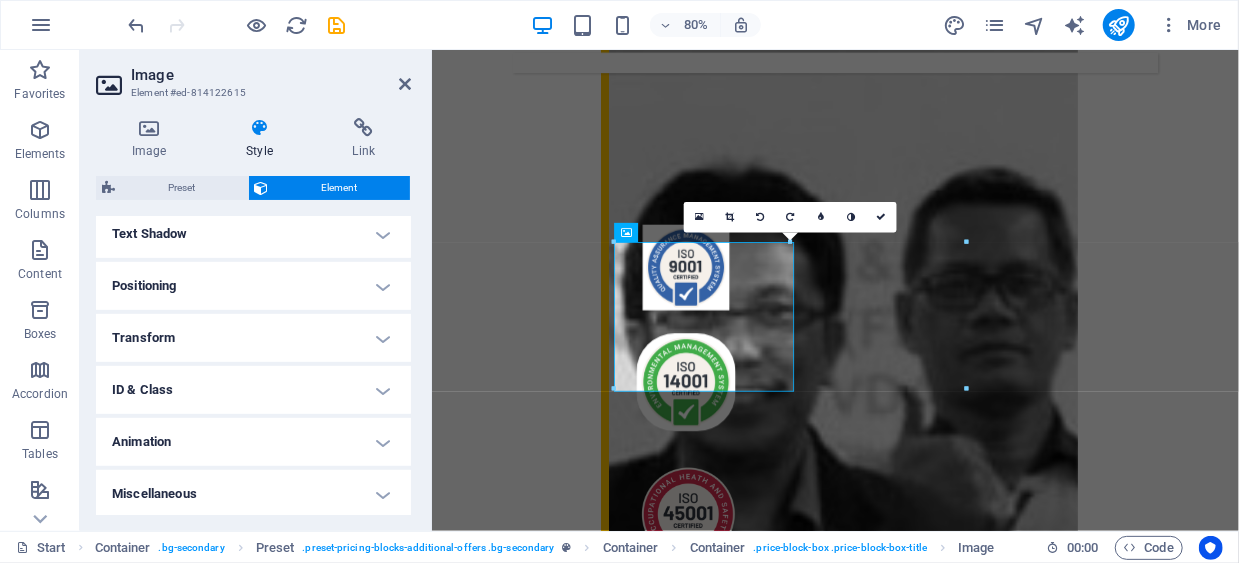 scroll, scrollTop: 546, scrollLeft: 0, axis: vertical 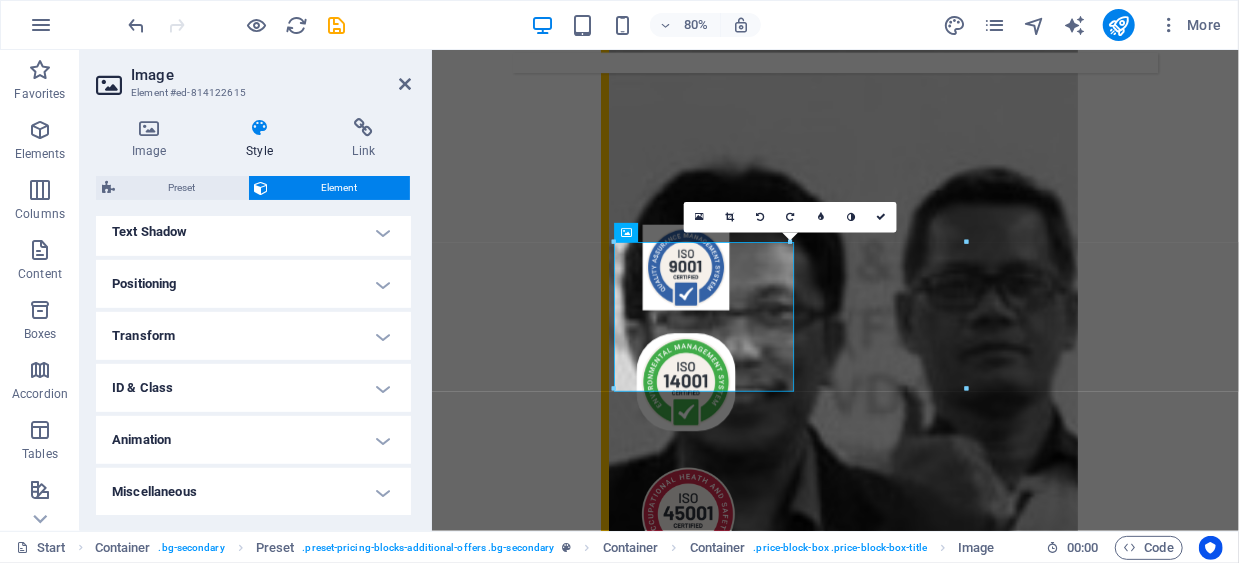 click on "Transform" at bounding box center (253, 336) 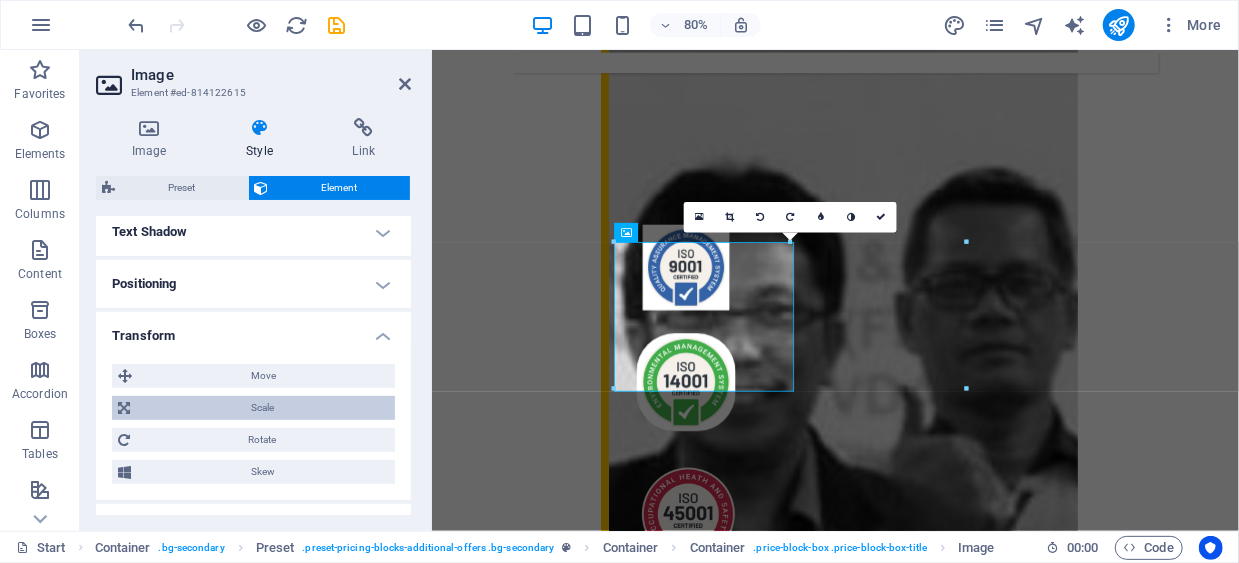 click on "Scale" at bounding box center (262, 408) 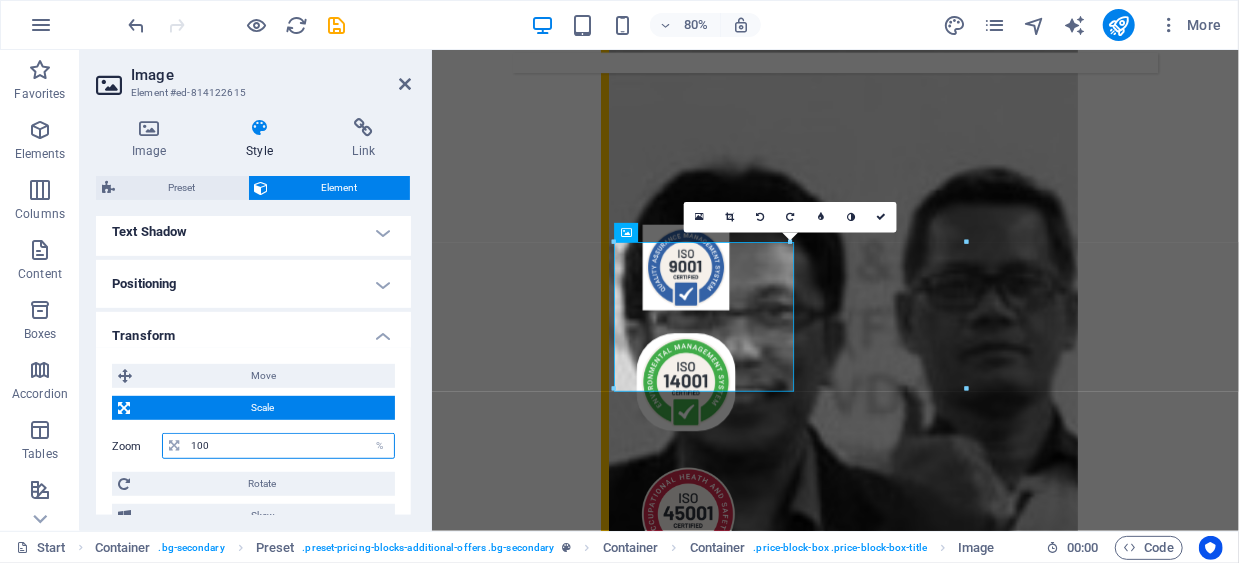 click on "100" at bounding box center [290, 446] 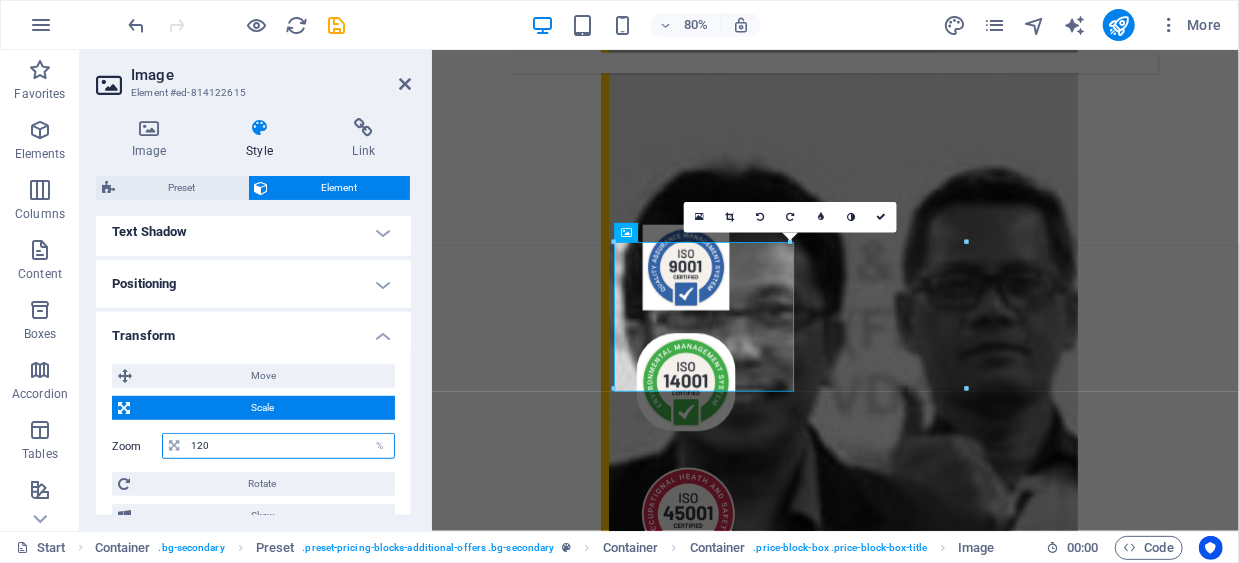 type on "120" 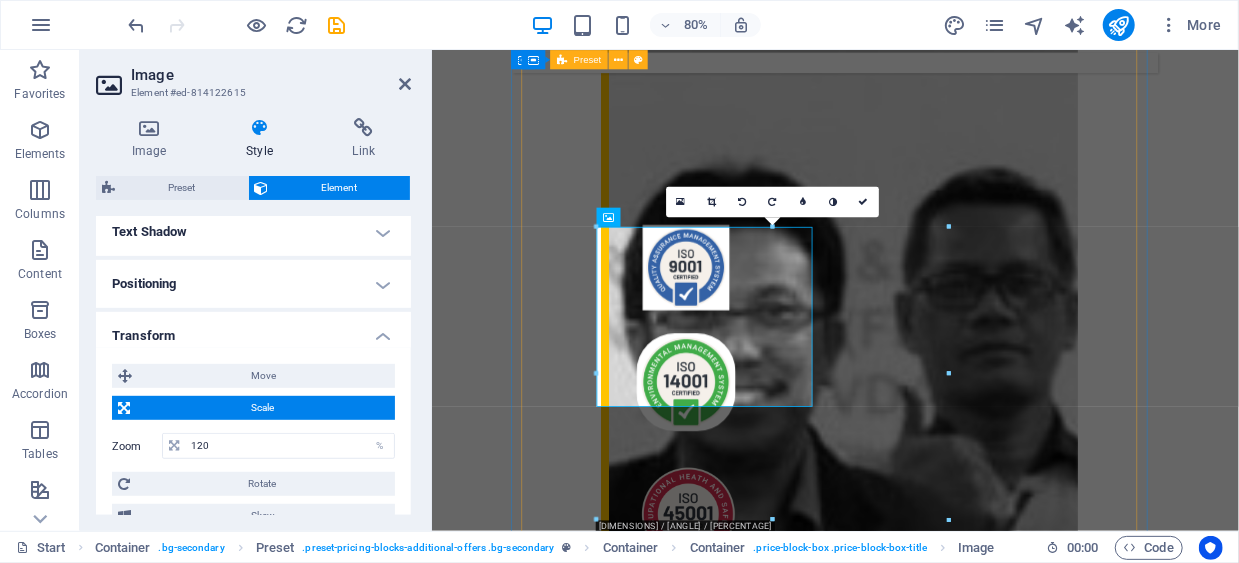 click on "DIVISI GENERAL TRADING Departemen dan produk : 1. Departemen Umum:   a. Packing & Packaging : Lakban, Stretching film (Plastic Wrapping), Kardus, dll.   b. Alat Pelindung Diri (APD) : Sarung tangan, Masker, Sepatu Safety, dll.   c. Alat Kesehatan dan Kebersihan : Kain lap Majun, Sabun, Alat pel, dll.   d. Fastener : Aneka macam Ring, Mur dan Baut.   e. Alat Tulis dan Kantor (ATK) : Kertas, Post-it, Ballpoint, Spidol, Kalkulator, dll.   f. Peralatan Pabrik : Kunci L, Gauge, alat ukur, dll.   g. Suku cadang mesin (consumable) : bearing, amplas roll, busa spons, dll.  2. Departemen Pelumas dan Bahan Kimia :   Oli, Bahan kimia (Ethanol, dll.), Coolant, dll. 3. Departemen Kayu :  Plywood/Triplex, Palet kayu dan Wooden pellet." at bounding box center (936, 8148) 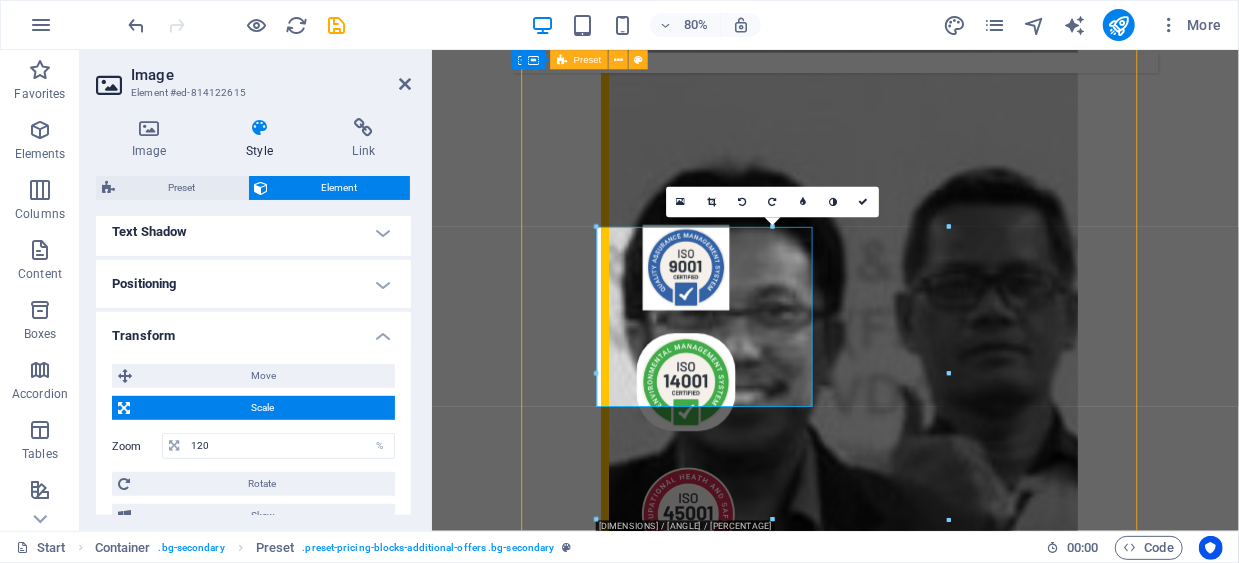 scroll, scrollTop: 11130, scrollLeft: 0, axis: vertical 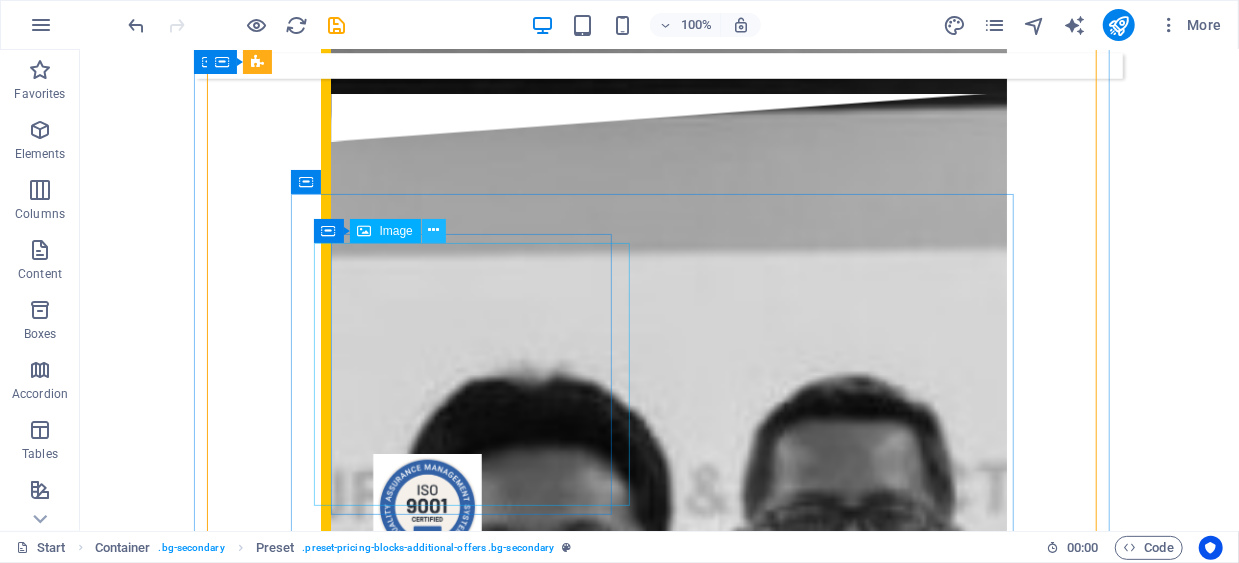 click at bounding box center (433, 230) 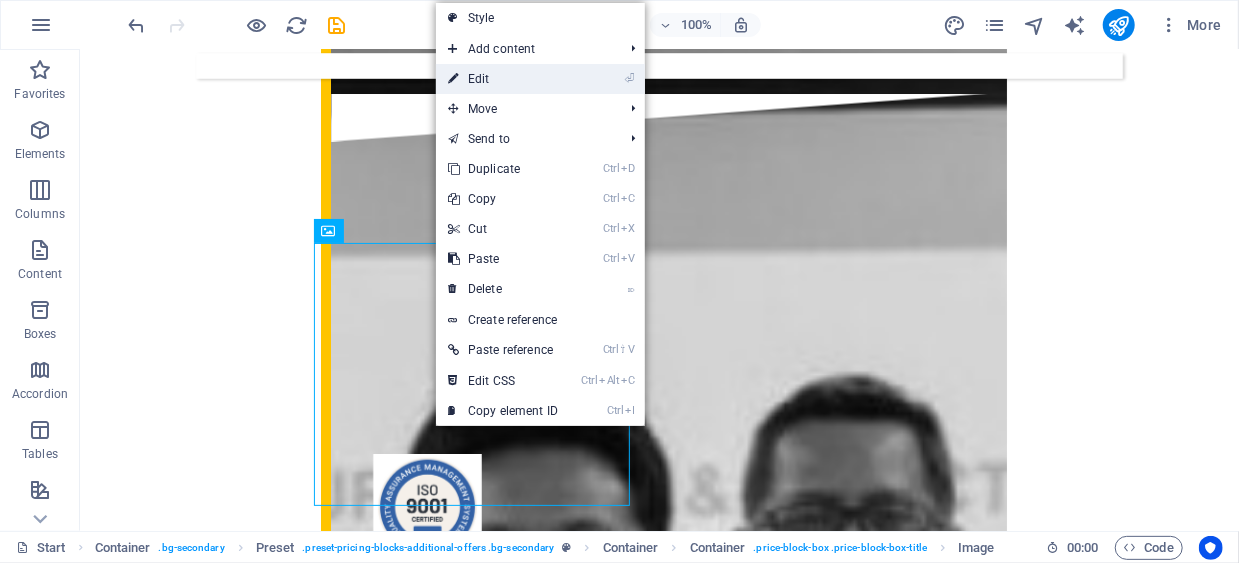 click on "⏎  Edit" at bounding box center (503, 79) 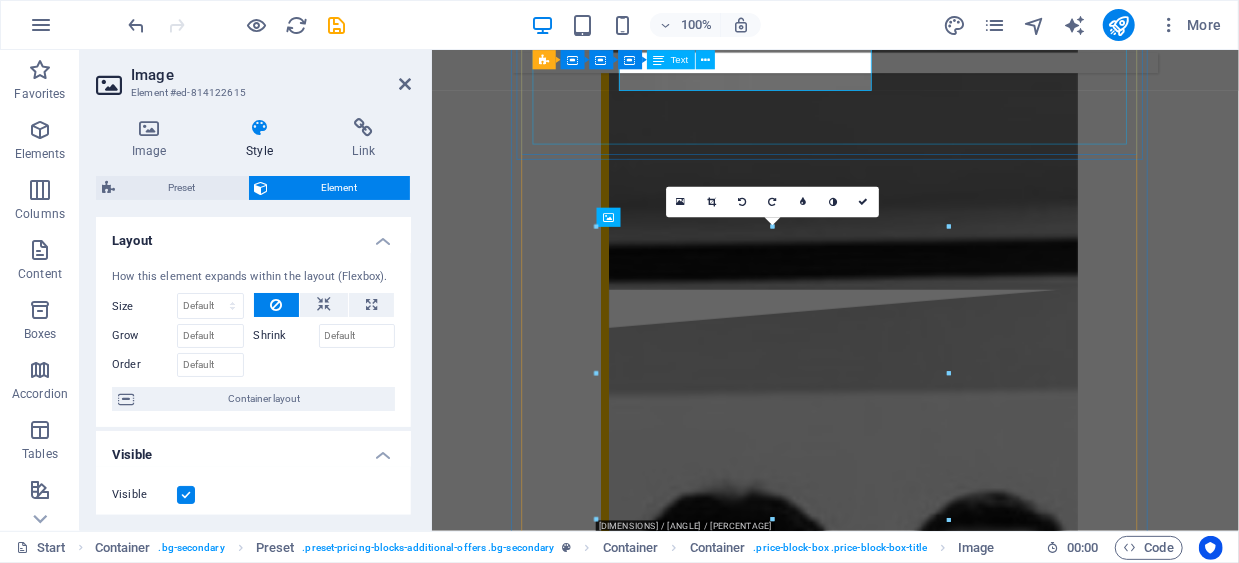 scroll, scrollTop: 11534, scrollLeft: 0, axis: vertical 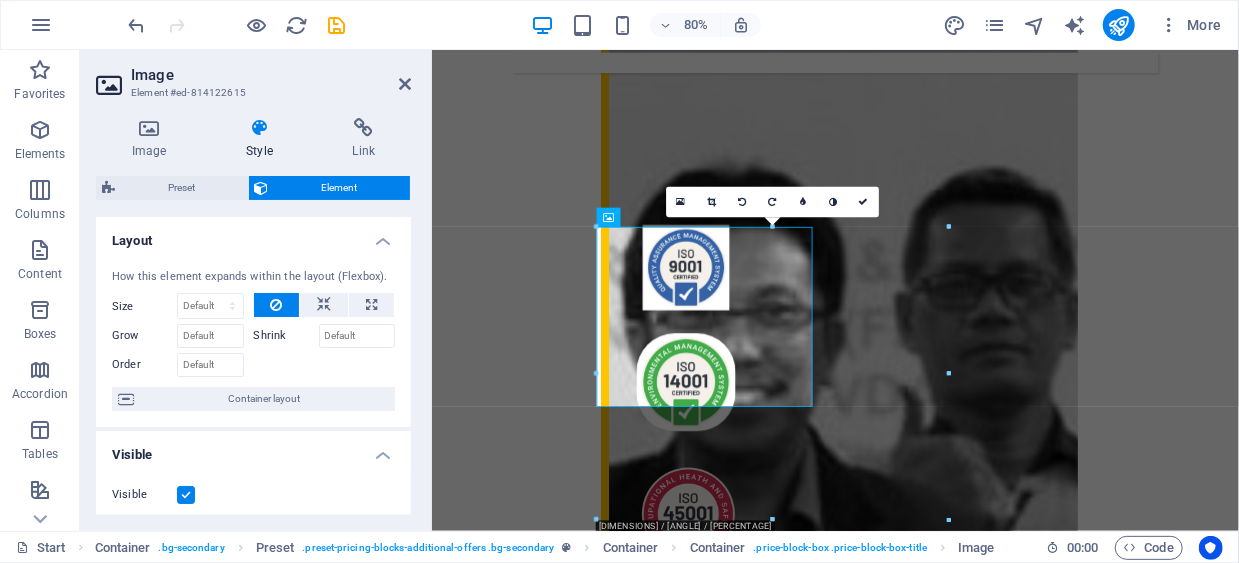 click on "Style" at bounding box center [263, 139] 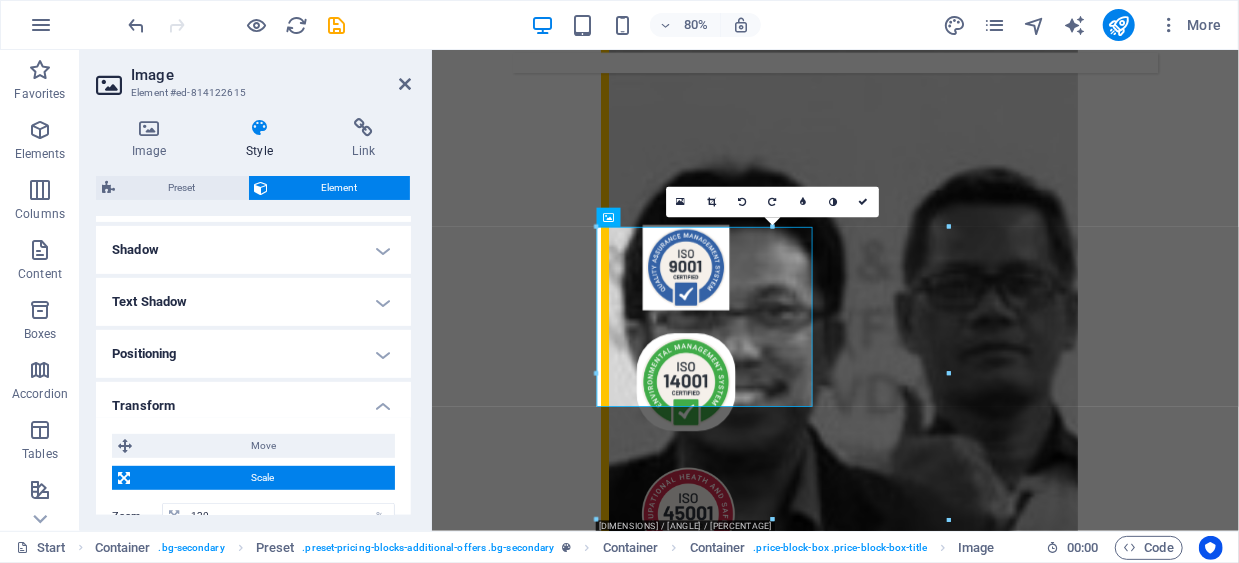 scroll, scrollTop: 500, scrollLeft: 0, axis: vertical 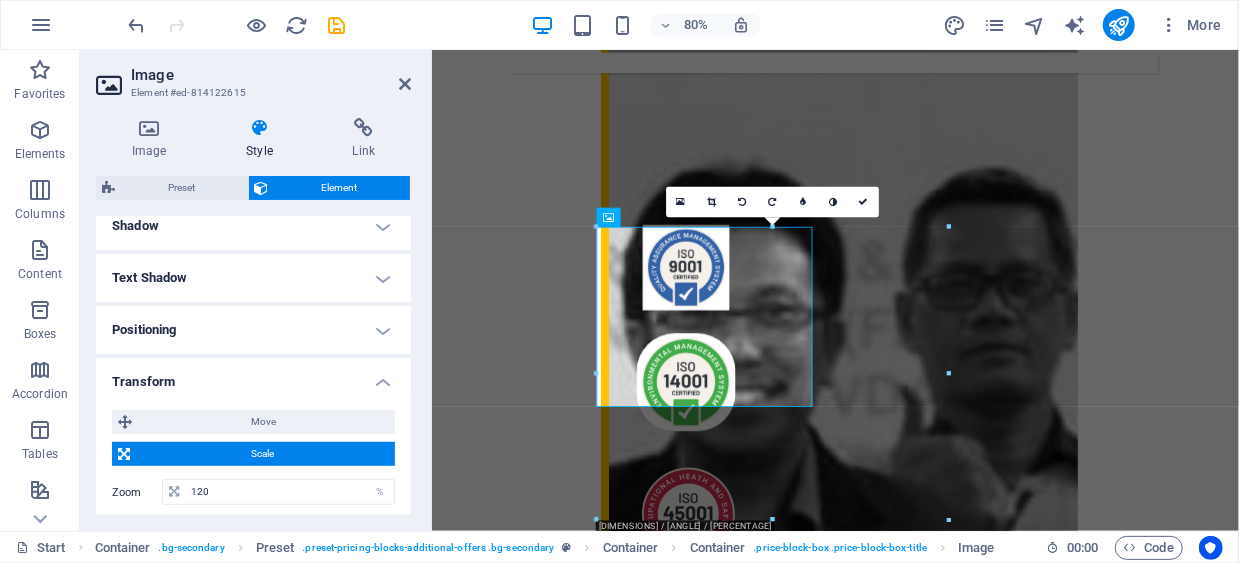click on "Scale" at bounding box center (262, 454) 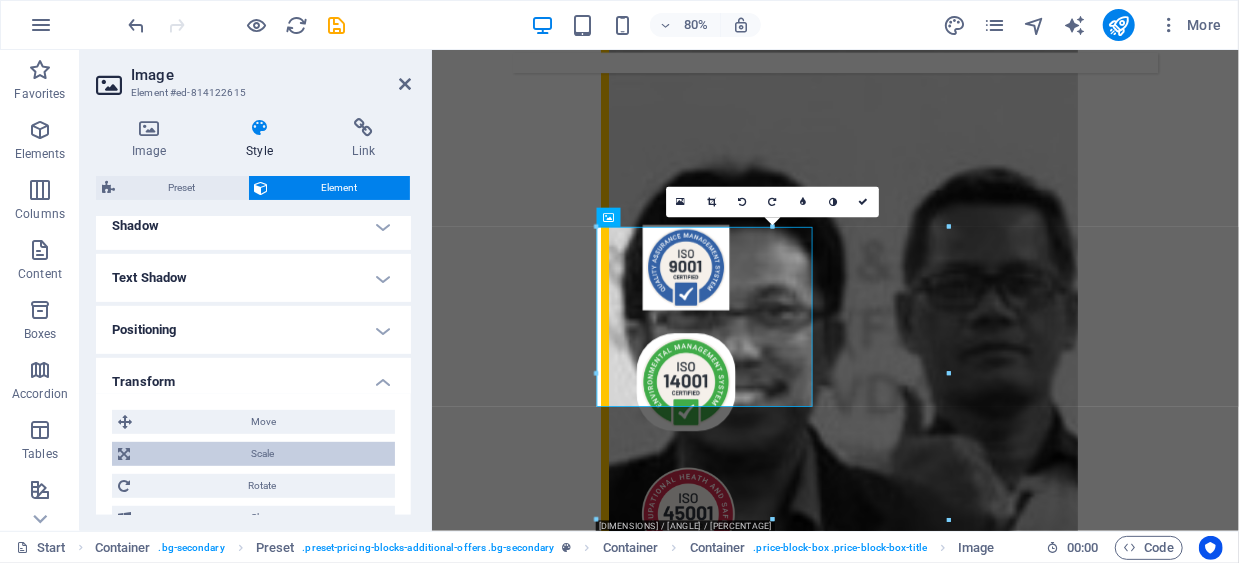 click on "Scale" at bounding box center (262, 454) 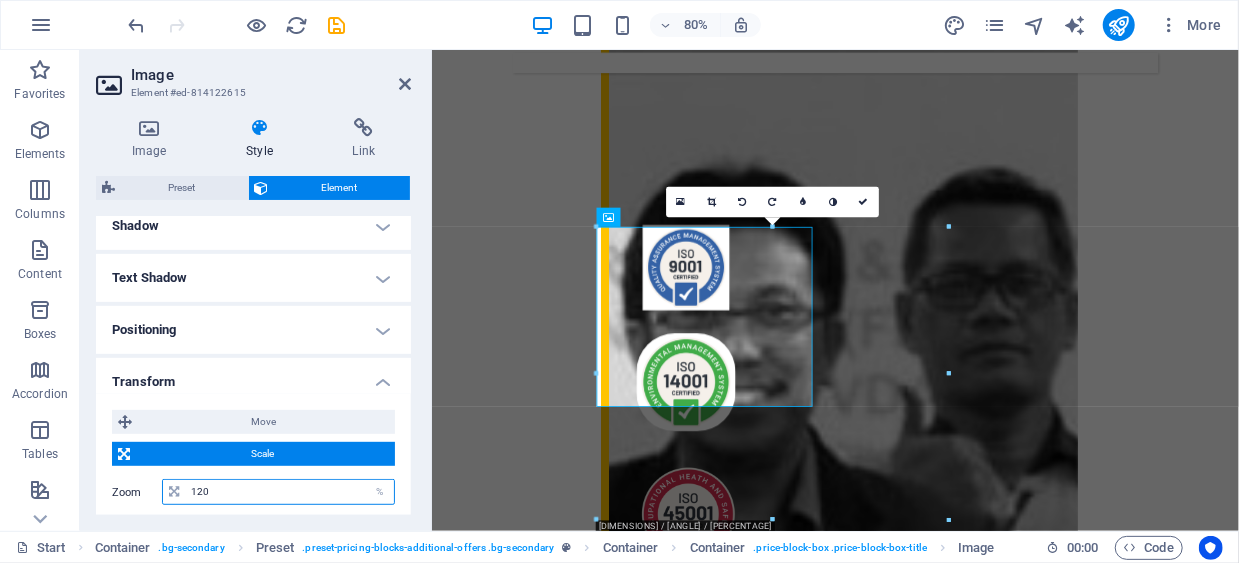 drag, startPoint x: 233, startPoint y: 488, endPoint x: 195, endPoint y: 490, distance: 38.052597 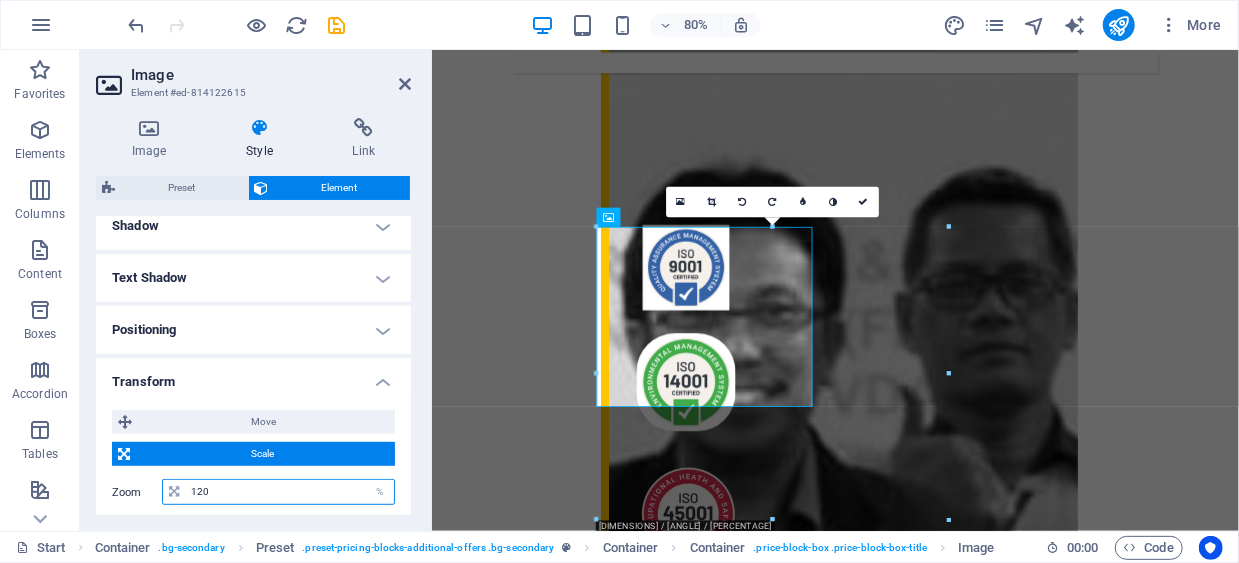 click on "120" at bounding box center [290, 492] 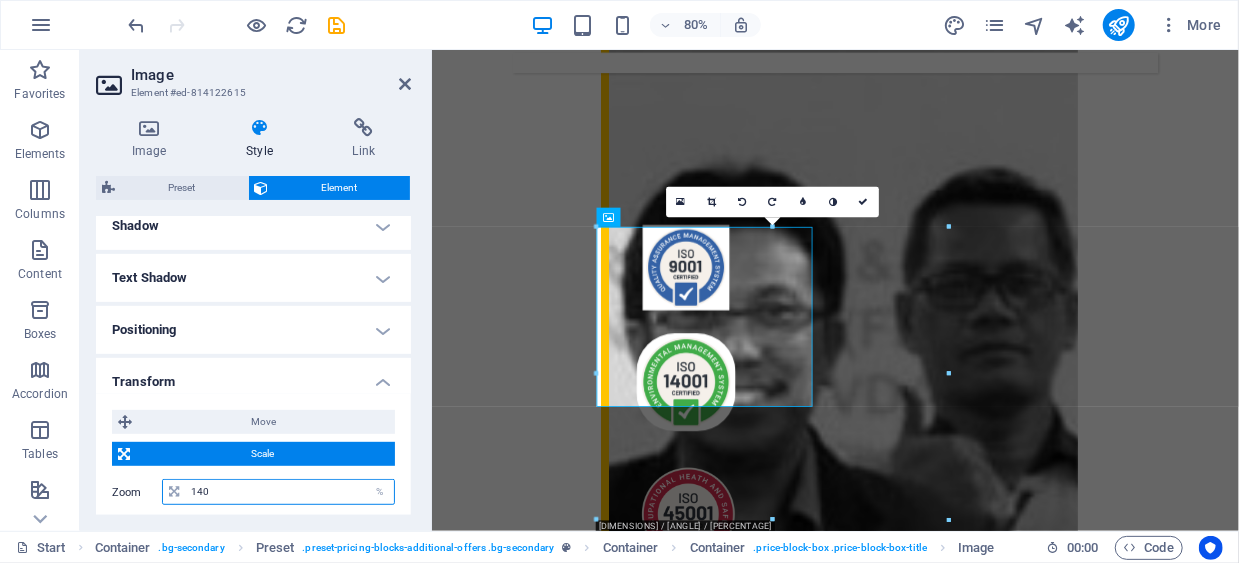 type on "140" 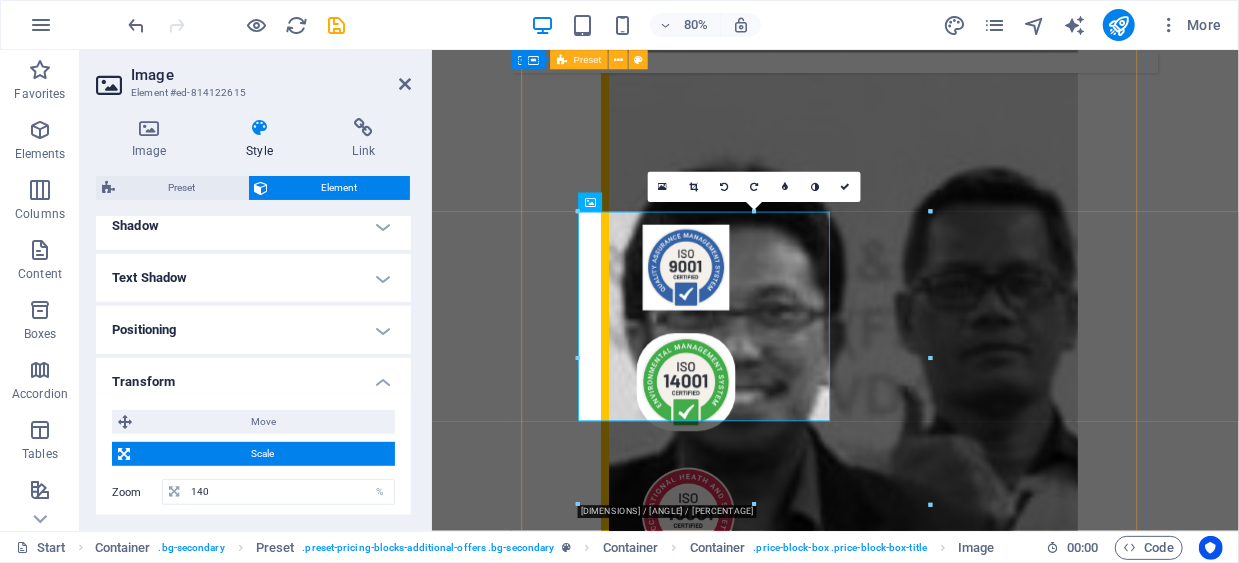click on "DIVISI GENERAL TRADING Departemen dan produk : 1. Departemen Umum:   a. Packing & Packaging : Lakban, Stretching film (Plastic Wrapping), Kardus, dll.   b. Alat Pelindung Diri (APD) : Sarung tangan, Masker, Sepatu Safety, dll.   c. Alat Kesehatan dan Kebersihan : Kain lap Majun, Sabun, Alat pel, dll.   d. Fastener : Aneka macam Ring, Mur dan Baut.   e. Alat Tulis dan Kantor (ATK) : Kertas, Post-it, Ballpoint, Spidol, Kalkulator, dll.   f. Peralatan Pabrik : Kunci L, Gauge, alat ukur, dll.   g. Suku cadang mesin (consumable) : bearing, amplas roll, busa spons, dll.  2. Departemen Pelumas dan Bahan Kimia :   Oli, Bahan kimia (Ethanol, dll.), Coolant, dll. 3. Departemen Kayu :  Plywood/Triplex, Palet kayu dan Wooden pellet." at bounding box center (936, 8148) 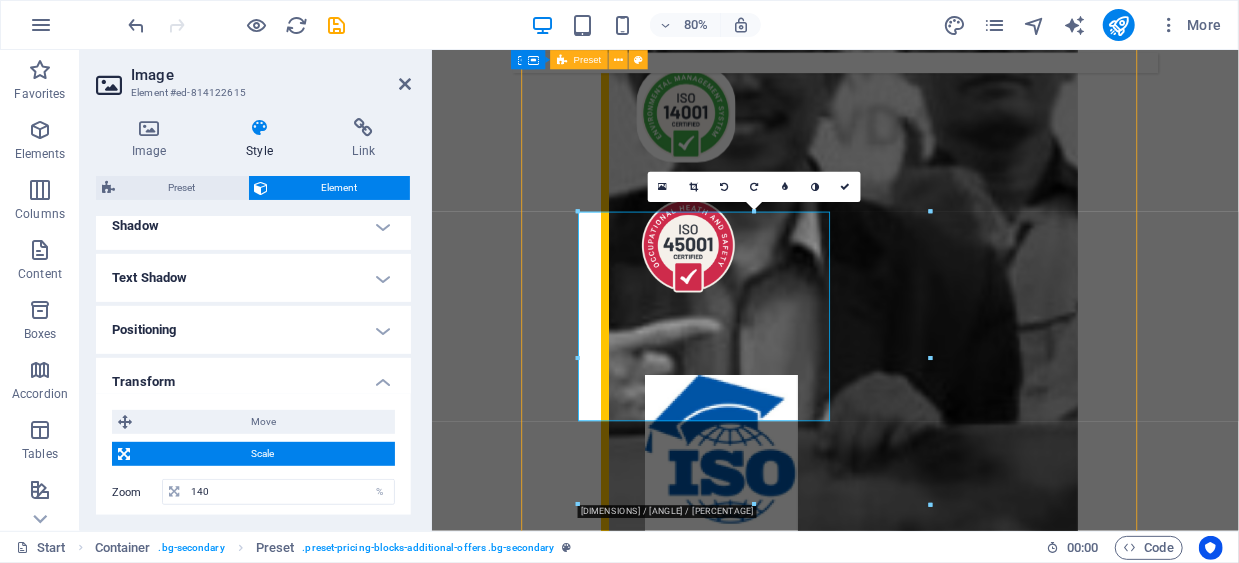 scroll, scrollTop: 11130, scrollLeft: 0, axis: vertical 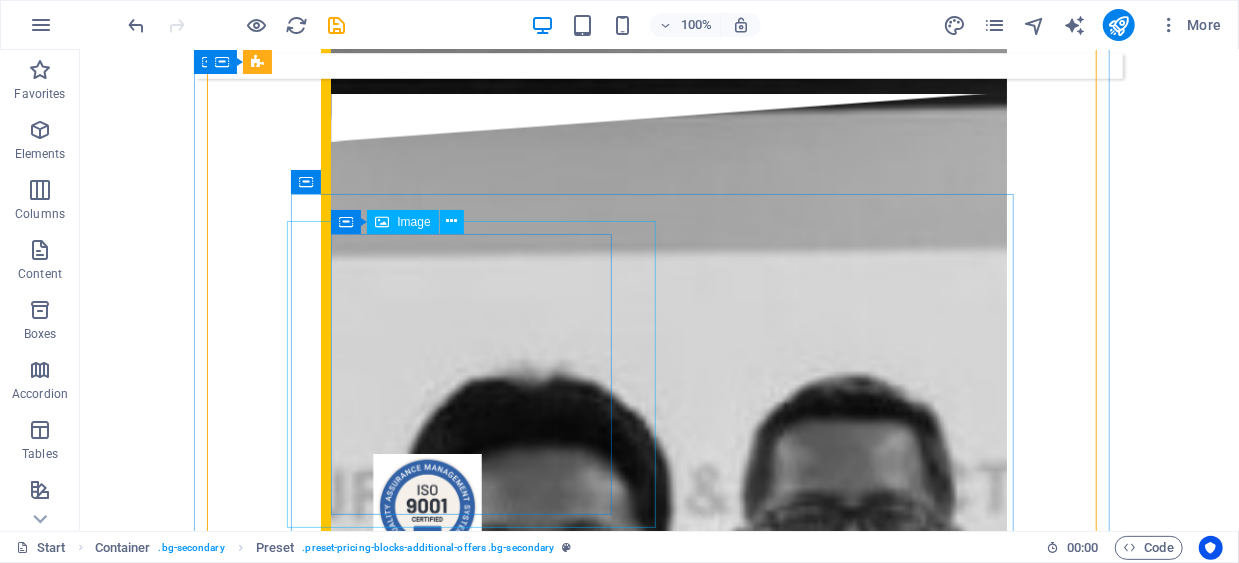 click at bounding box center (658, 7340) 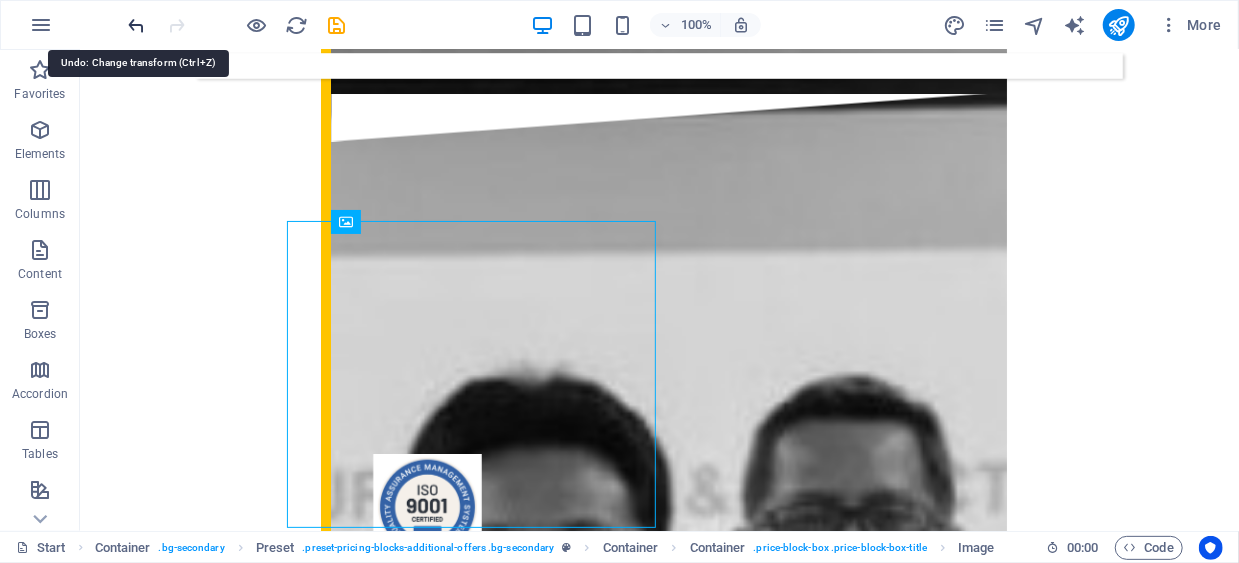 click at bounding box center [137, 25] 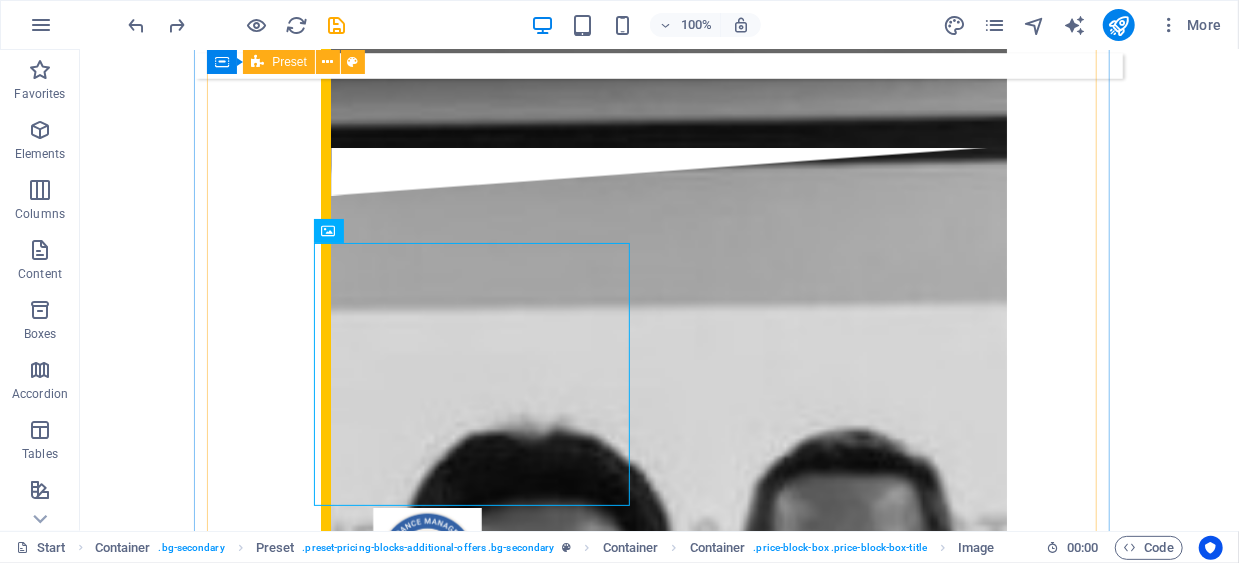 click on "DIVISI GENERAL TRADING Departemen dan produk : 1. Departemen Umum:   a. Packing & Packaging : Lakban, Stretching film (Plastic Wrapping), Kardus, dll.   b. Alat Pelindung Diri (APD) : Sarung tangan, Masker, Sepatu Safety, dll.   c. Alat Kesehatan dan Kebersihan : Kain lap Majun, Sabun, Alat pel, dll.   d. Fastener : Aneka macam Ring, Mur dan Baut.   e. Alat Tulis dan Kantor (ATK) : Kertas, Post-it, Ballpoint, Spidol, Kalkulator, dll.   f. Peralatan Pabrik : Kunci L, Gauge, alat ukur, dll.   g. Suku cadang mesin (consumable) : bearing, amplas roll, busa spons, dll.  2. Departemen Pelumas dan Bahan Kimia :   Oli, Bahan kimia (Ethanol, dll.), Coolant, dll. 3. Departemen Kayu :  Plywood/Triplex, Palet kayu dan Wooden pellet." at bounding box center [659, 8511] 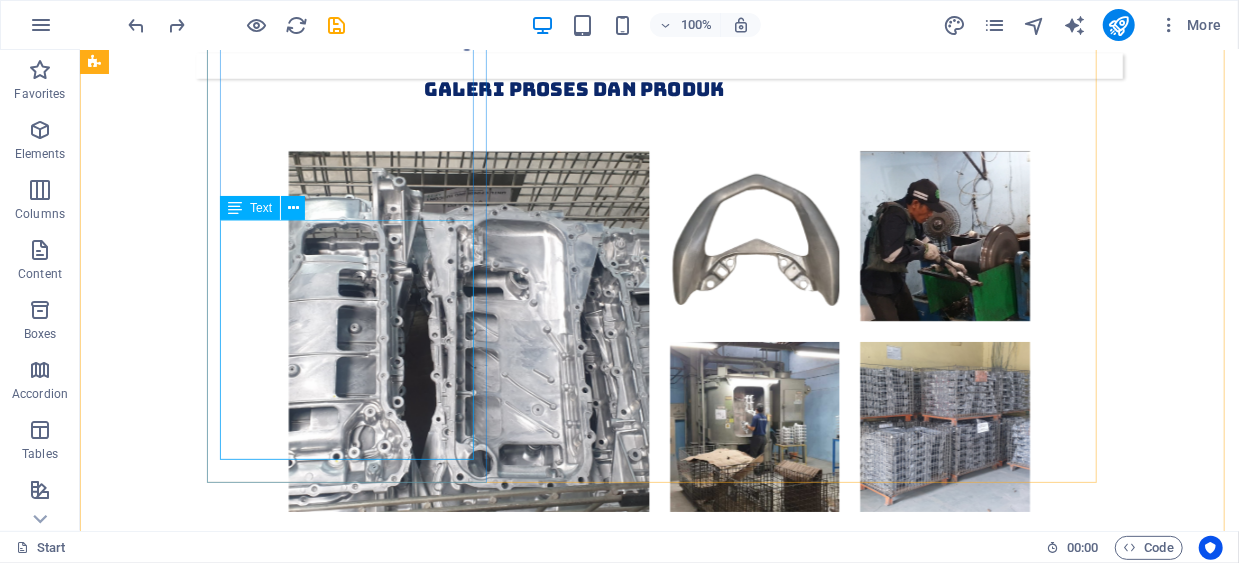 scroll, scrollTop: 16030, scrollLeft: 0, axis: vertical 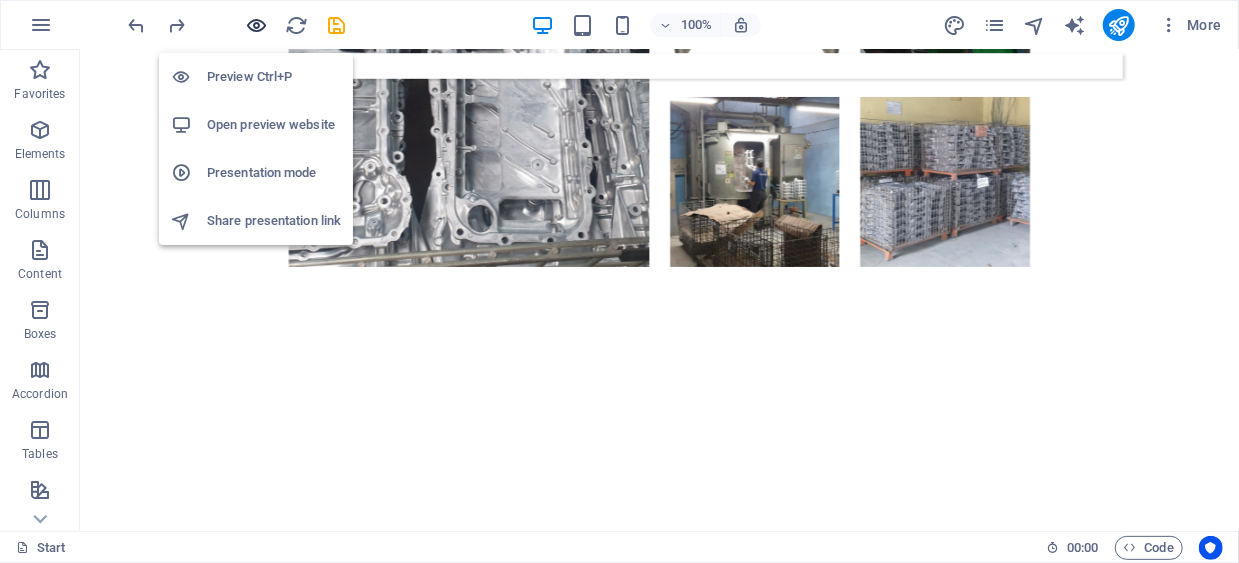 click at bounding box center (257, 25) 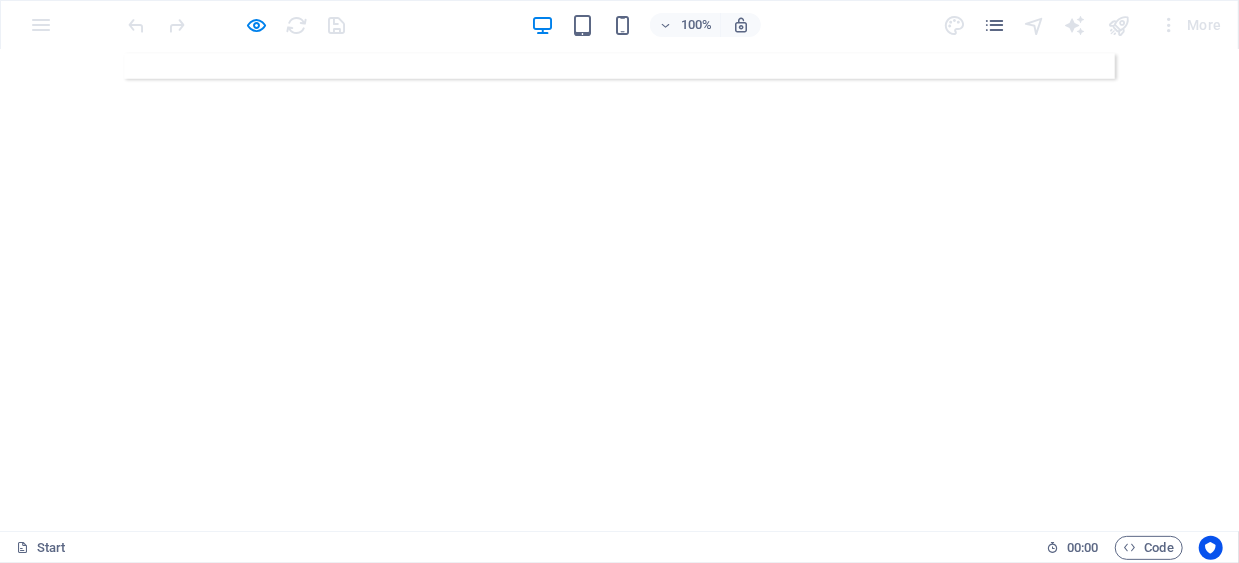 scroll, scrollTop: 9794, scrollLeft: 0, axis: vertical 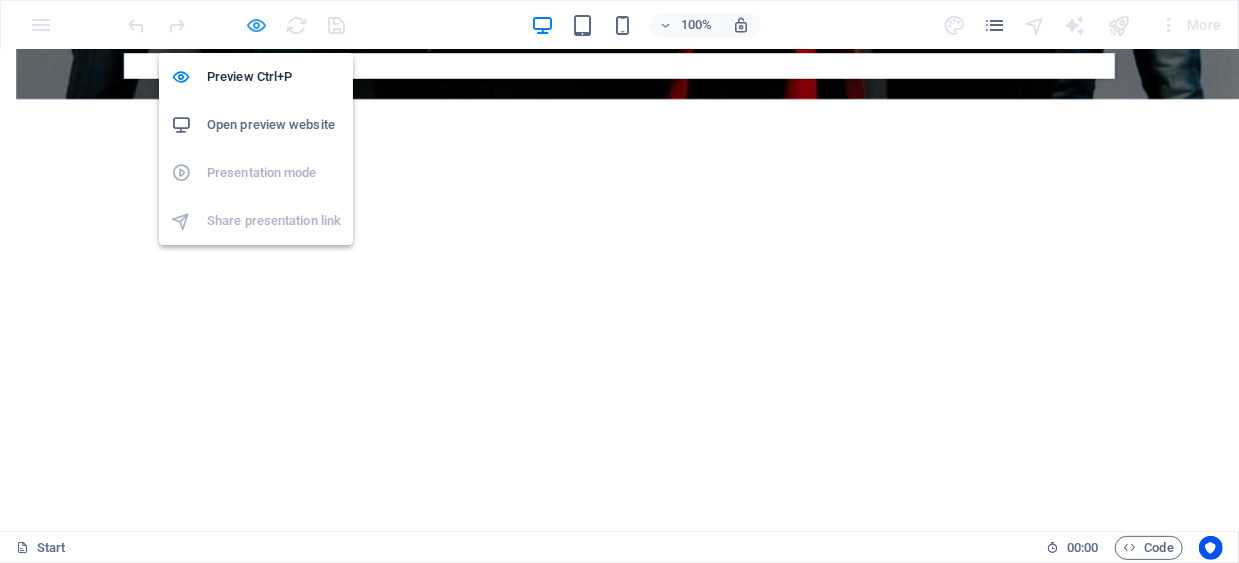 click at bounding box center (257, 25) 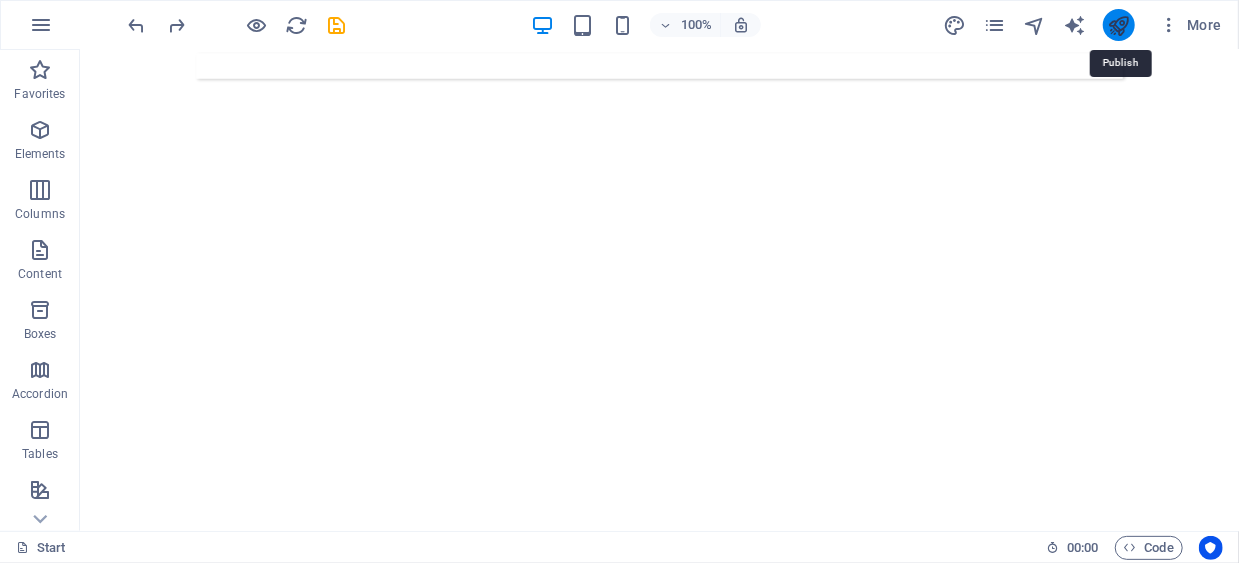 click at bounding box center (1118, 25) 